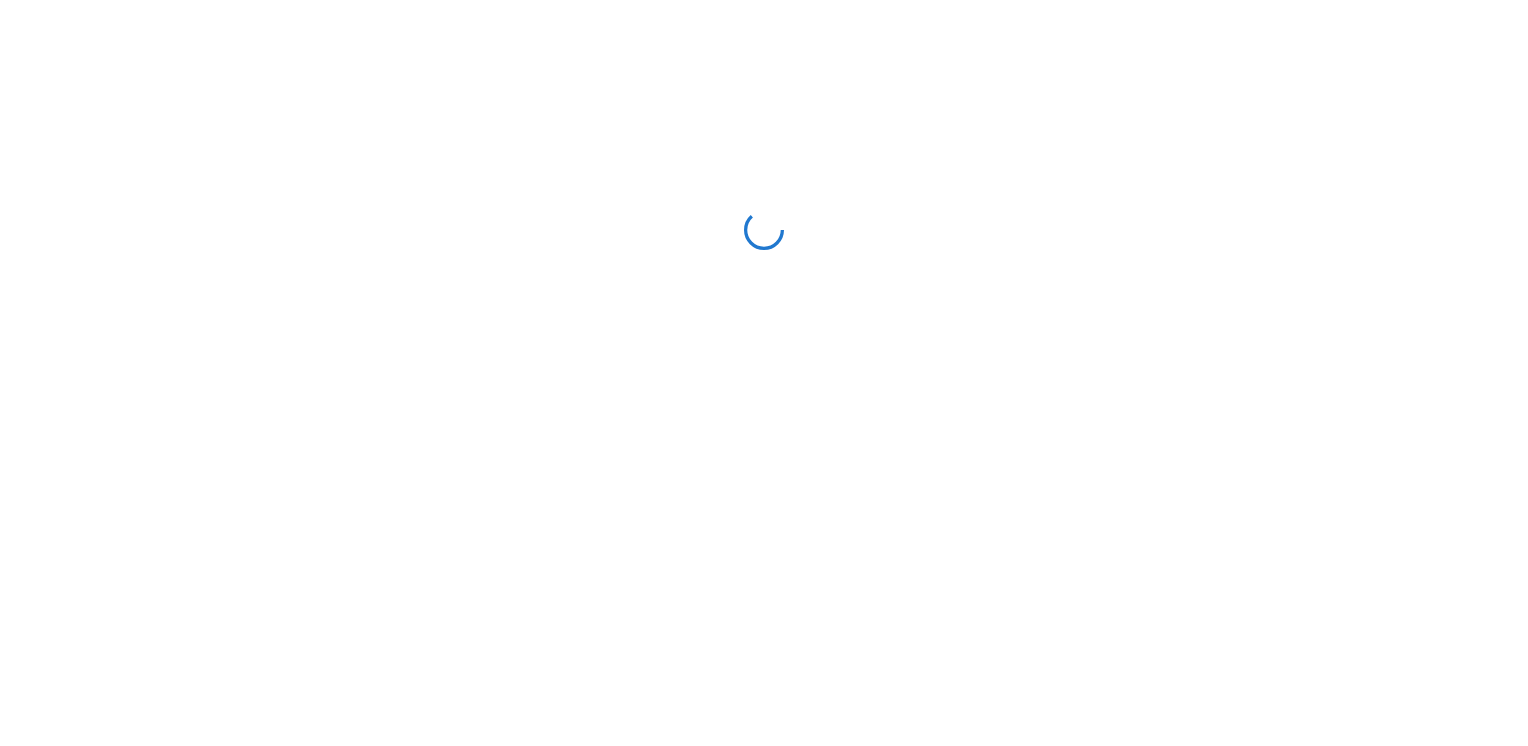 scroll, scrollTop: 0, scrollLeft: 0, axis: both 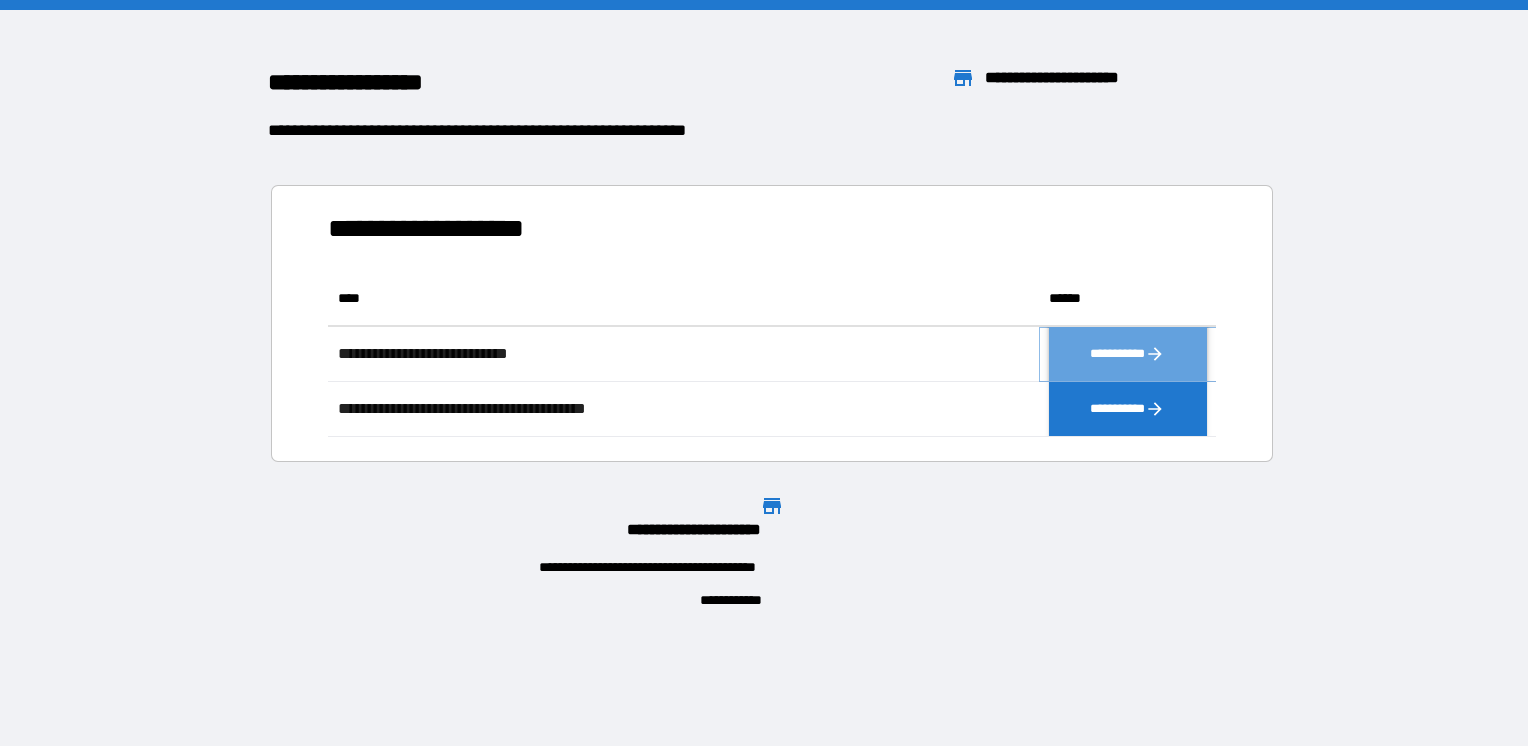 click on "**********" at bounding box center [1128, 354] 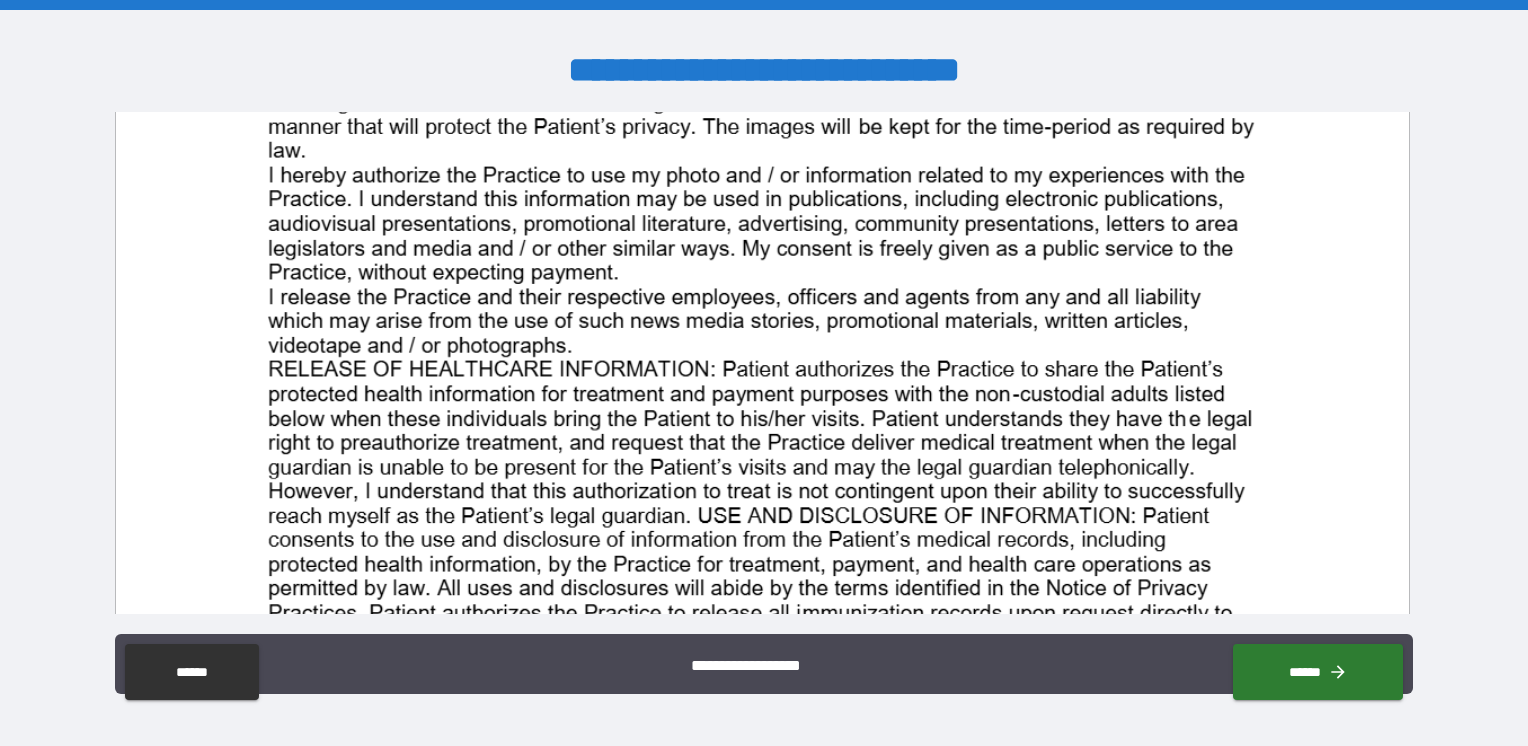 scroll, scrollTop: 900, scrollLeft: 0, axis: vertical 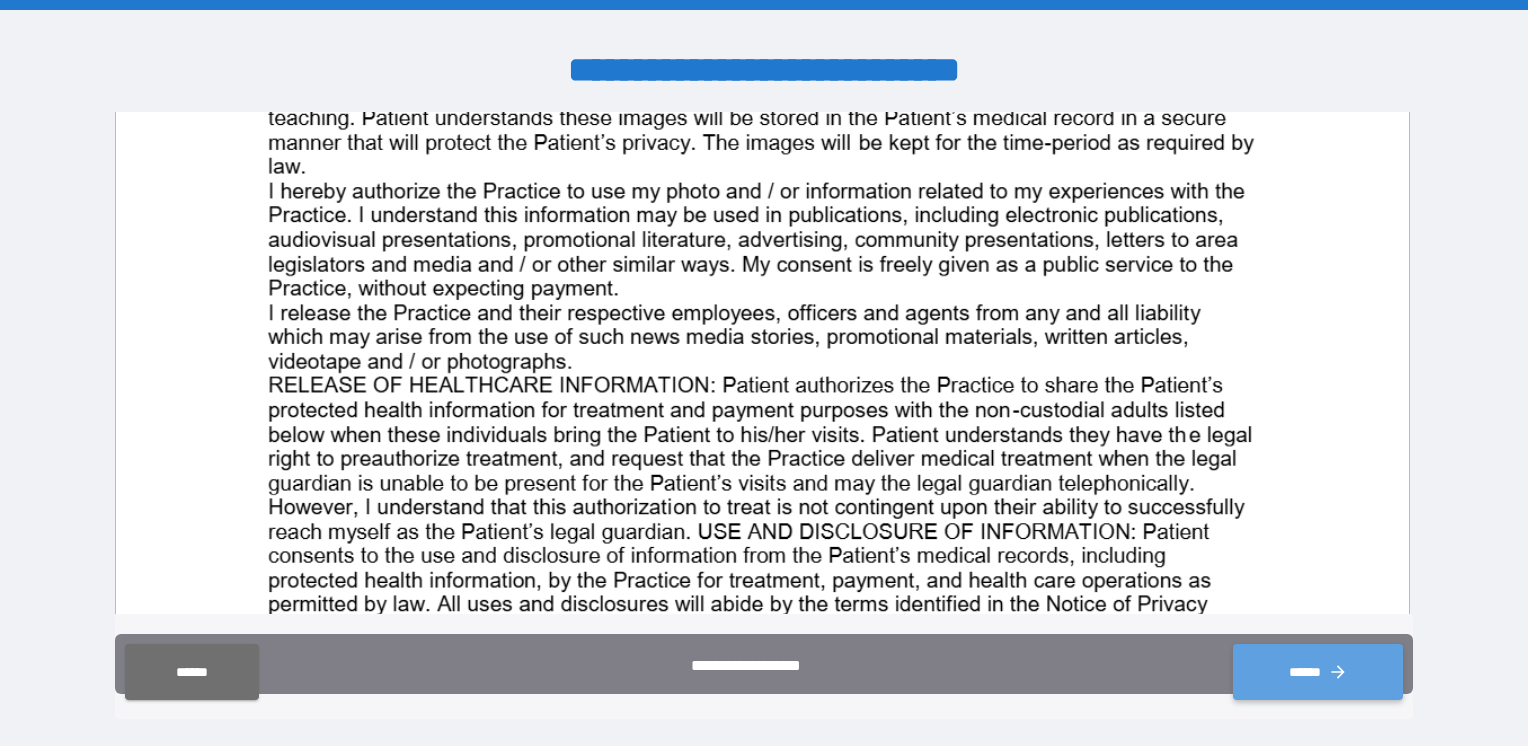 click on "******" at bounding box center [1318, 672] 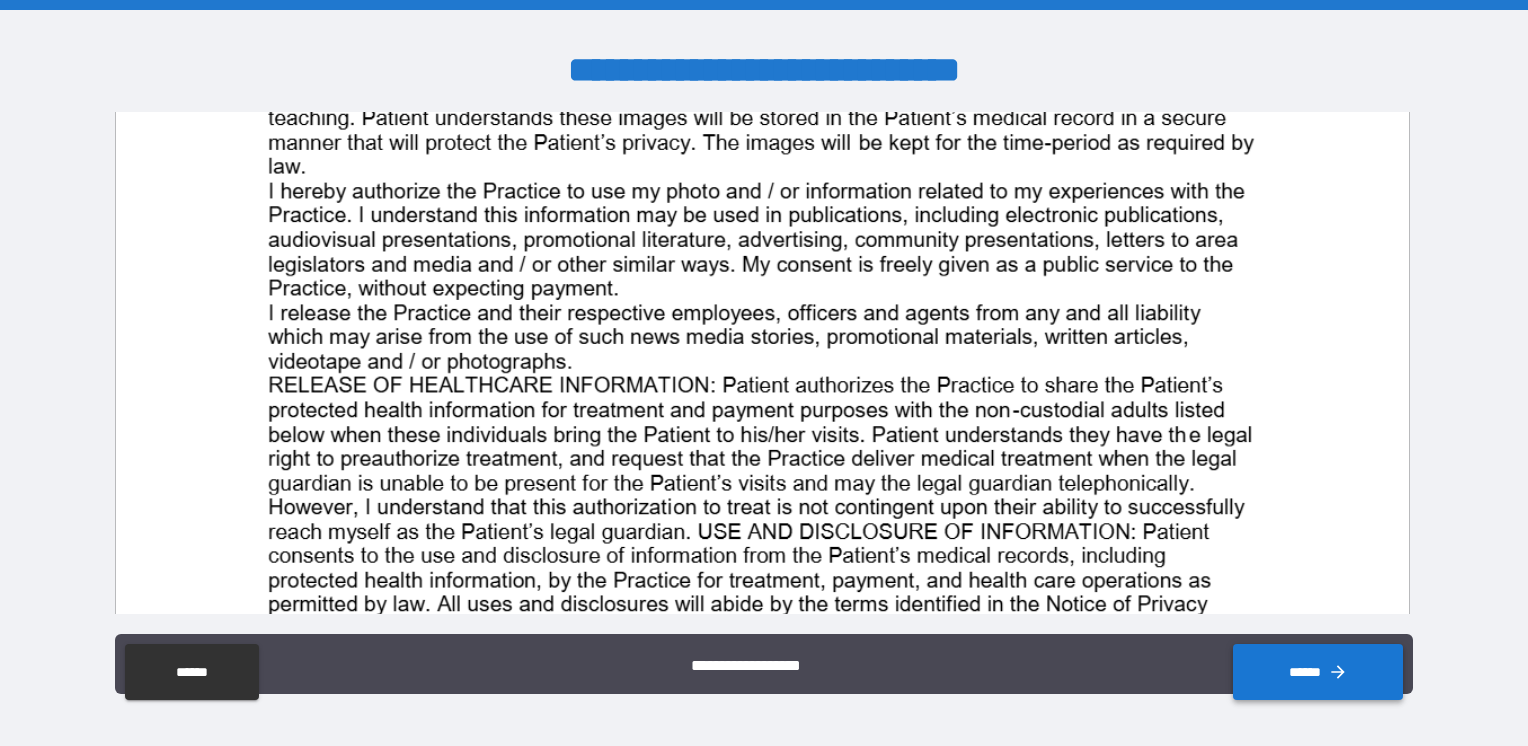 click on "******" at bounding box center (1318, 672) 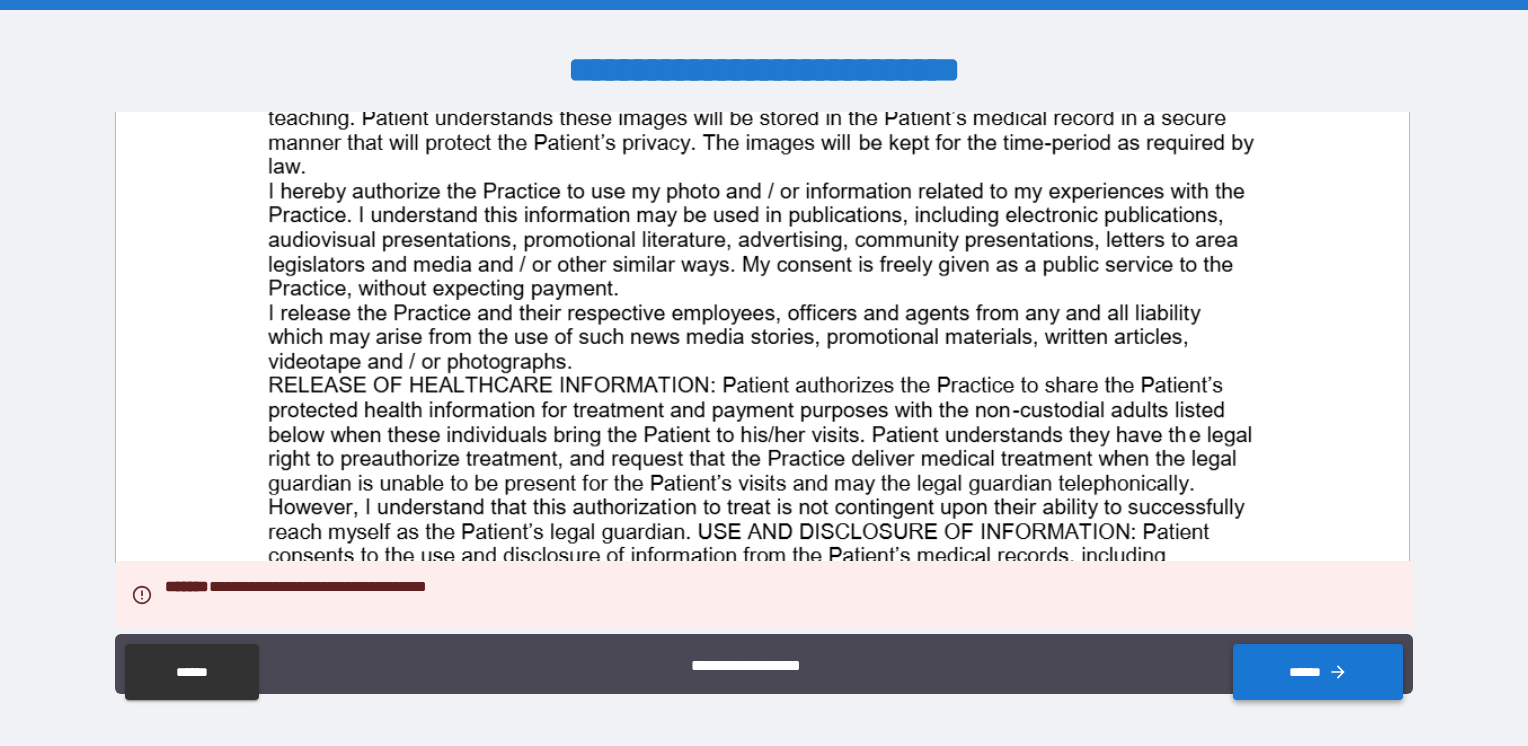 click on "******" at bounding box center [1318, 672] 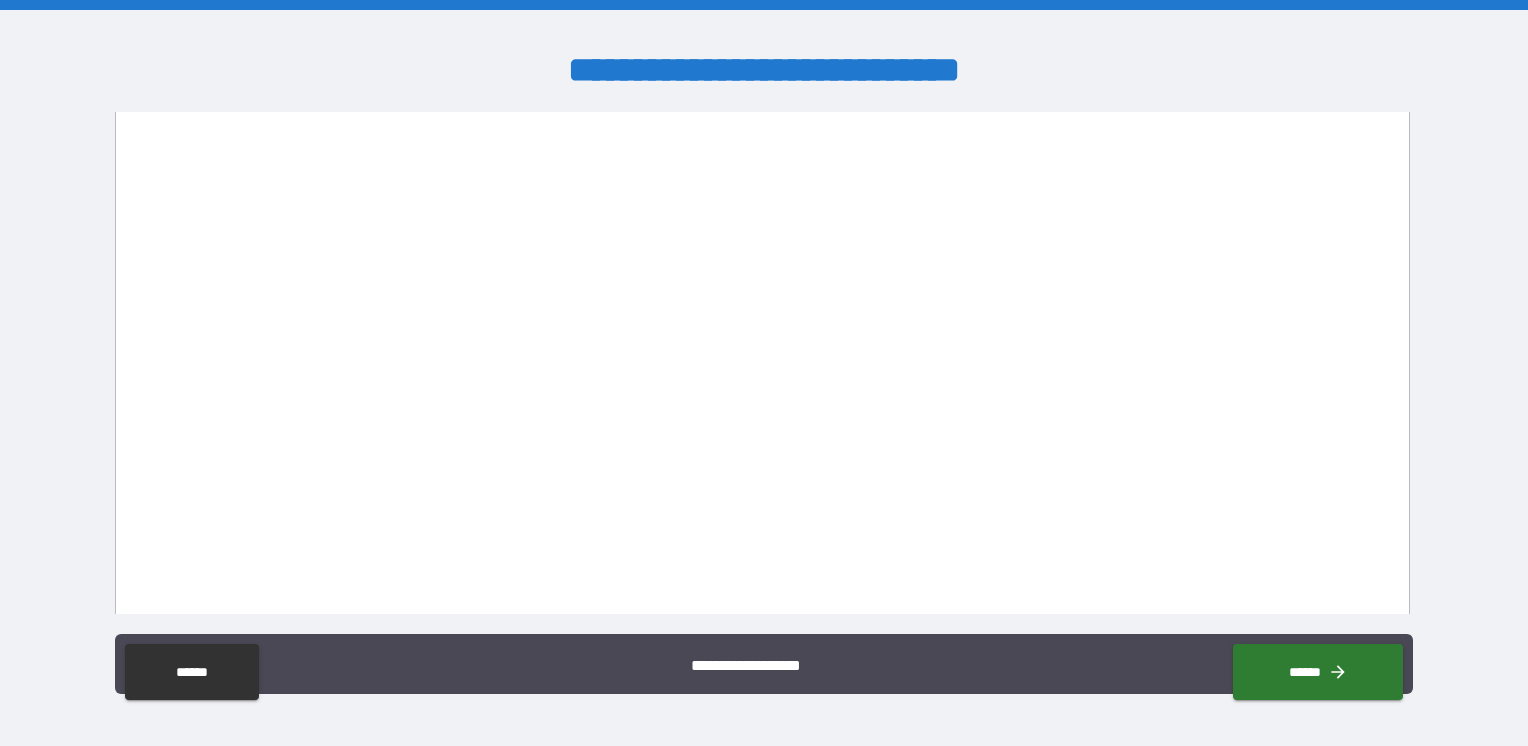 scroll, scrollTop: 3284, scrollLeft: 0, axis: vertical 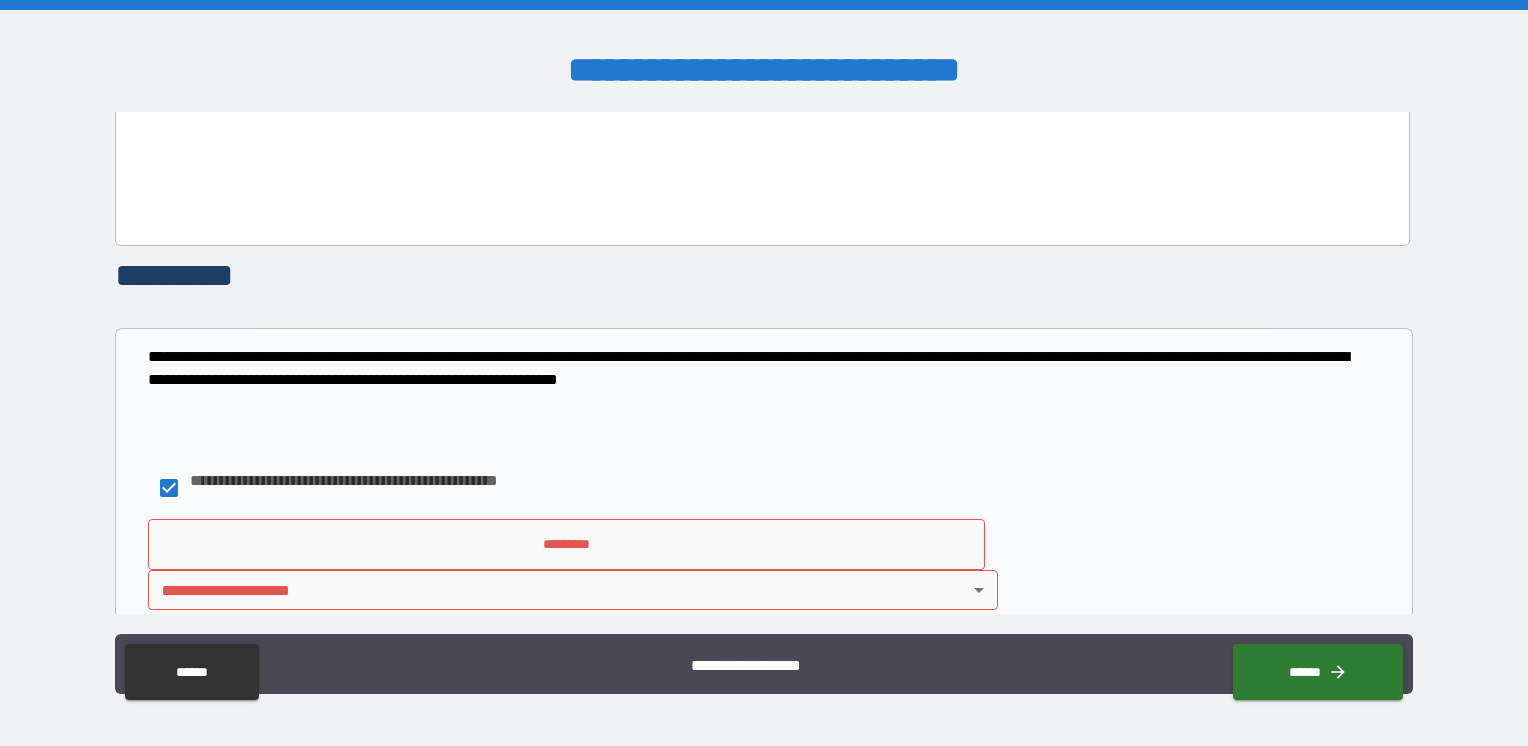 click on "**********" at bounding box center [764, 373] 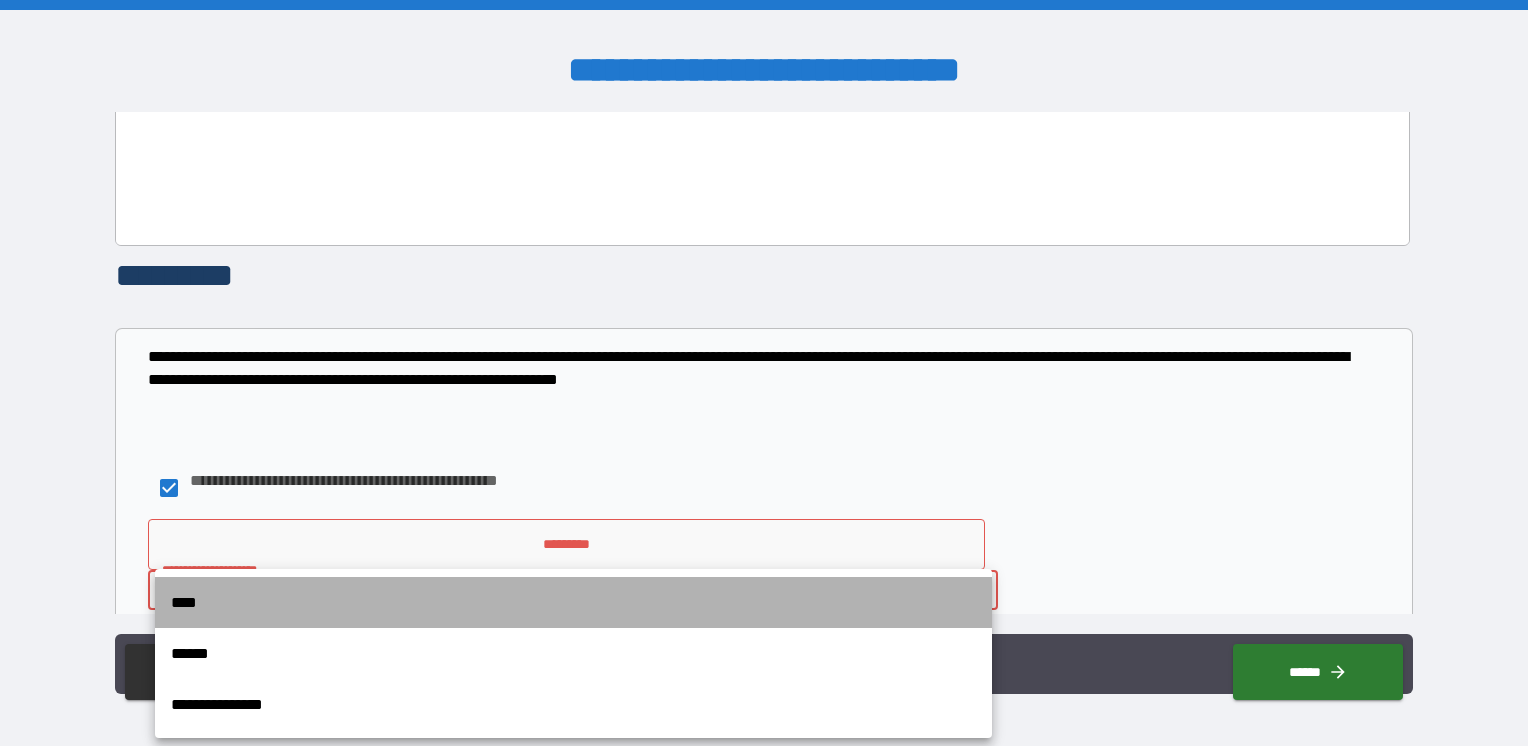 click on "****" at bounding box center [573, 602] 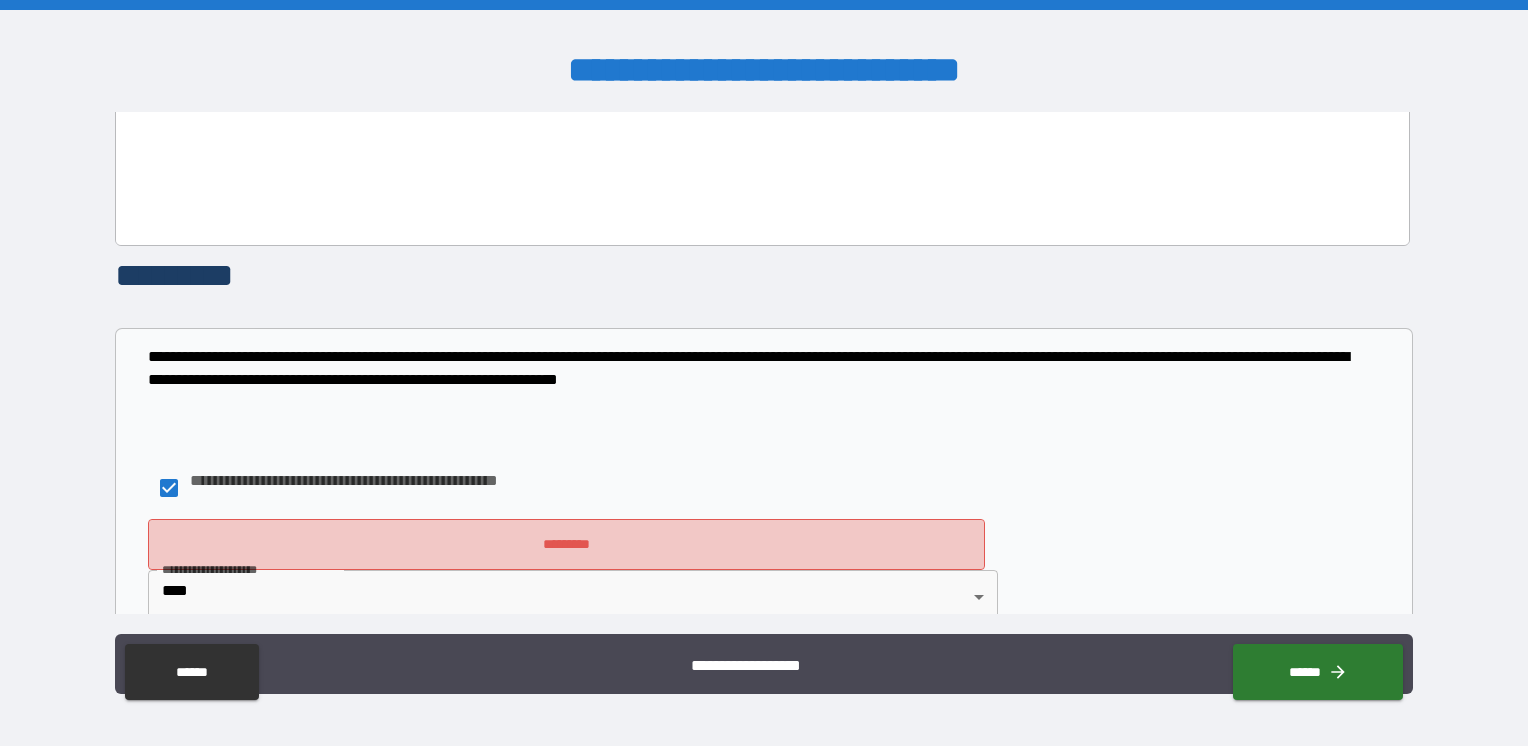 click on "*********" at bounding box center [566, 544] 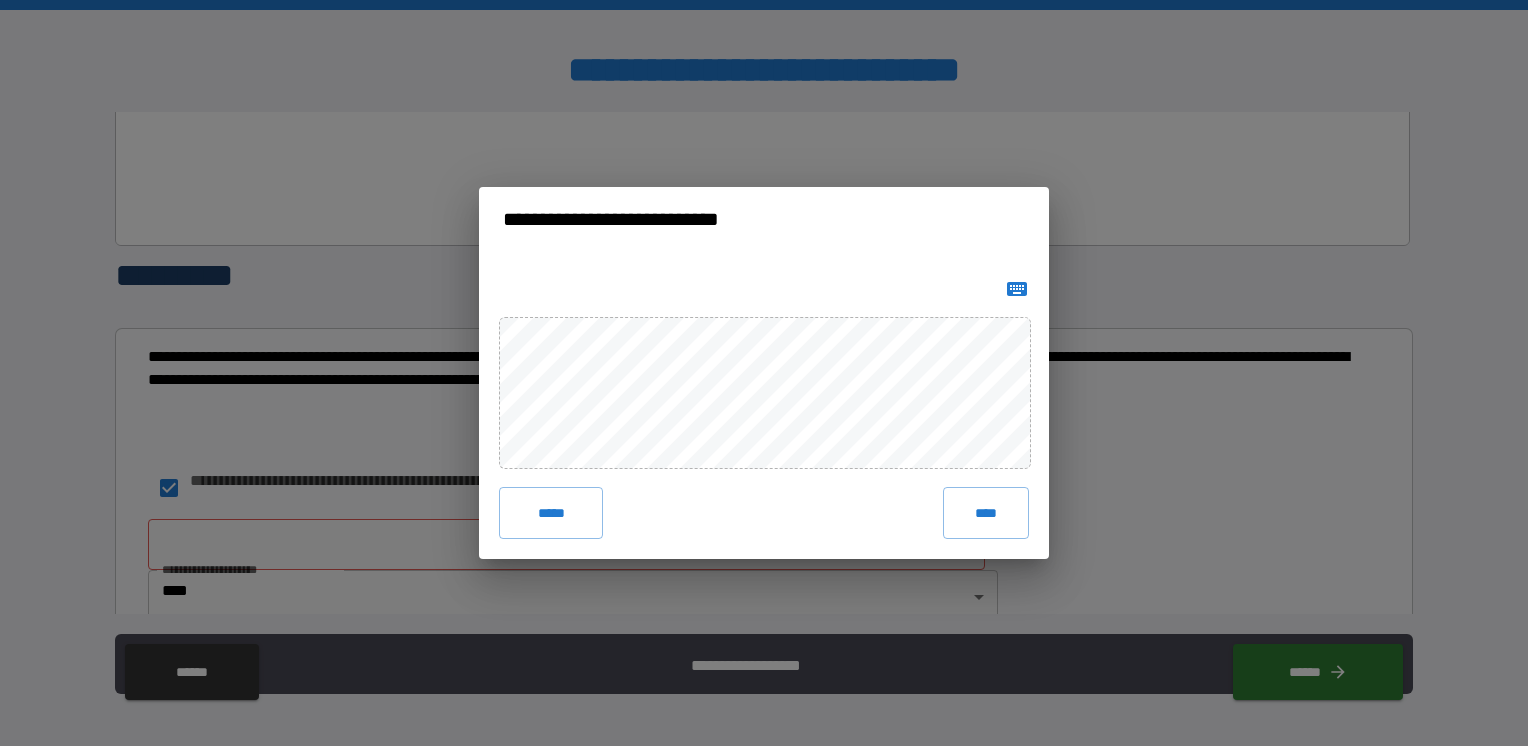 click on "**********" at bounding box center (764, 373) 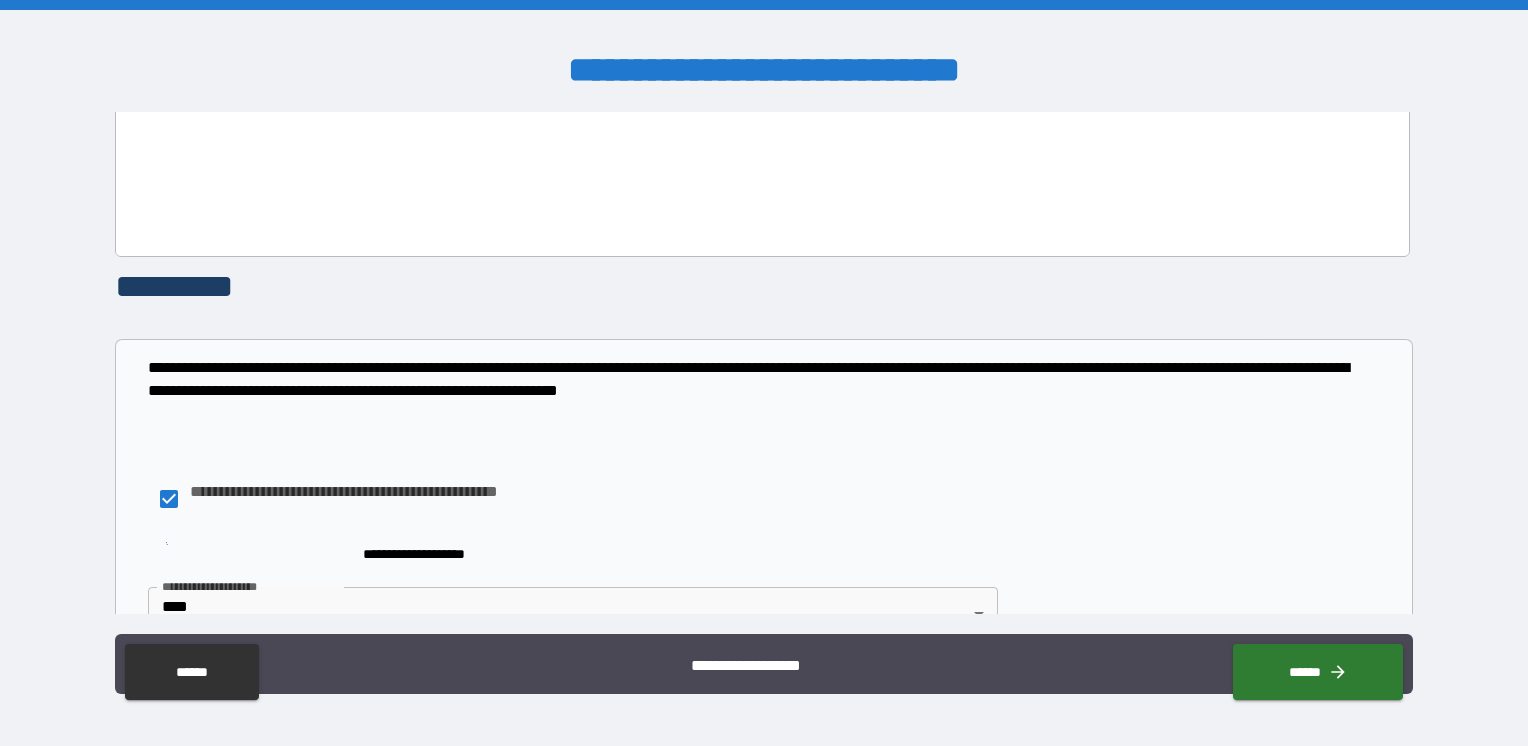 scroll, scrollTop: 3290, scrollLeft: 0, axis: vertical 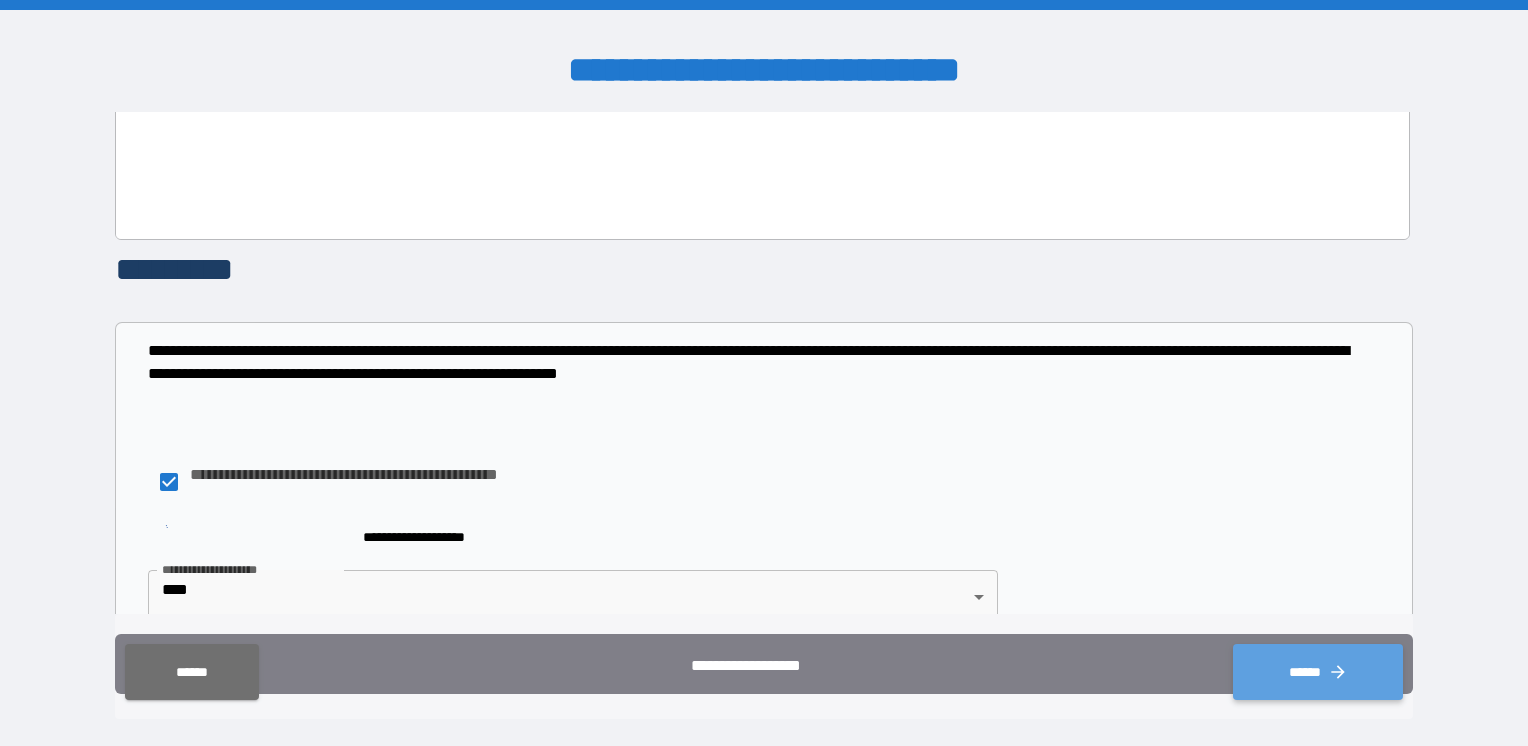 click on "******" at bounding box center [1318, 672] 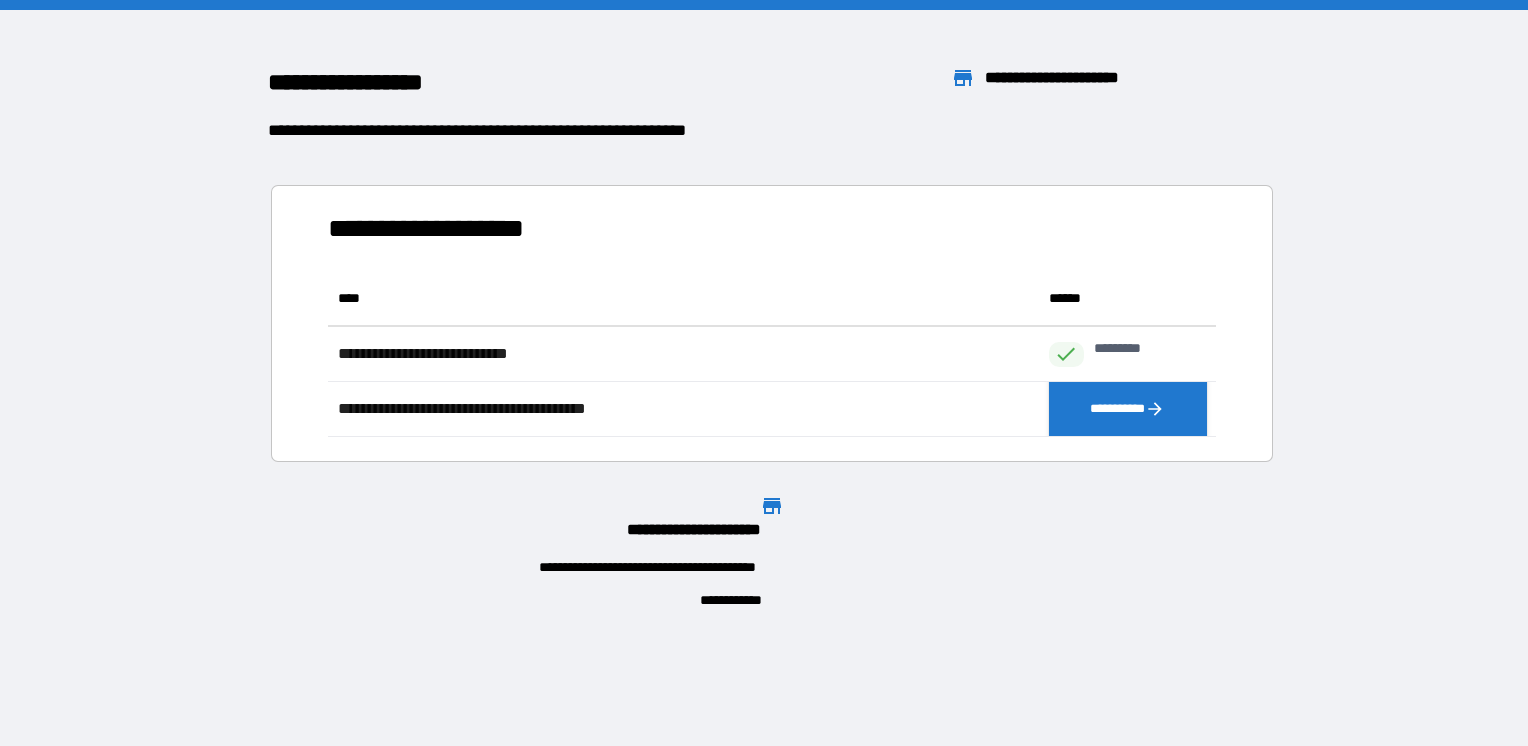 scroll, scrollTop: 16, scrollLeft: 16, axis: both 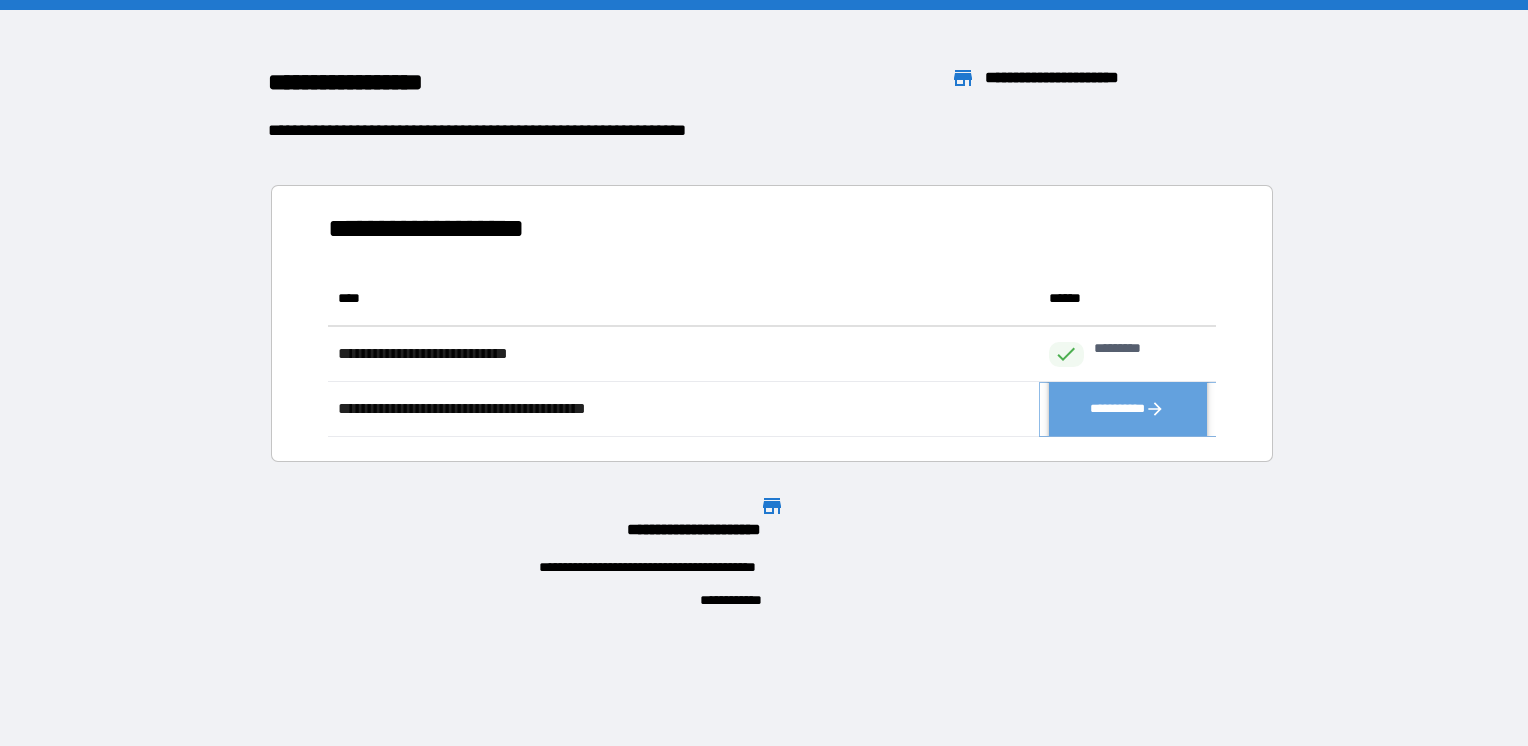 click on "**********" at bounding box center (1128, 409) 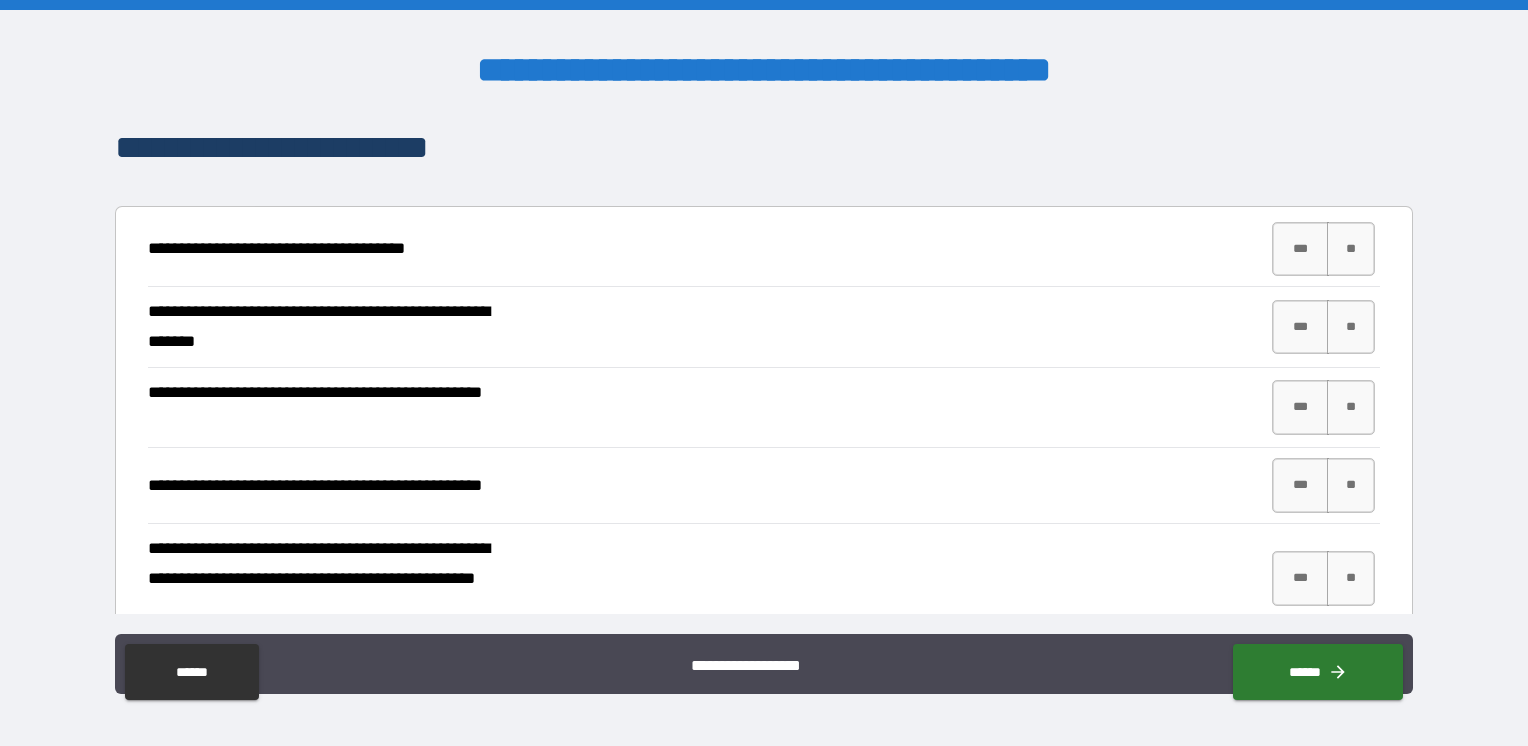 scroll, scrollTop: 500, scrollLeft: 0, axis: vertical 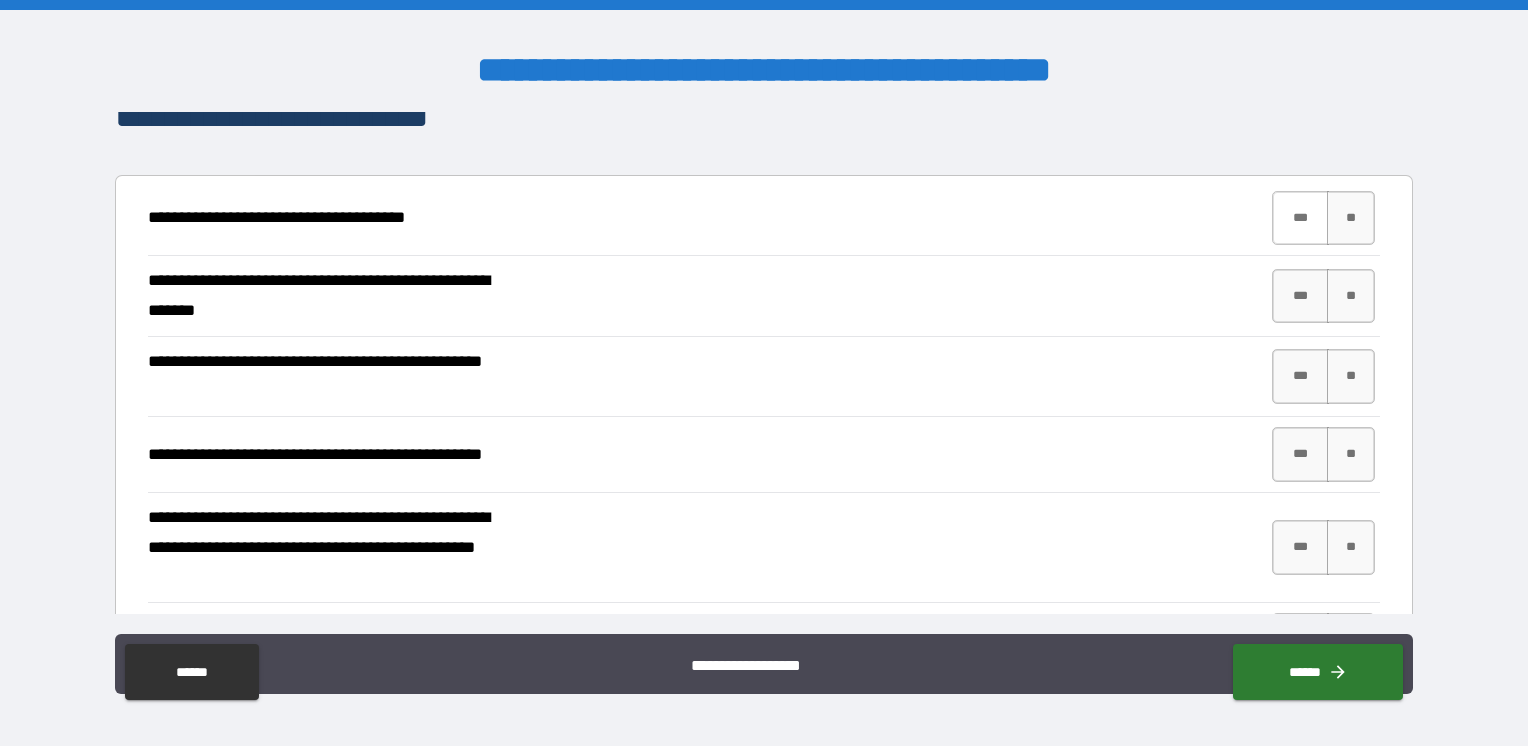 click on "***" at bounding box center (1300, 218) 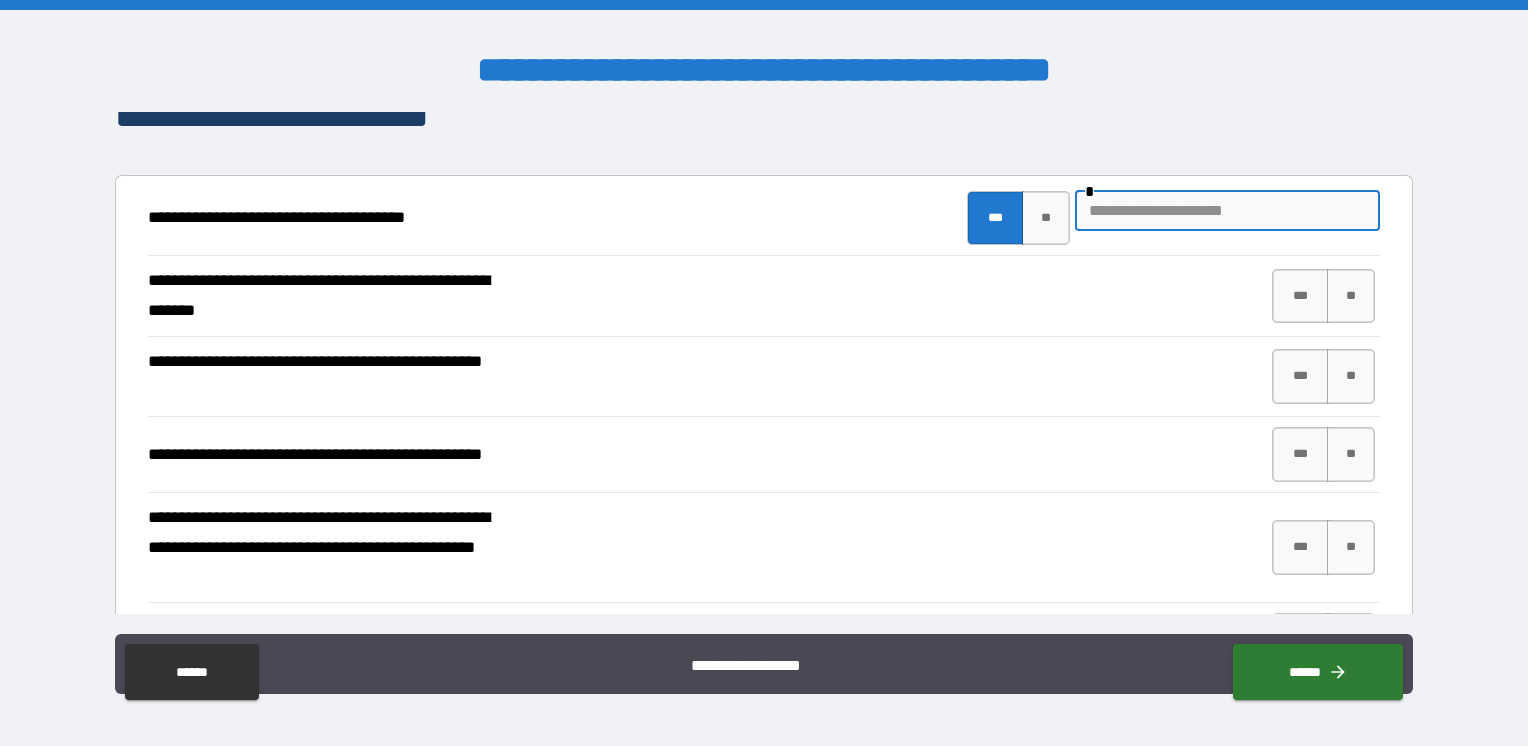 click at bounding box center [1227, 211] 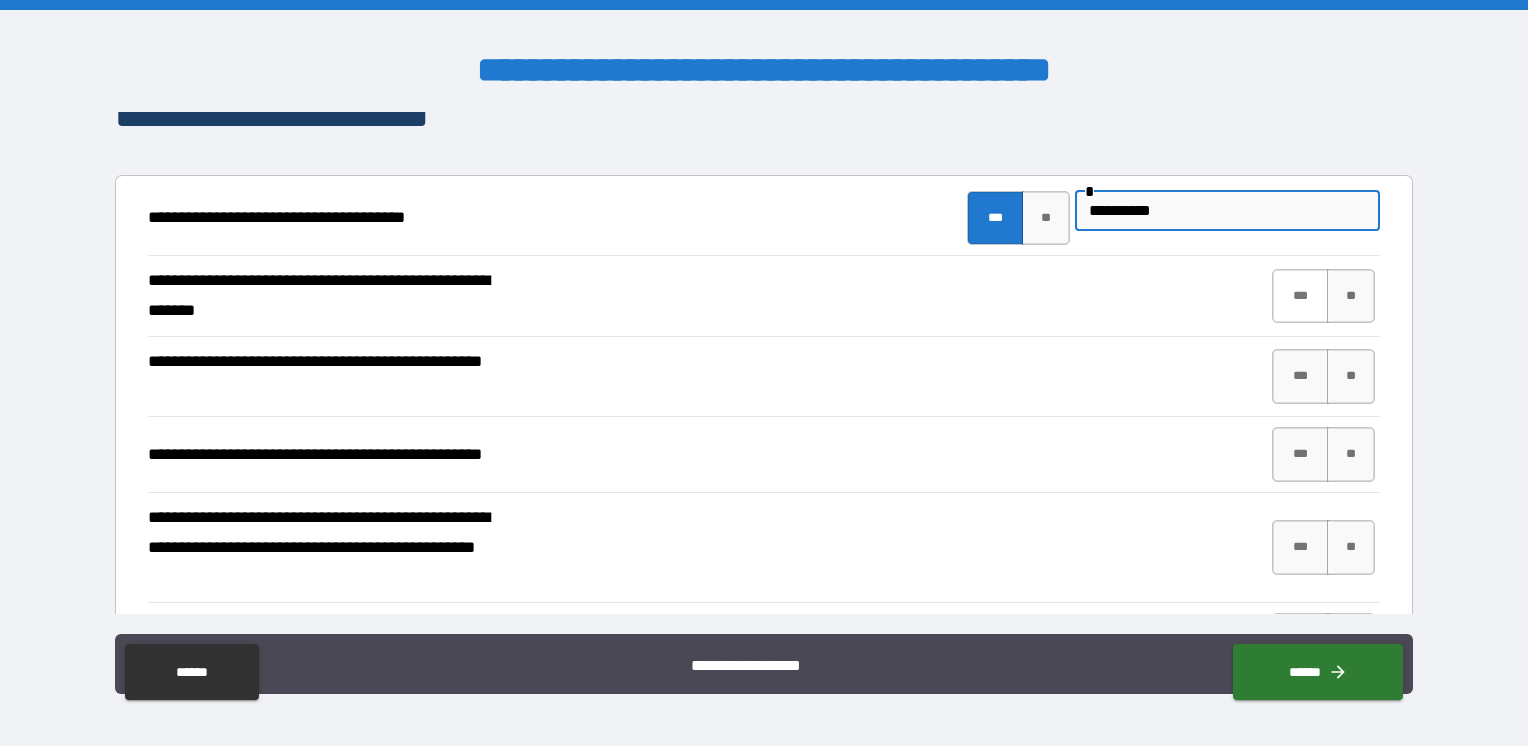 type on "**********" 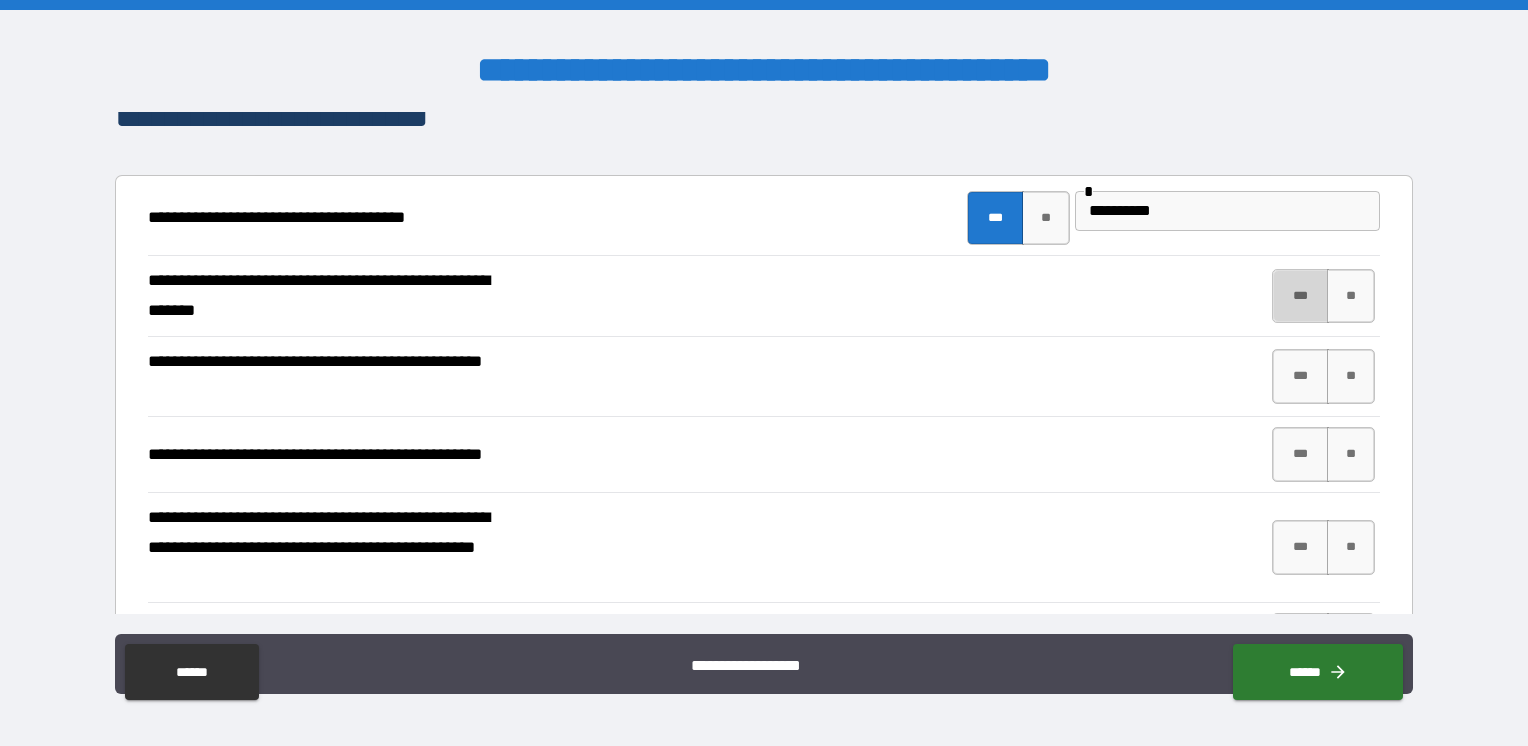 click on "***" at bounding box center (1300, 296) 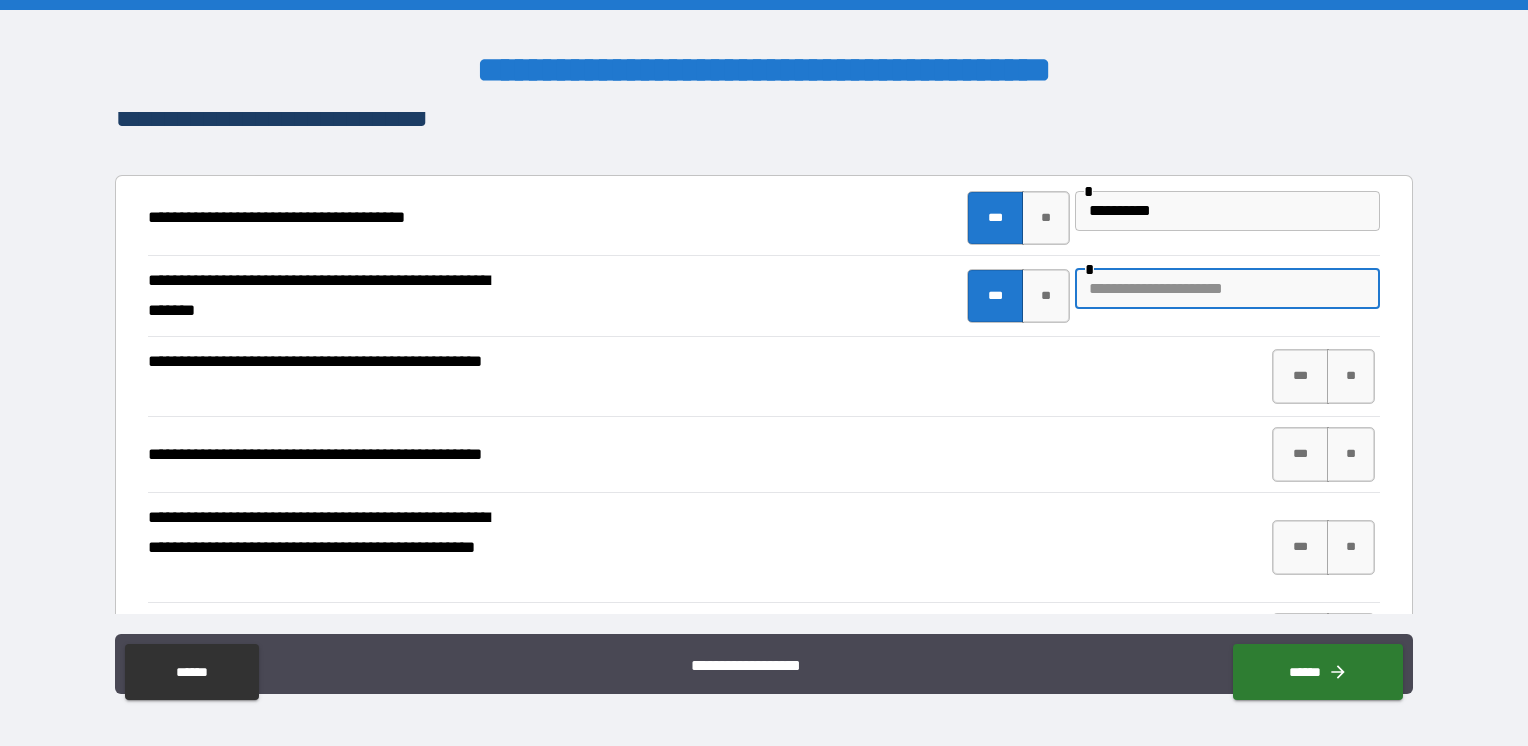 click at bounding box center (1227, 289) 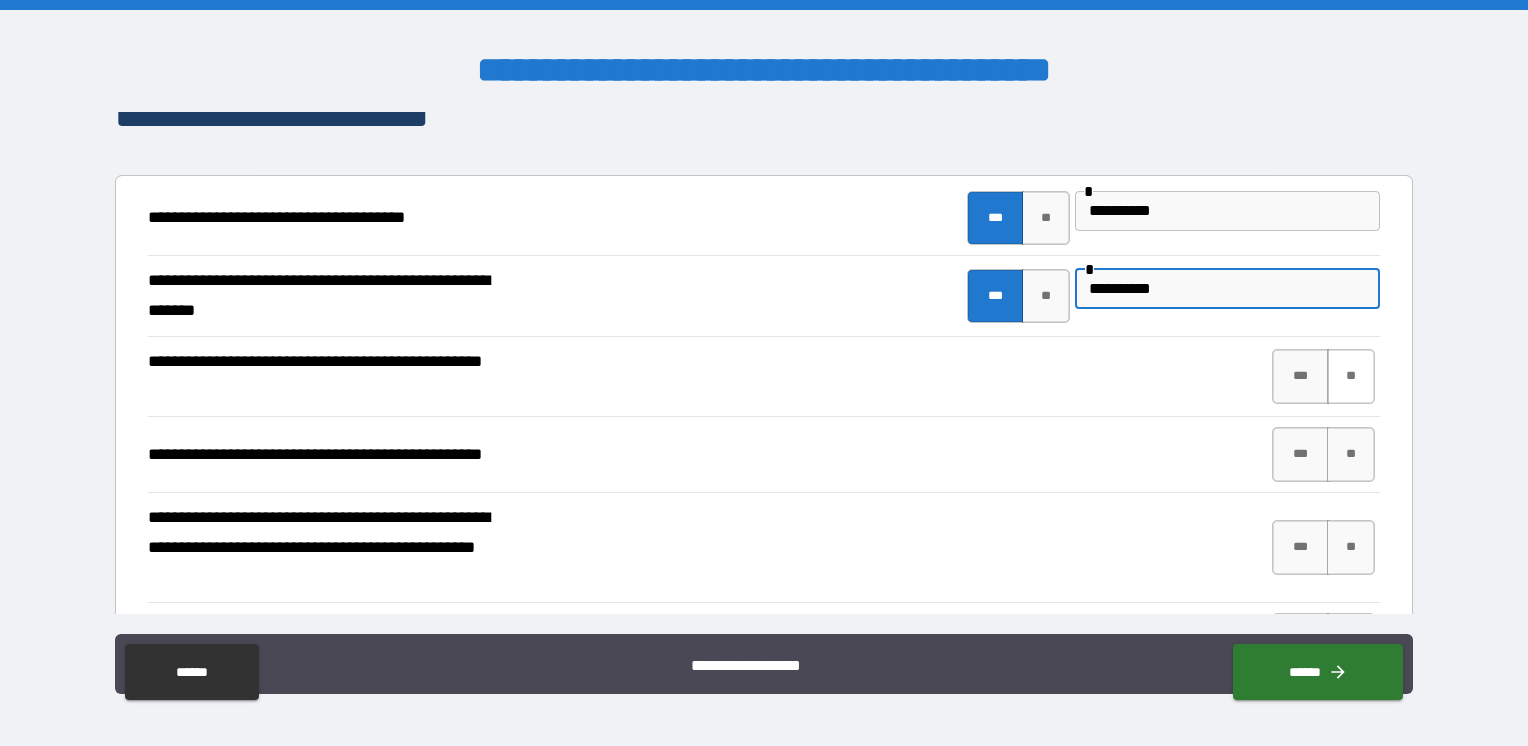 type on "**********" 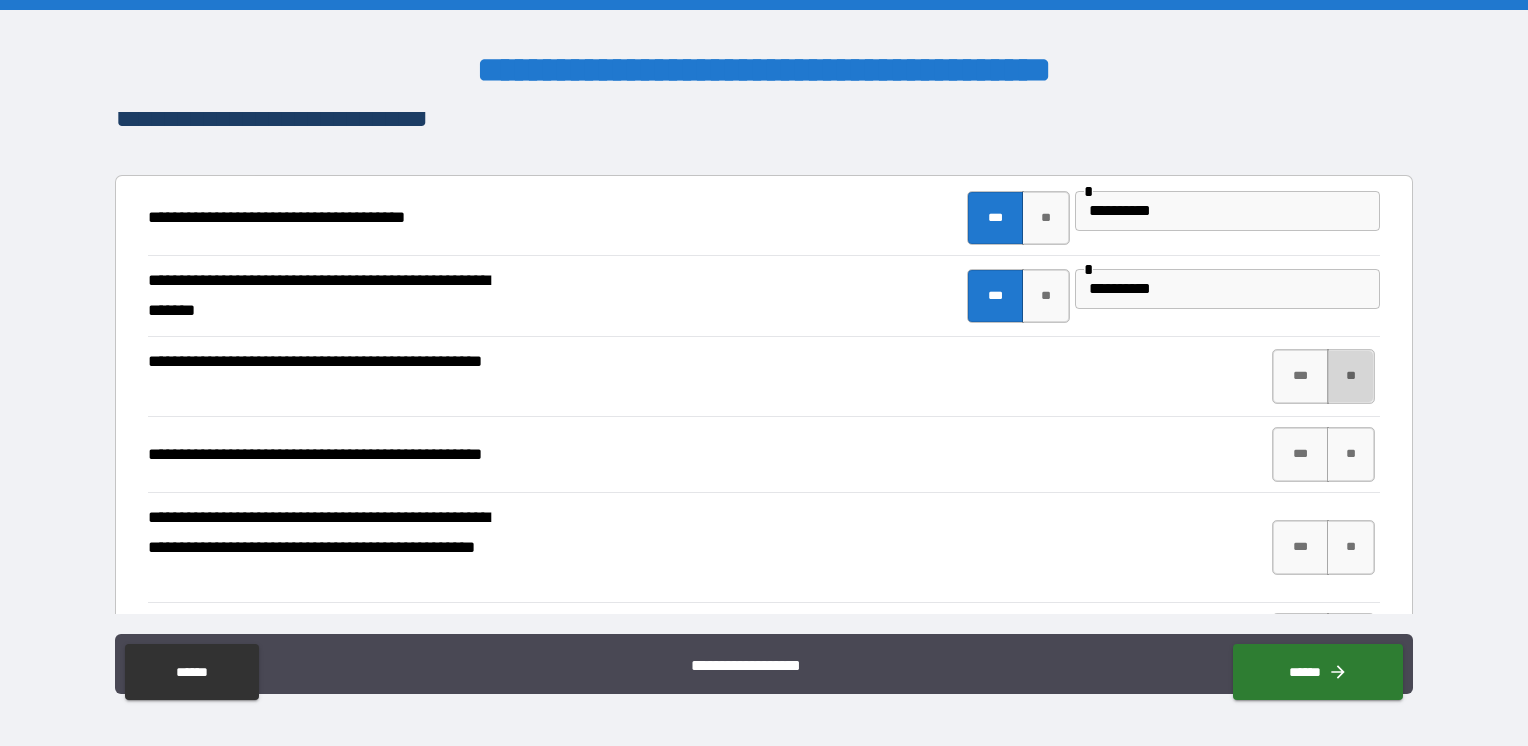 click on "**" at bounding box center (1351, 376) 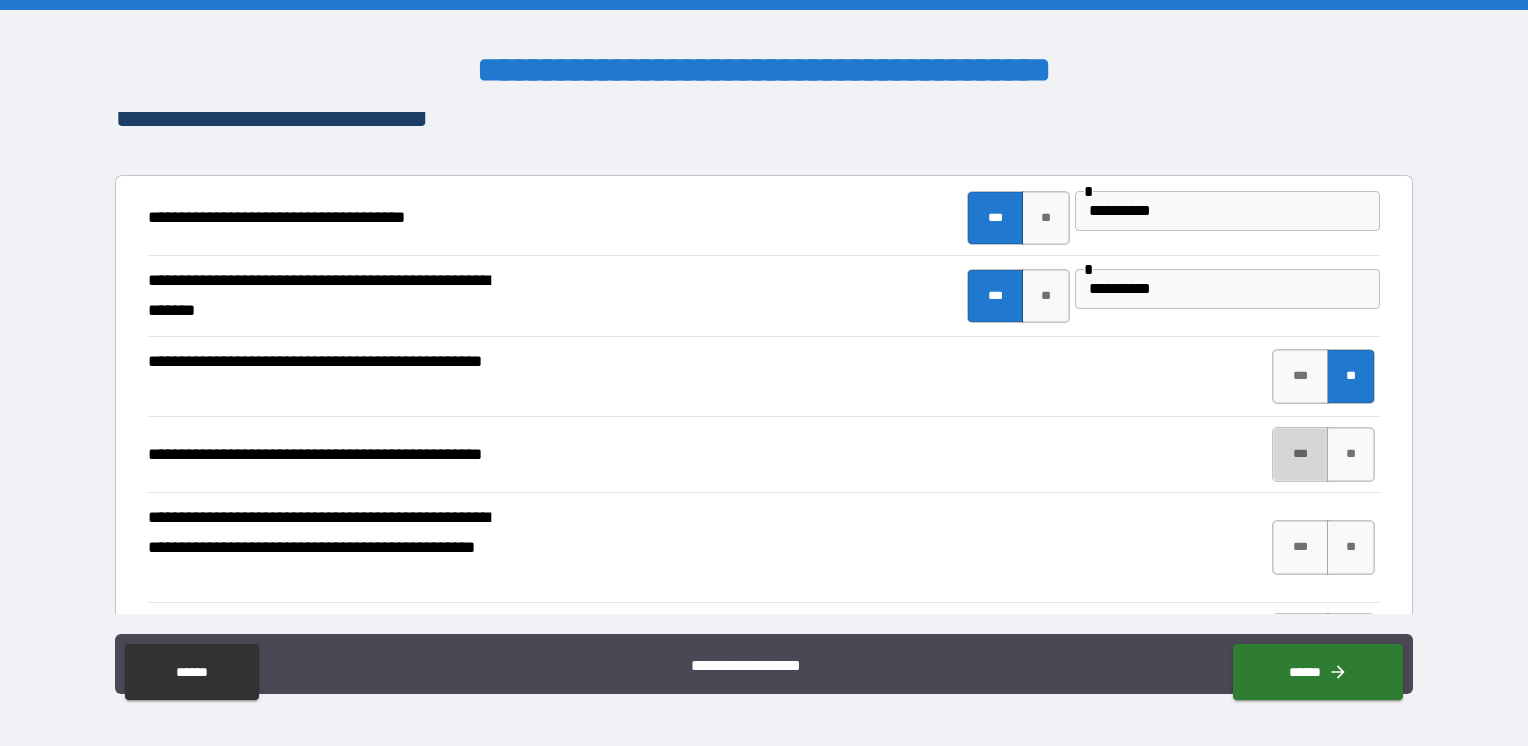 click on "***" at bounding box center [1300, 454] 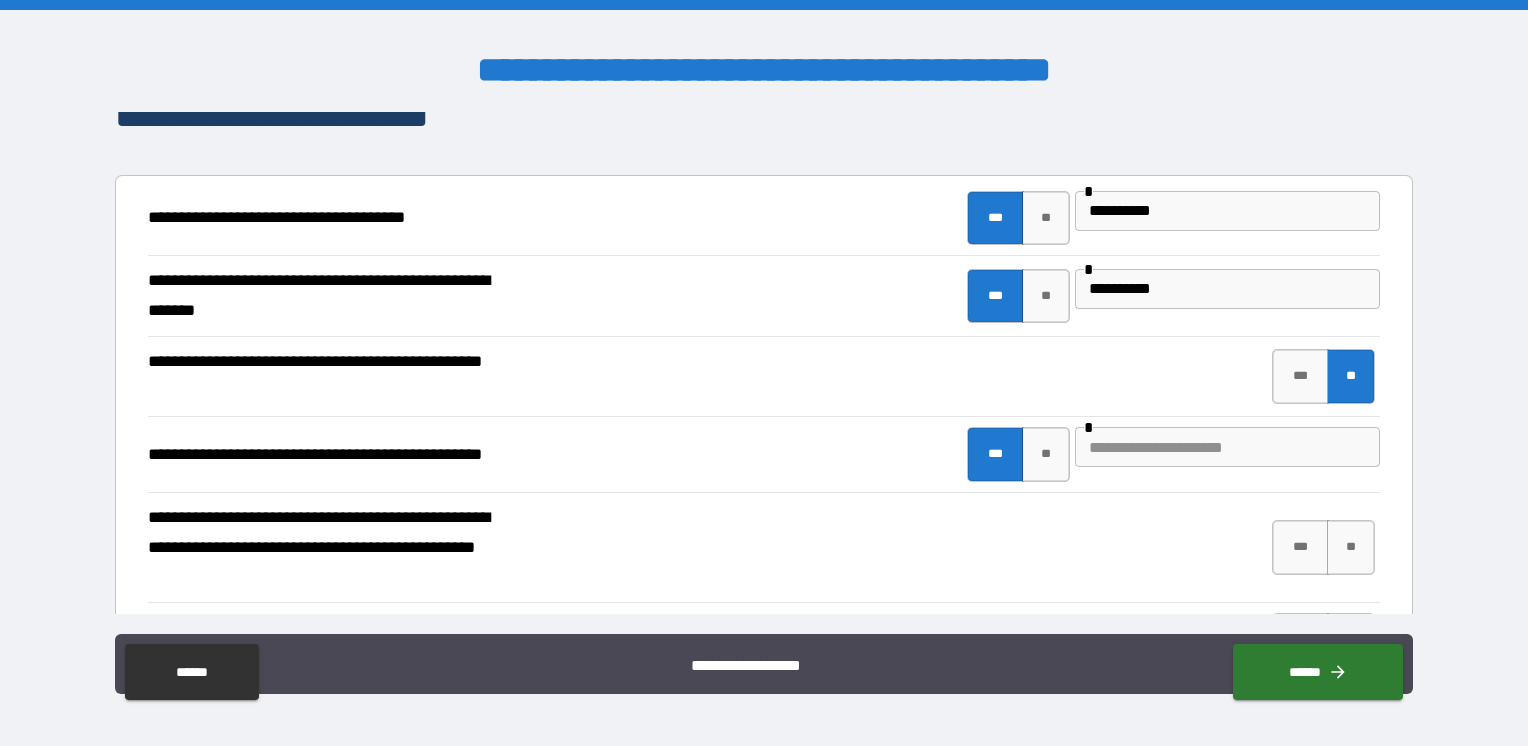 scroll, scrollTop: 600, scrollLeft: 0, axis: vertical 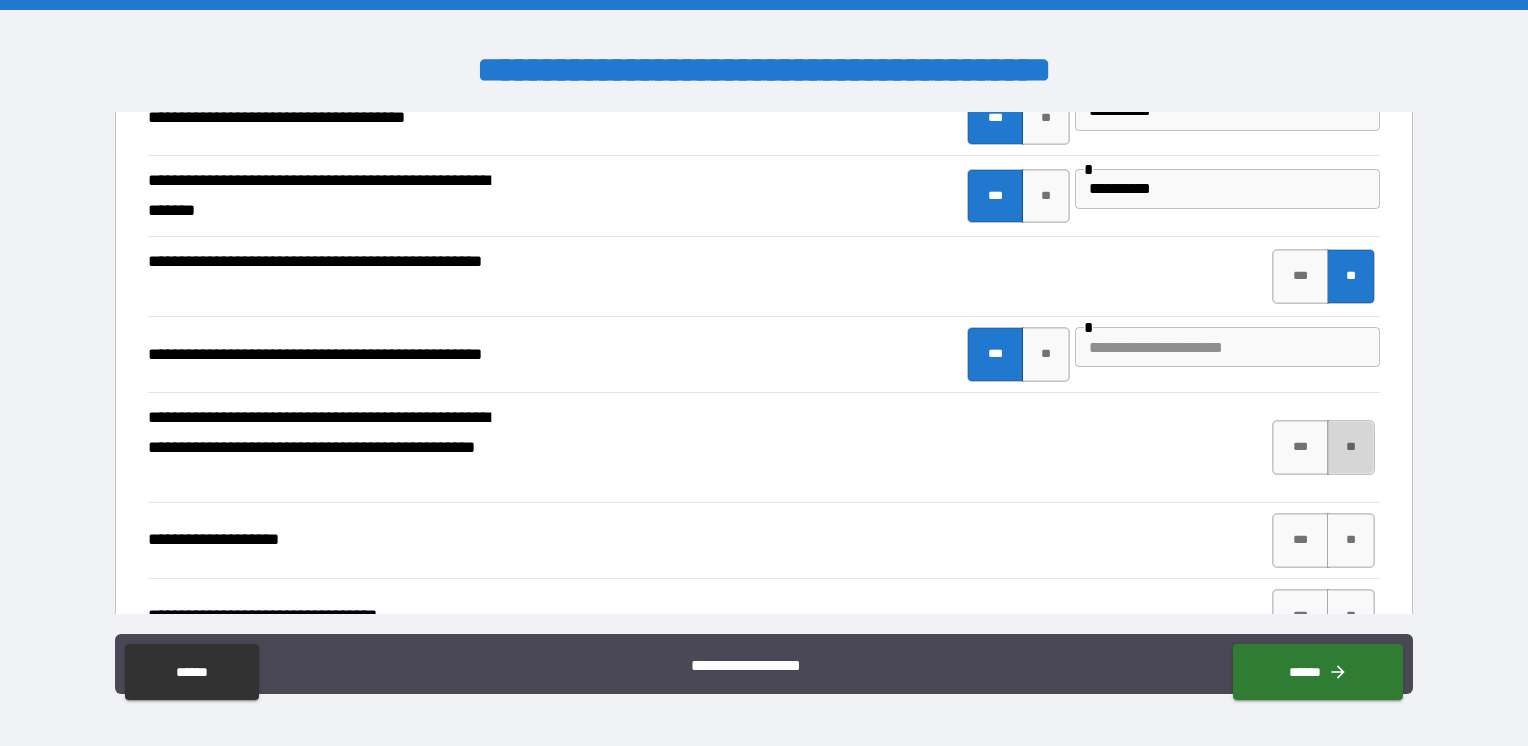 click on "**" at bounding box center [1351, 447] 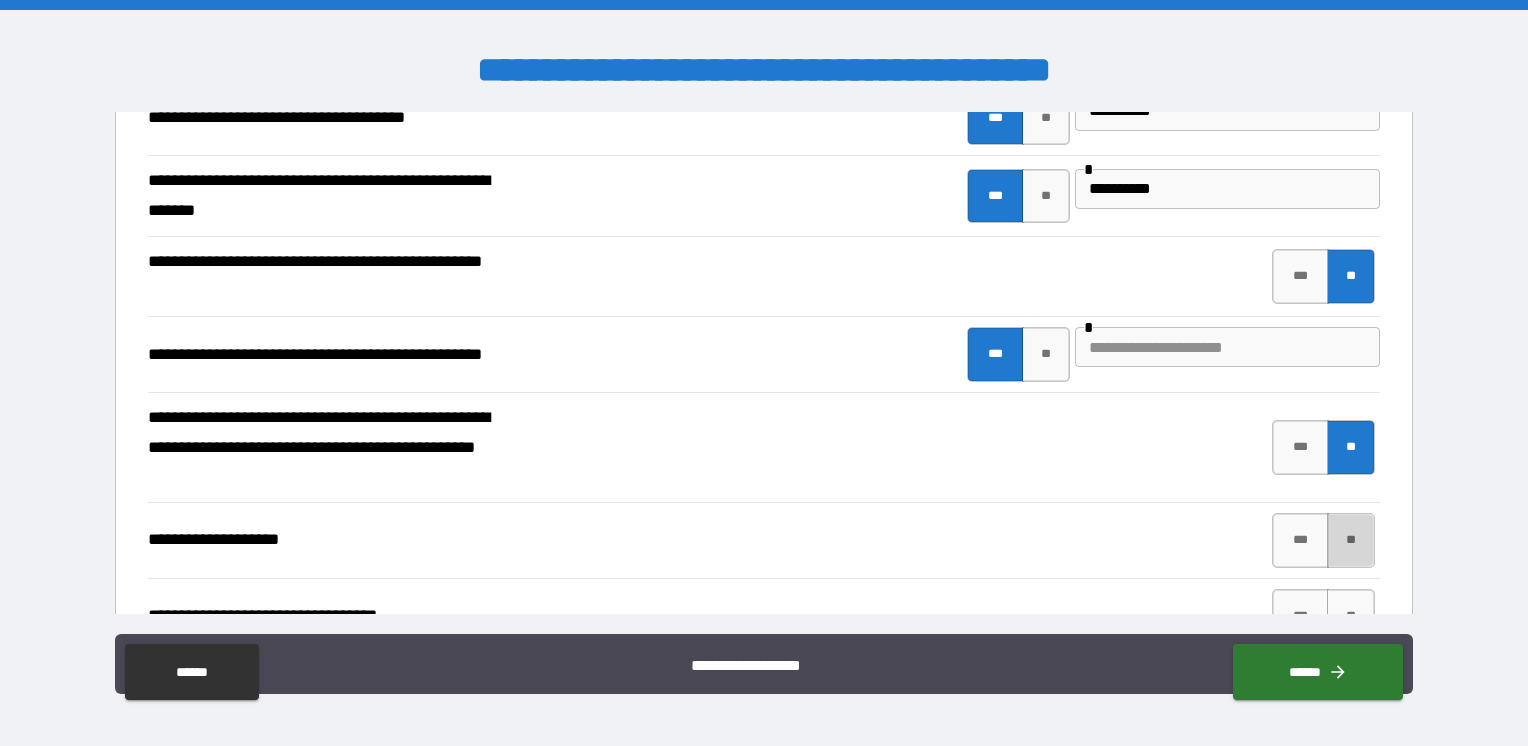 click on "**" at bounding box center [1351, 540] 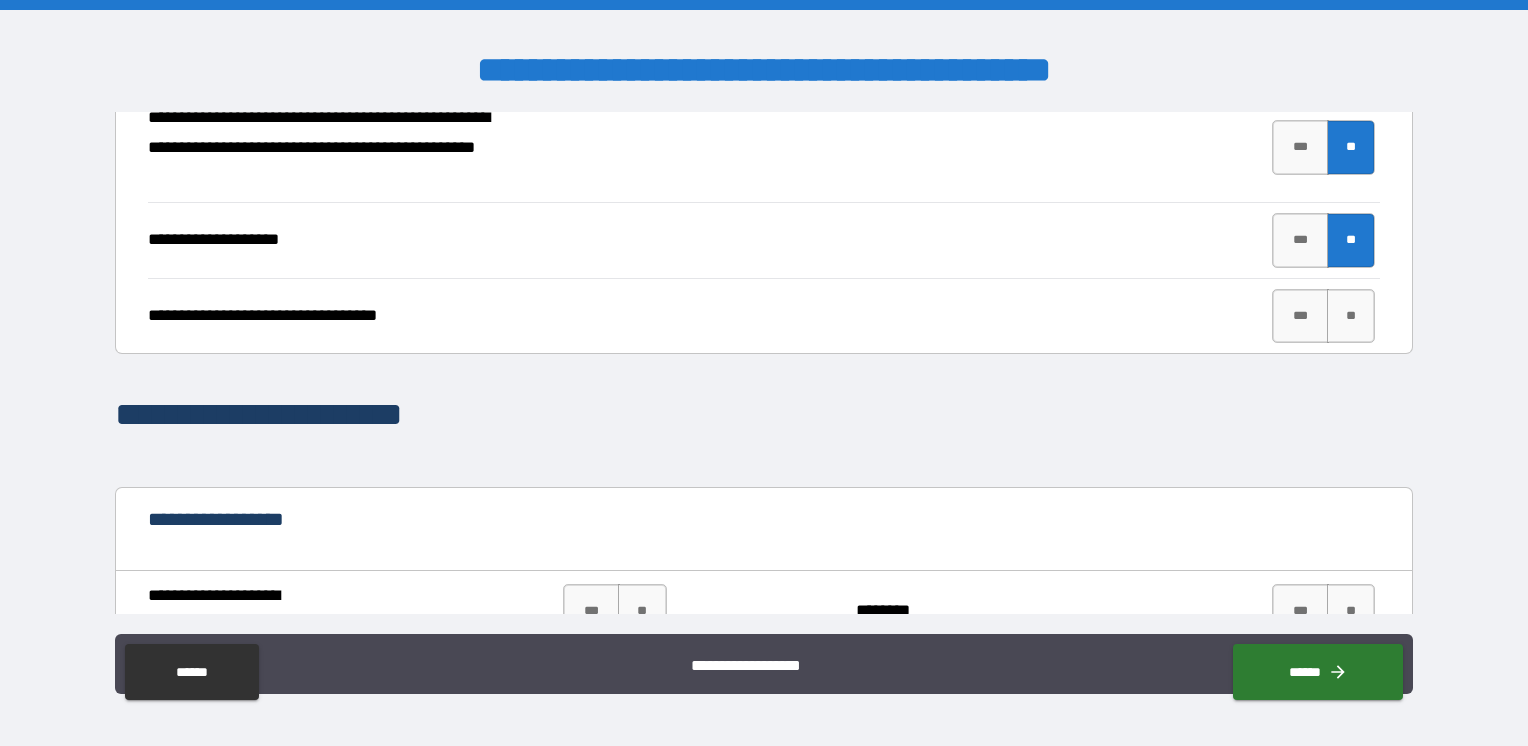 scroll, scrollTop: 800, scrollLeft: 0, axis: vertical 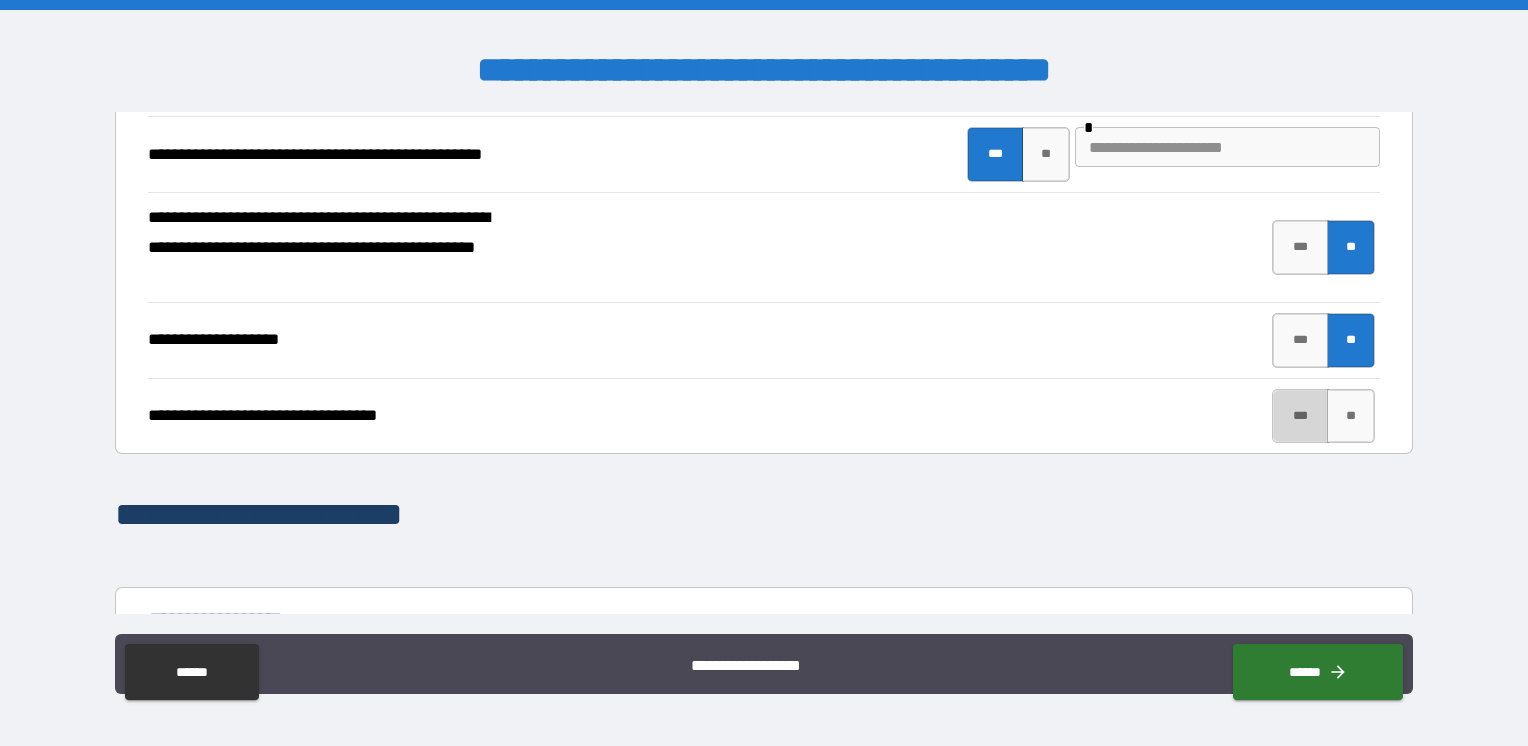 click on "***" at bounding box center [1300, 416] 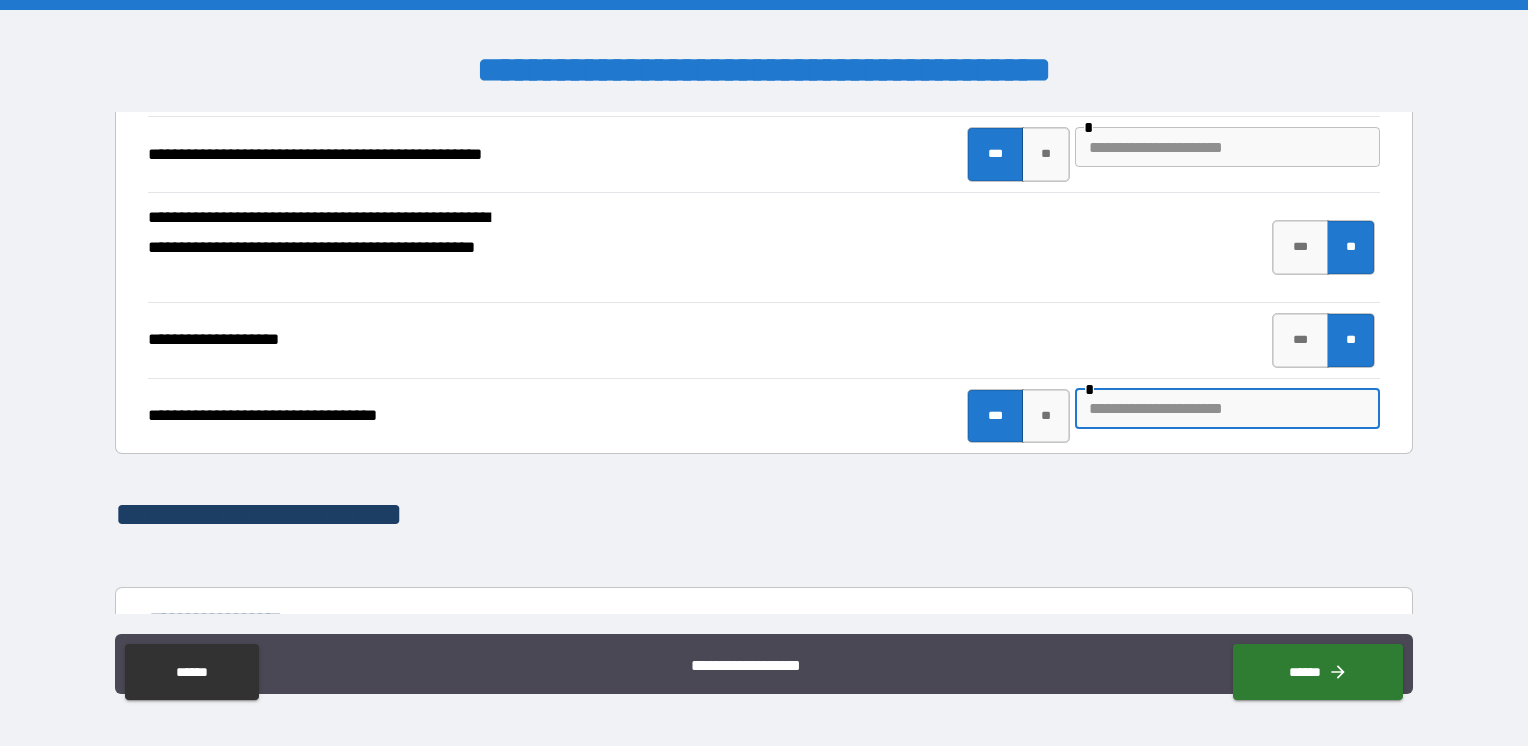click at bounding box center (1227, 409) 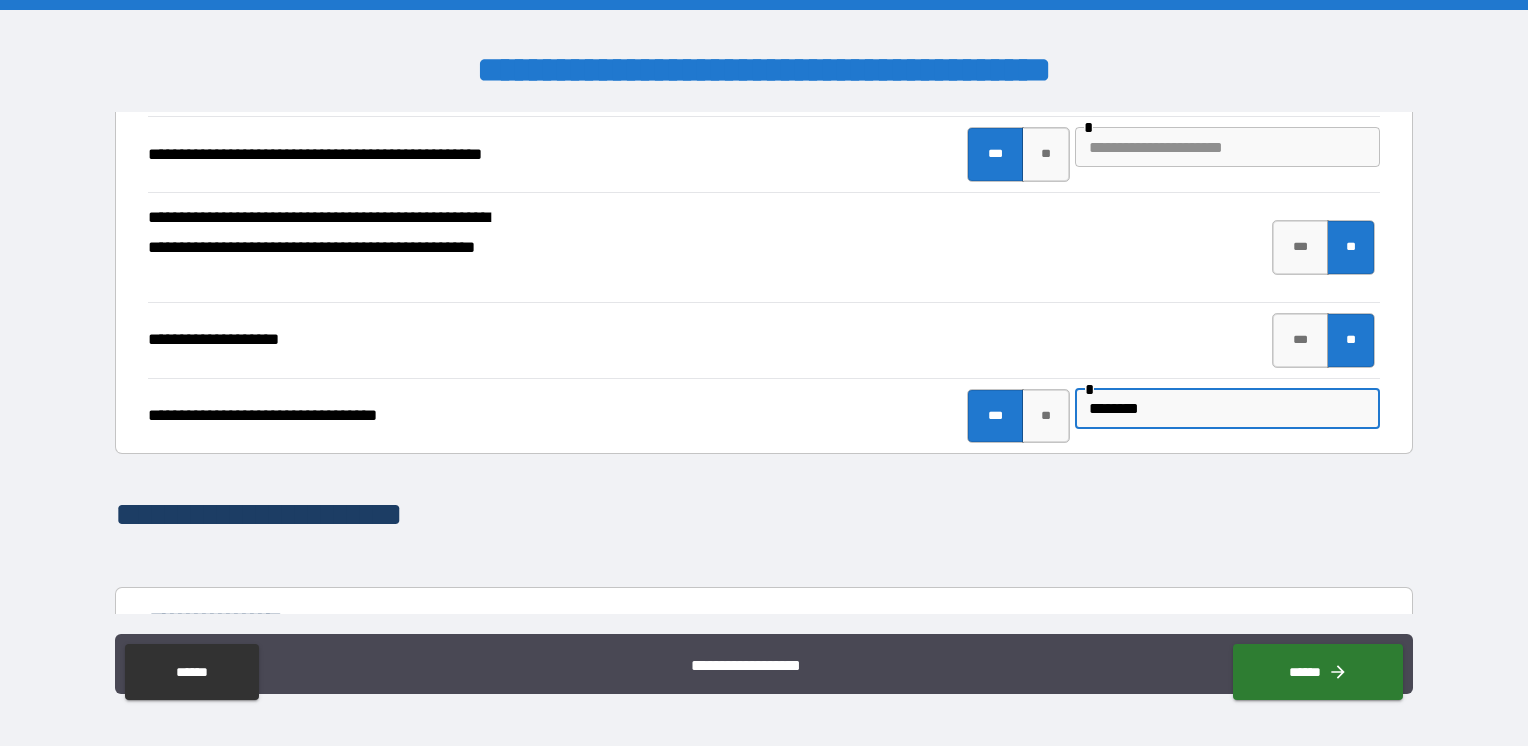 click on "********" at bounding box center (1227, 409) 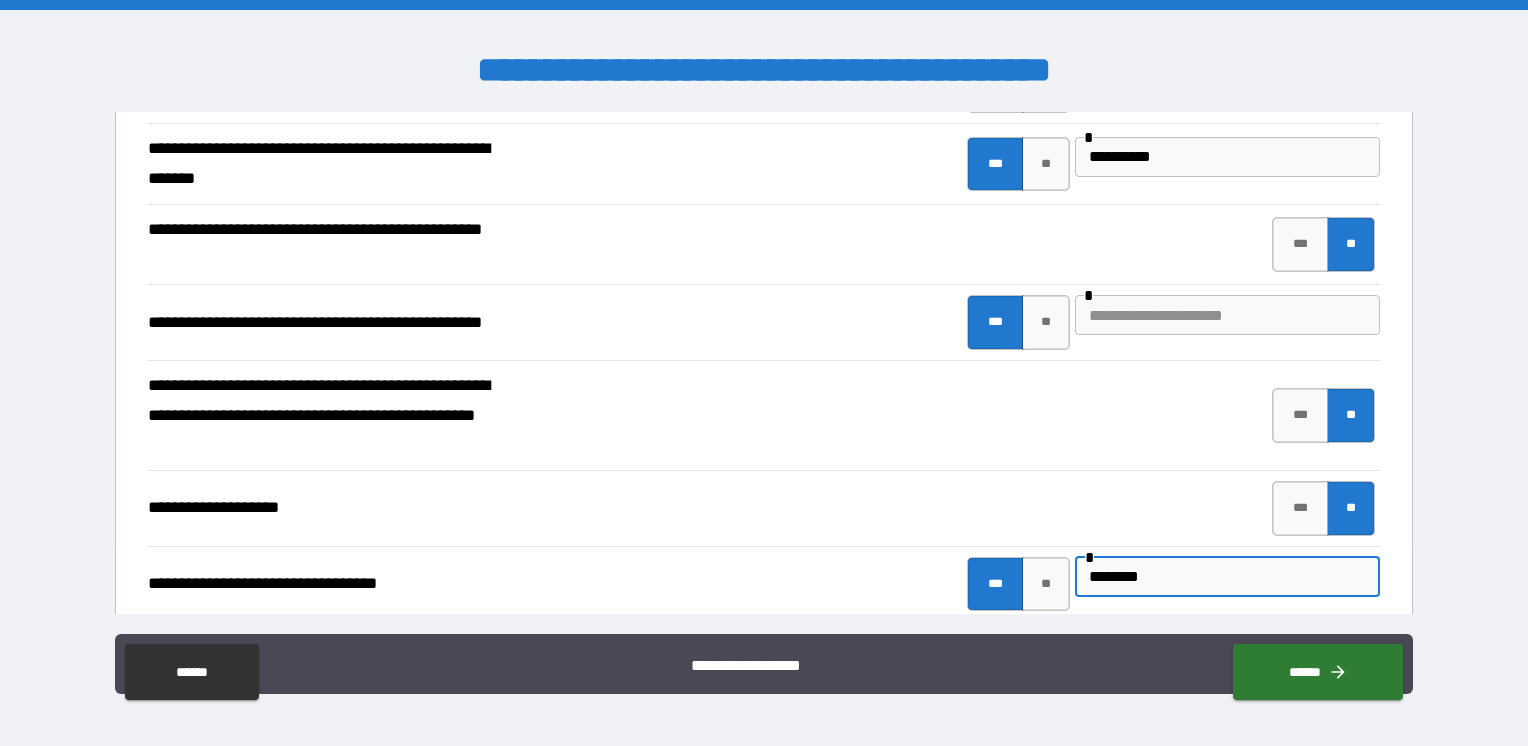 scroll, scrollTop: 600, scrollLeft: 0, axis: vertical 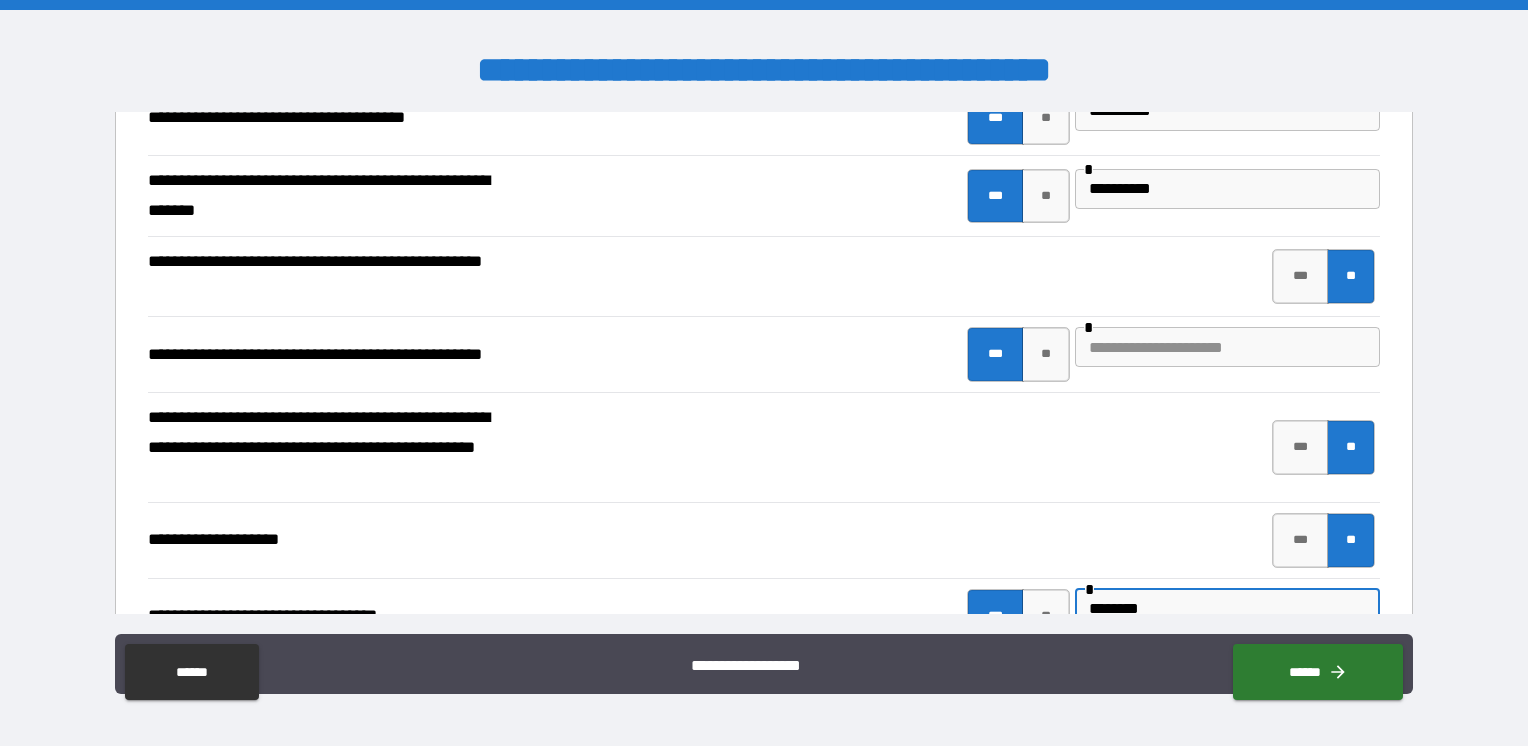 type on "********" 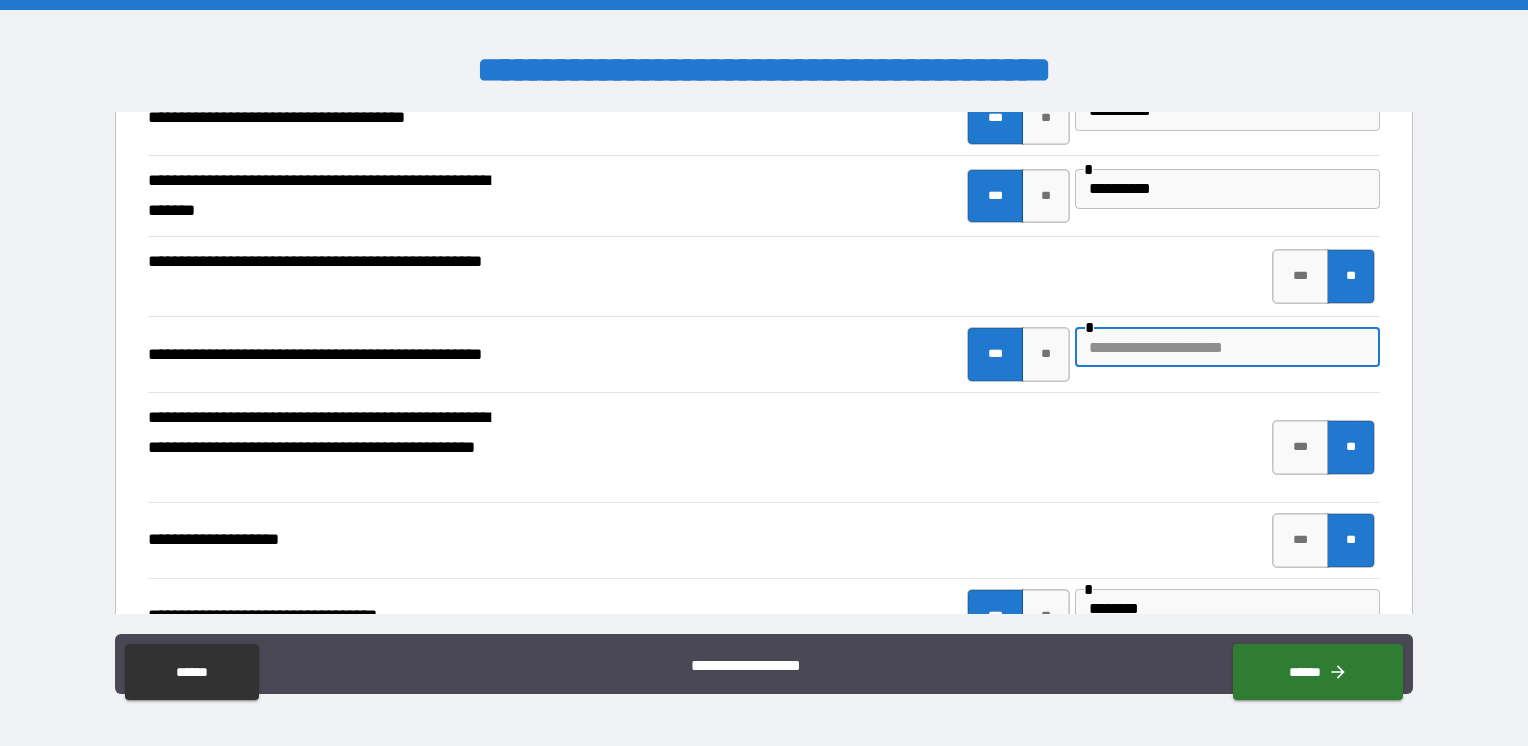 click at bounding box center (1227, 347) 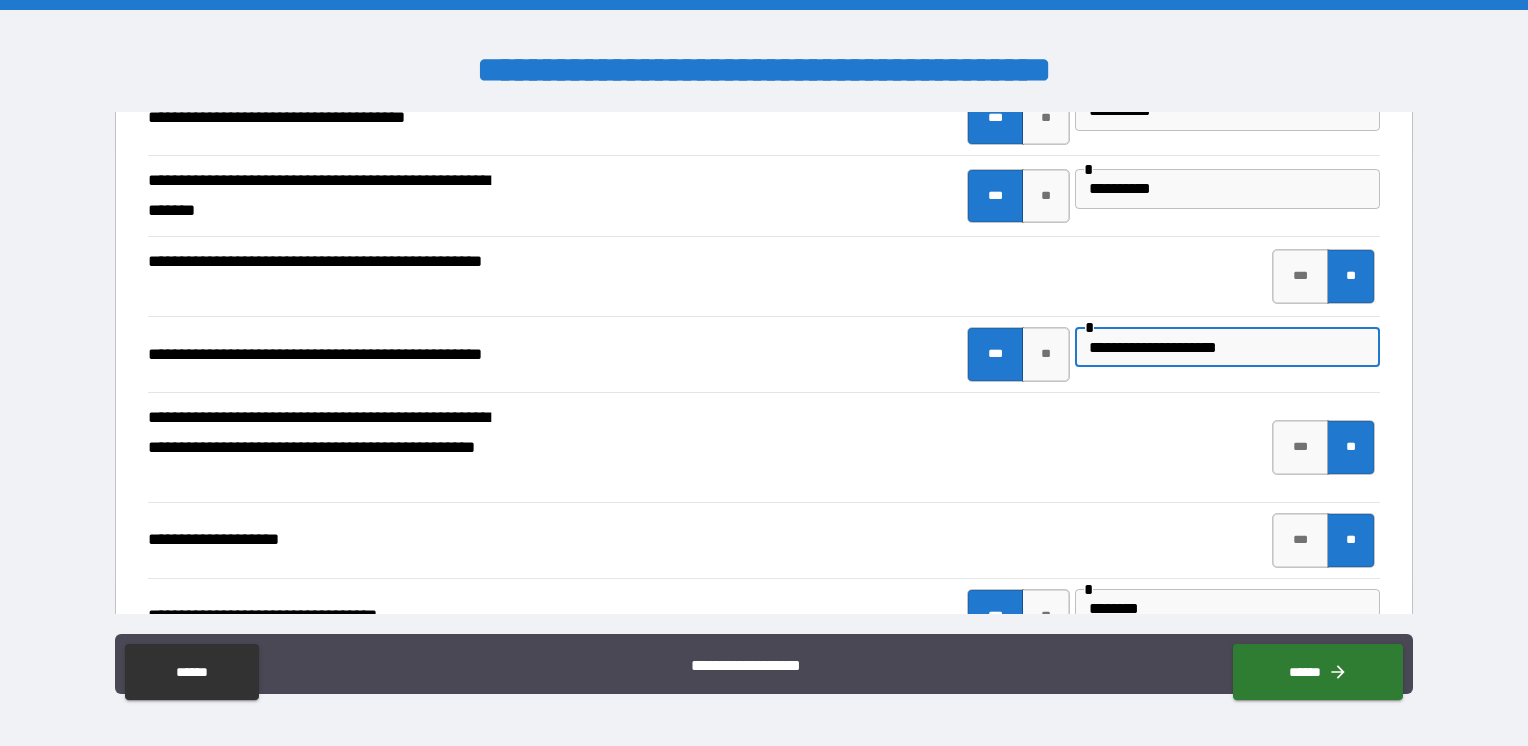 click on "**********" at bounding box center [1227, 347] 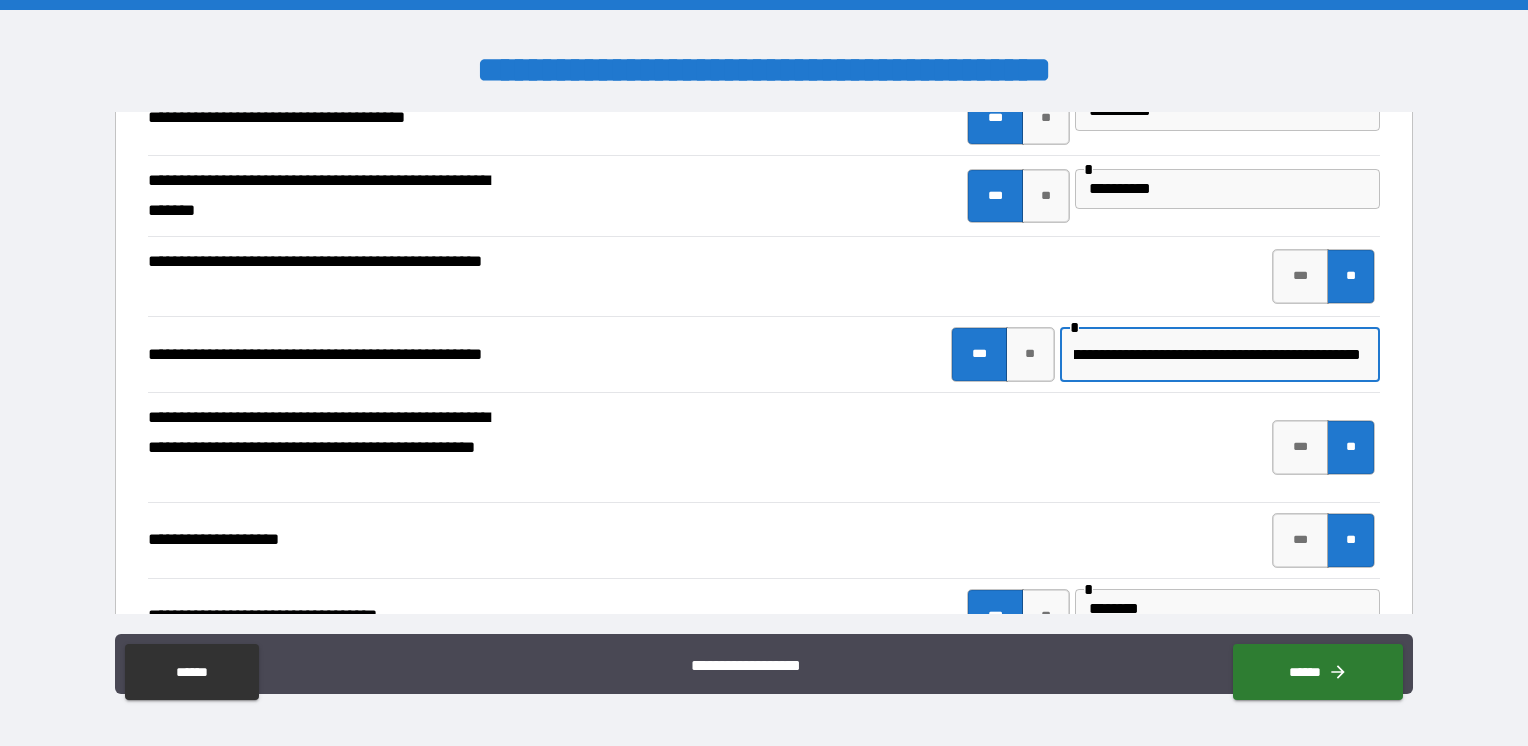 scroll, scrollTop: 0, scrollLeft: 567, axis: horizontal 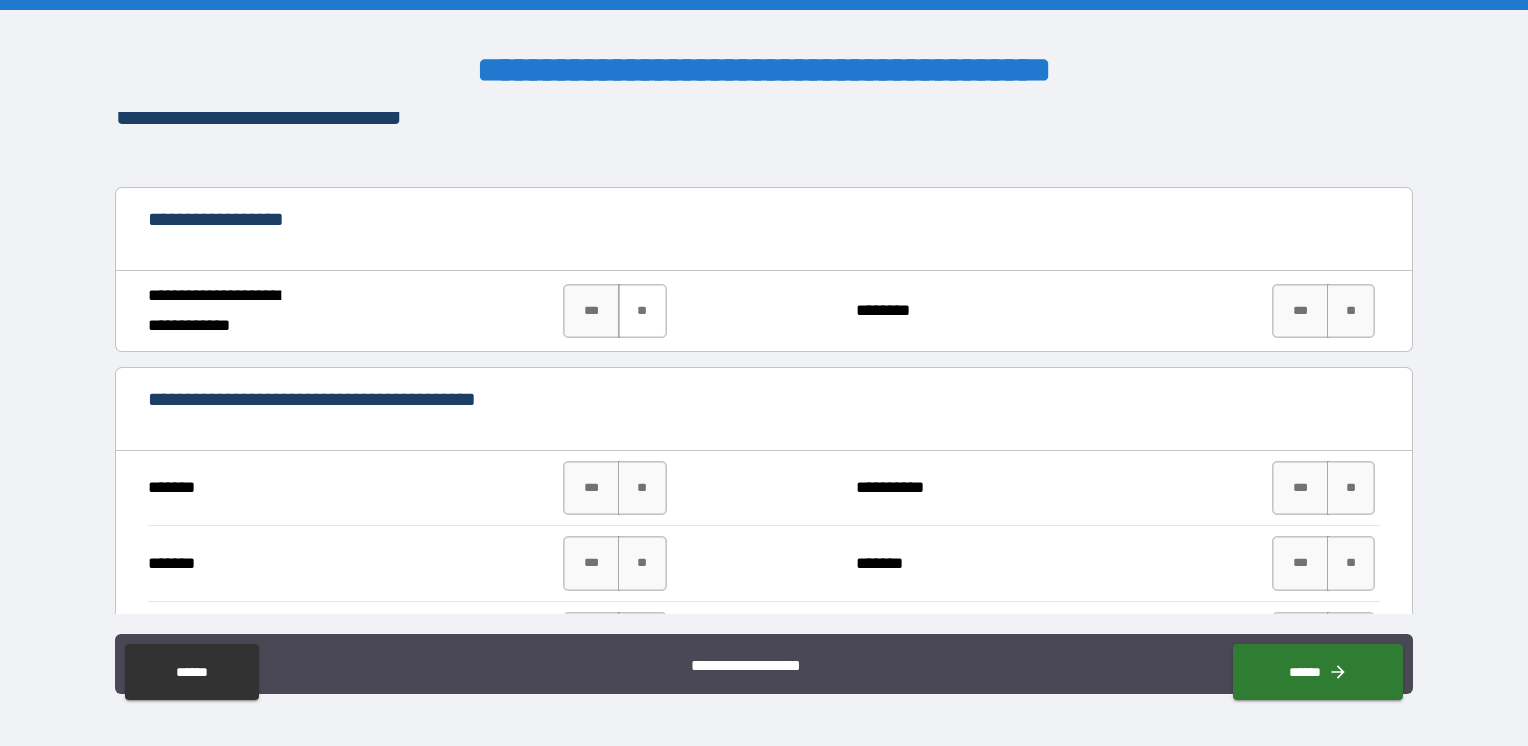type on "**********" 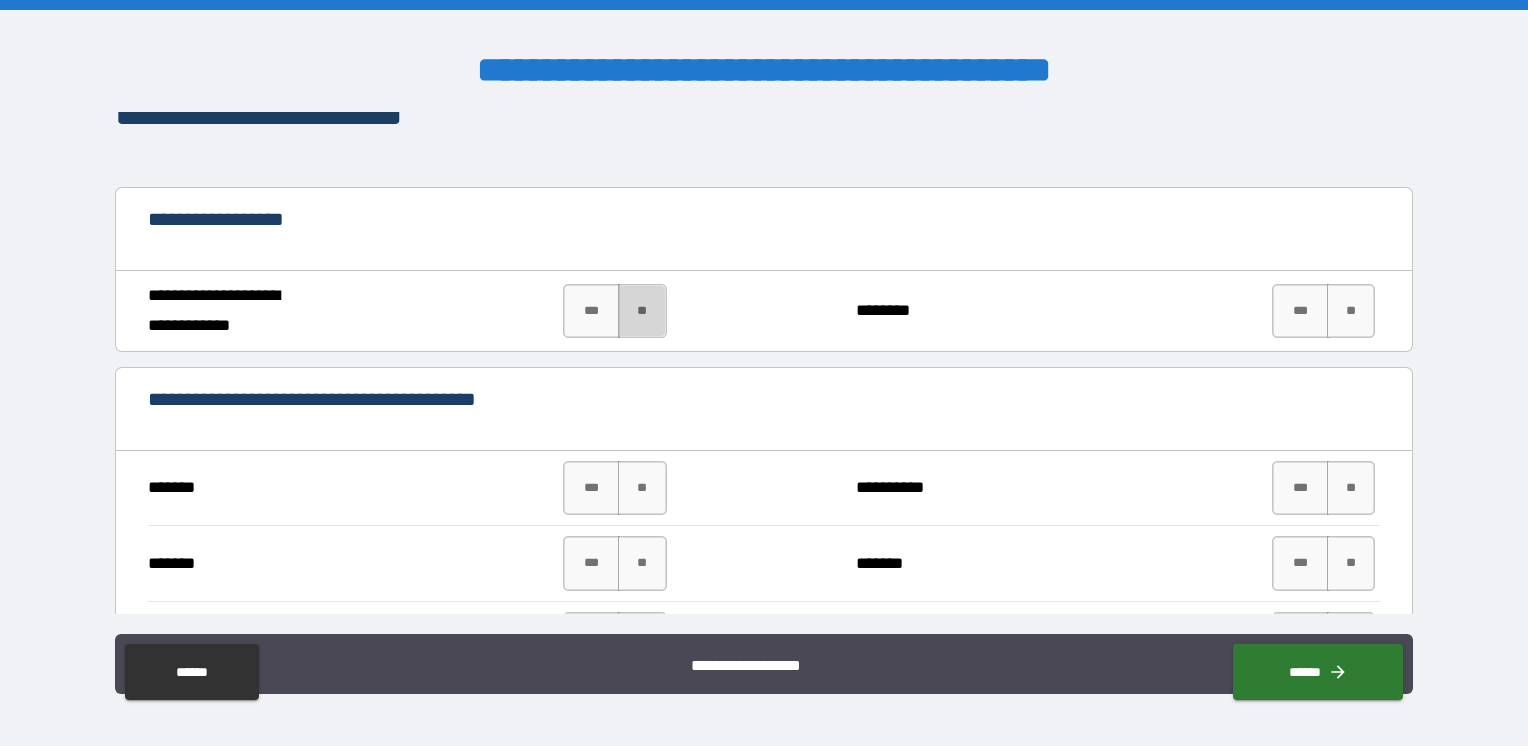 scroll, scrollTop: 0, scrollLeft: 0, axis: both 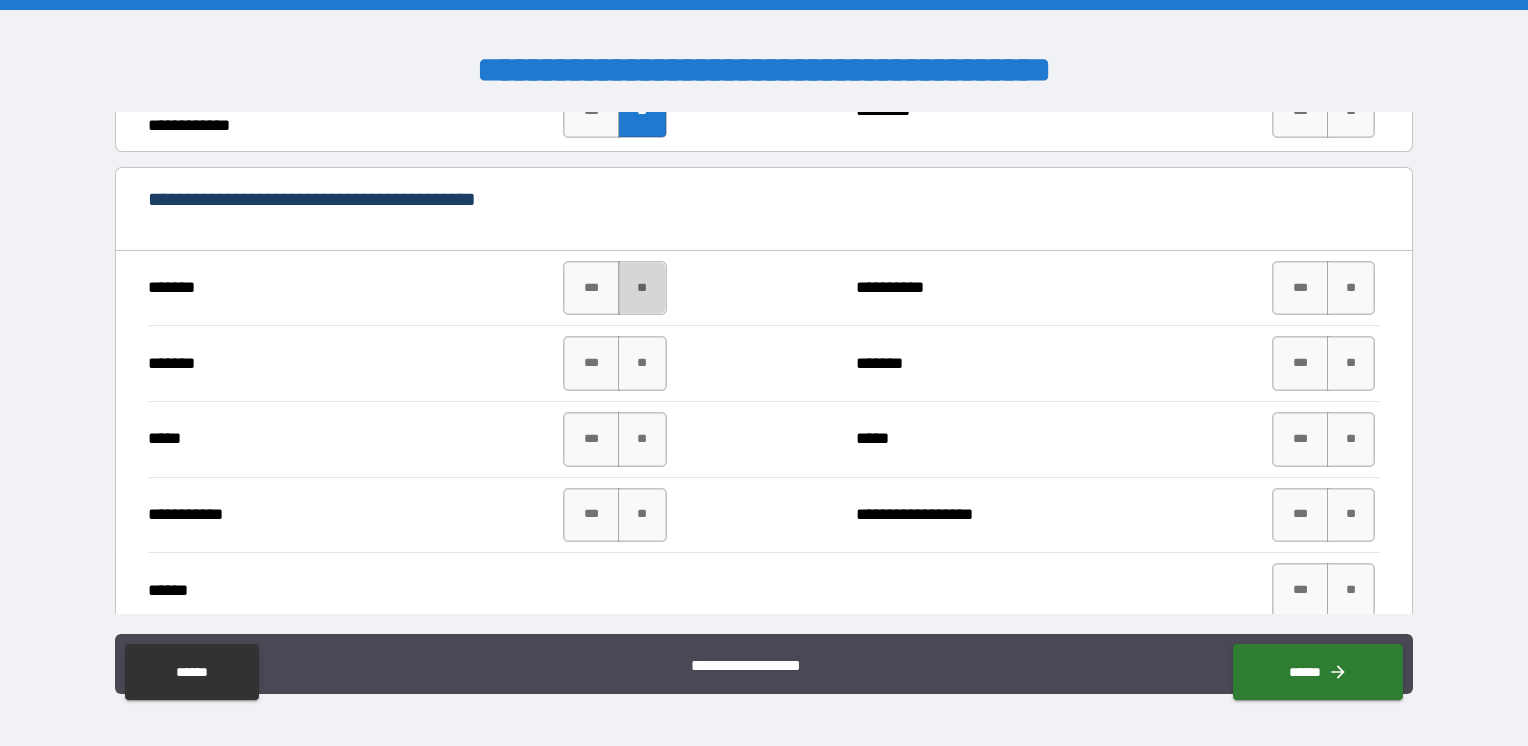 click on "**" at bounding box center (642, 288) 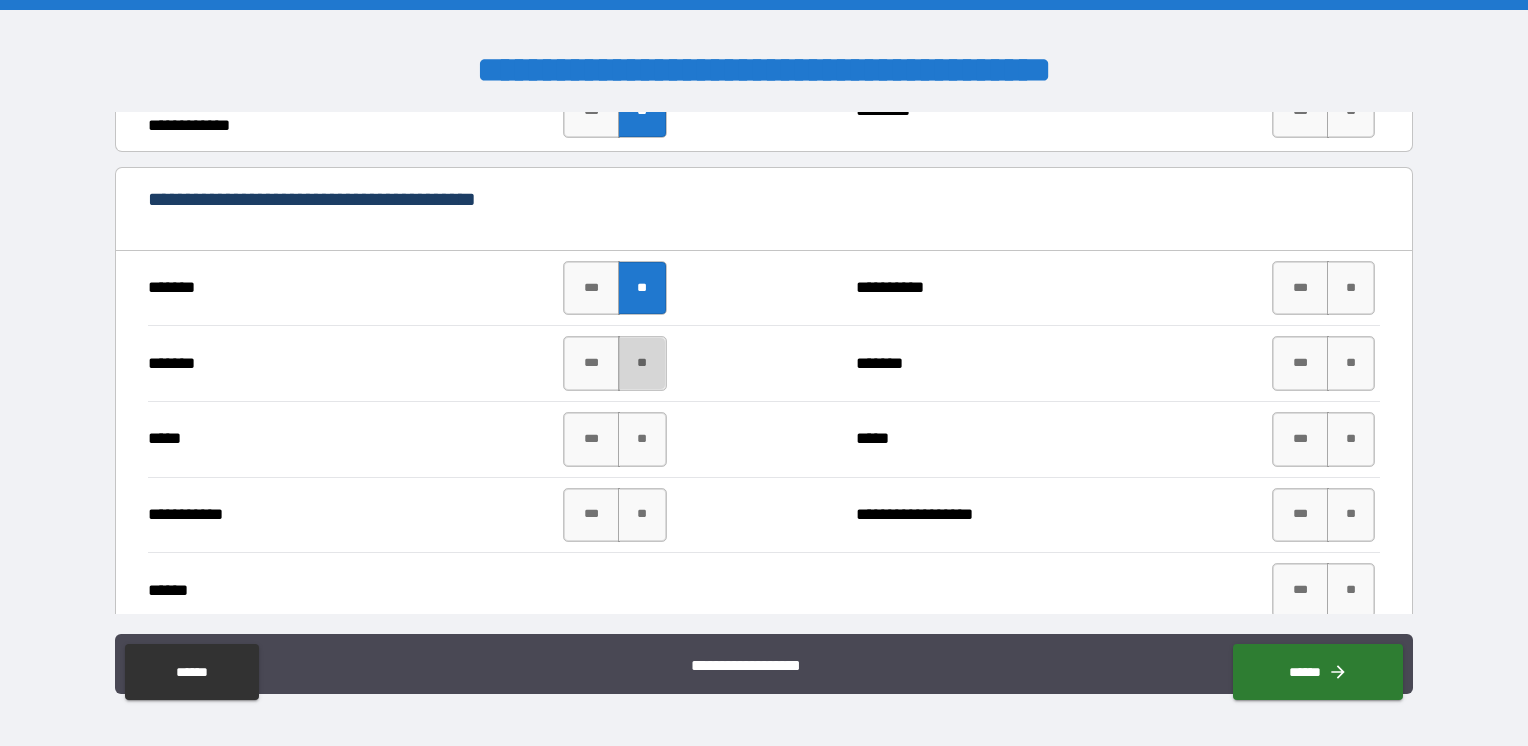 click on "**" at bounding box center (642, 363) 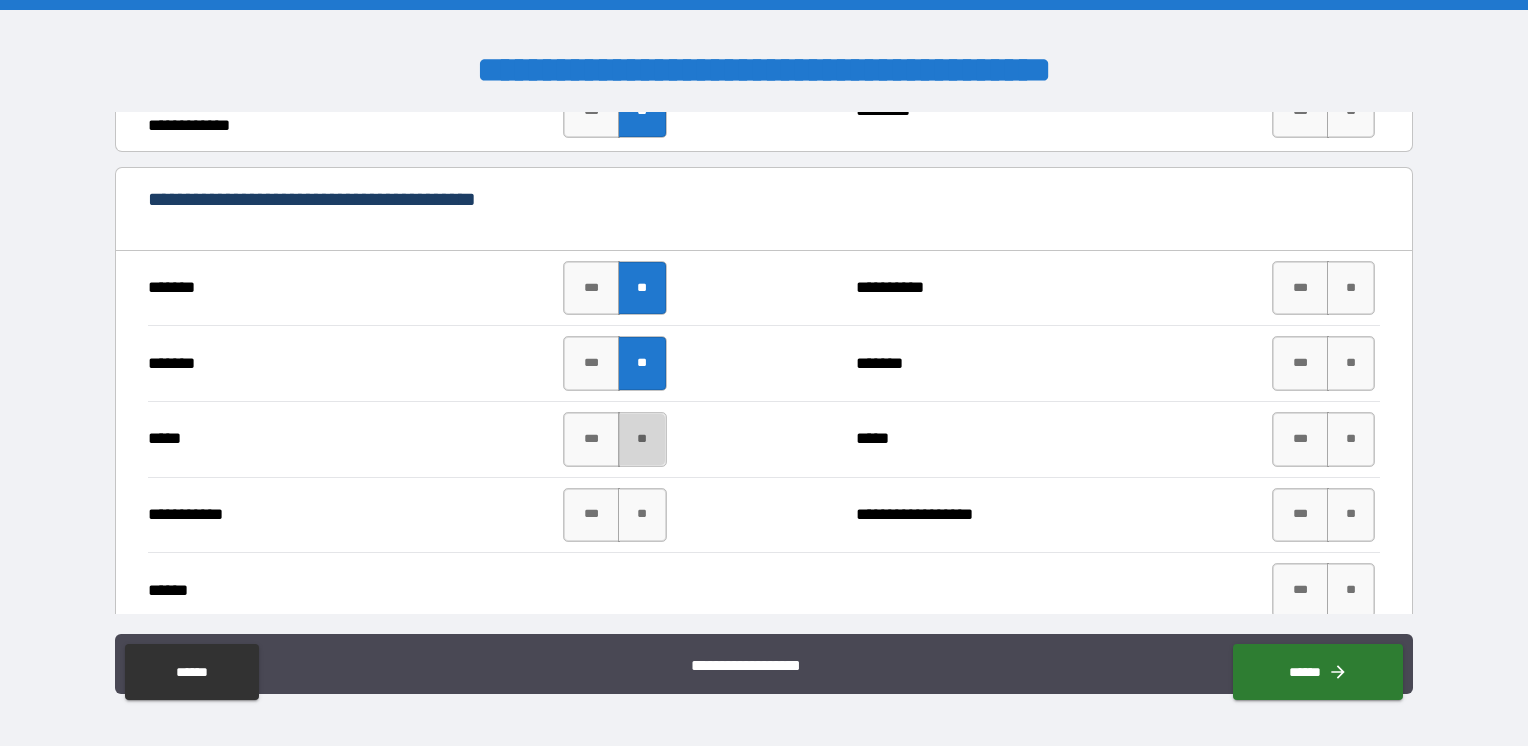 drag, startPoint x: 645, startPoint y: 446, endPoint x: 631, endPoint y: 474, distance: 31.304953 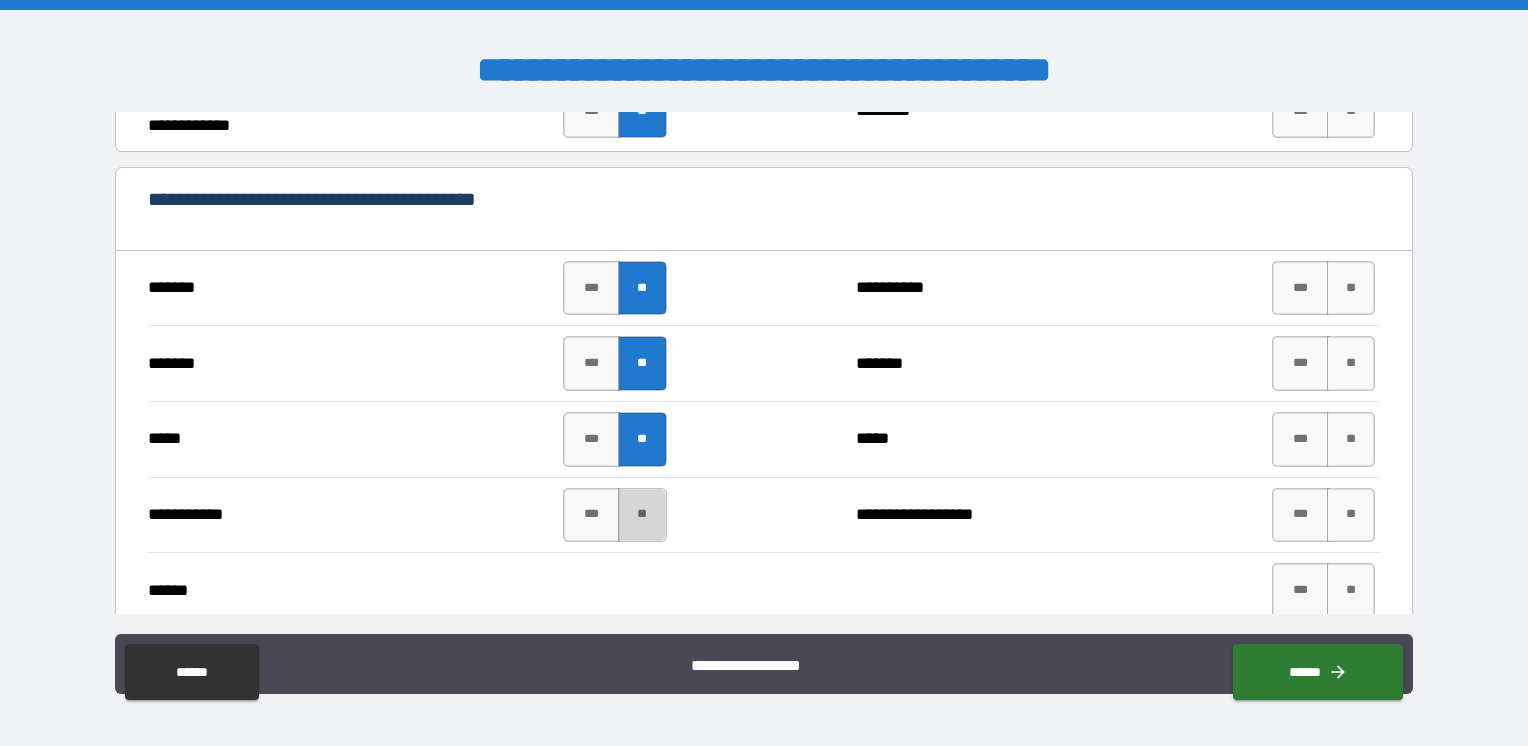 click on "**" at bounding box center (642, 515) 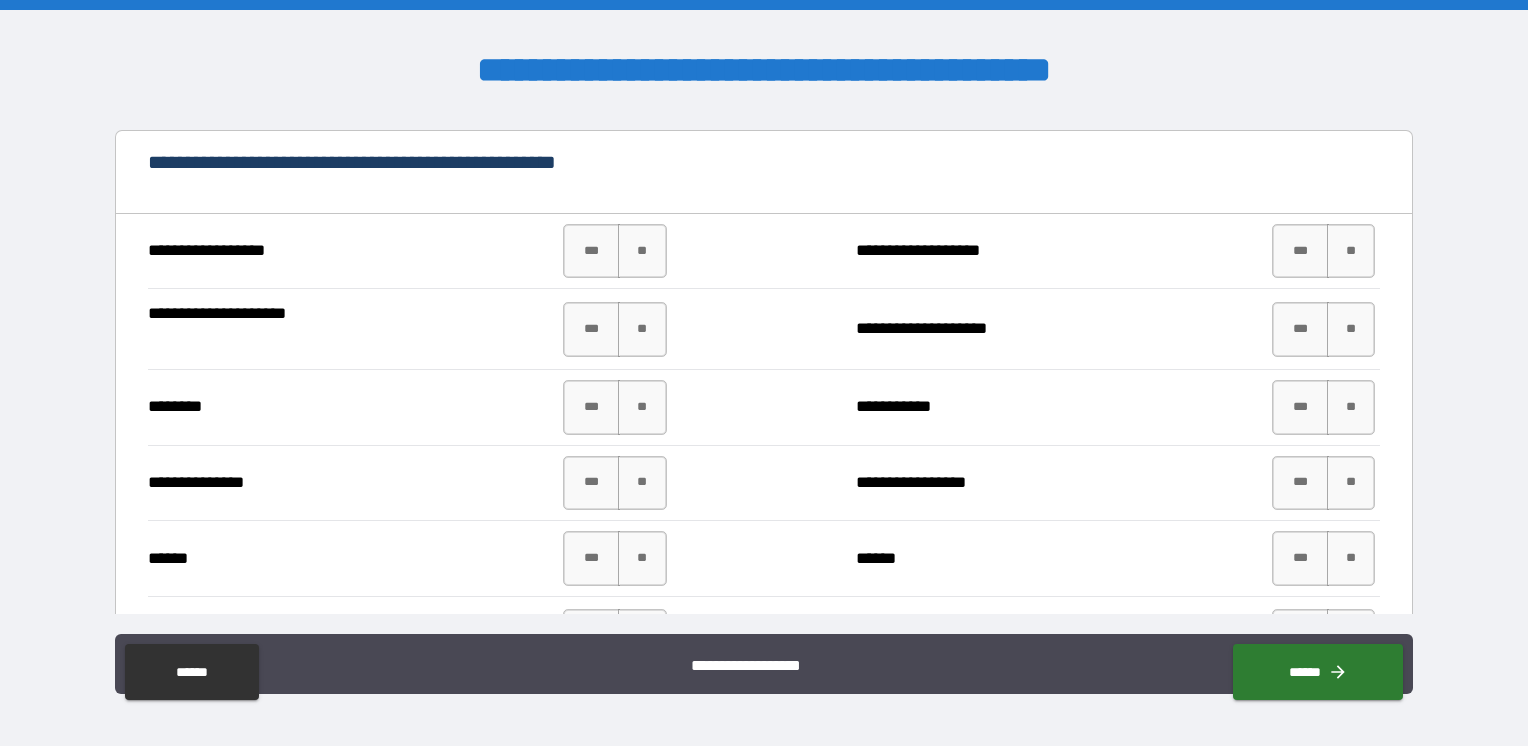 scroll, scrollTop: 2000, scrollLeft: 0, axis: vertical 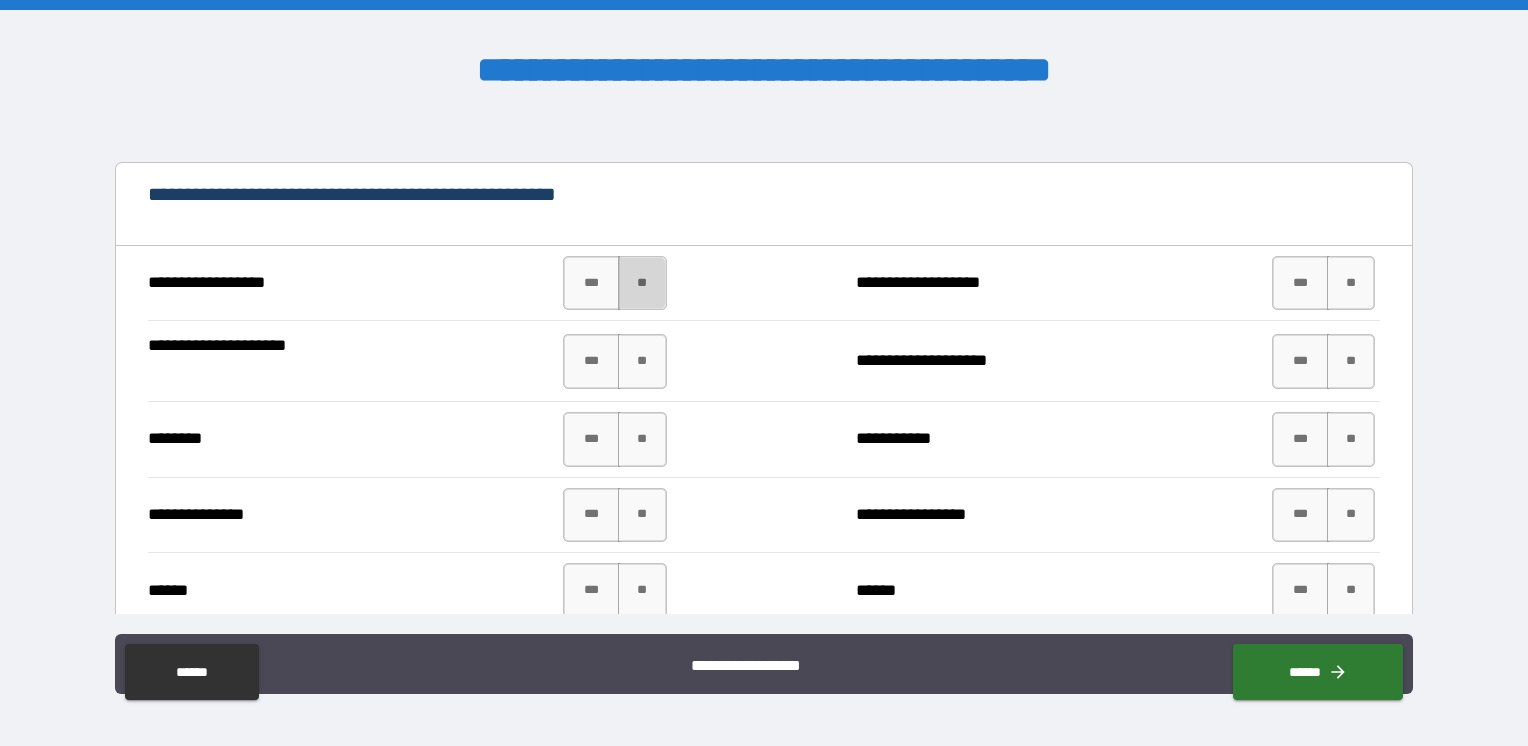 click on "**" at bounding box center (642, 283) 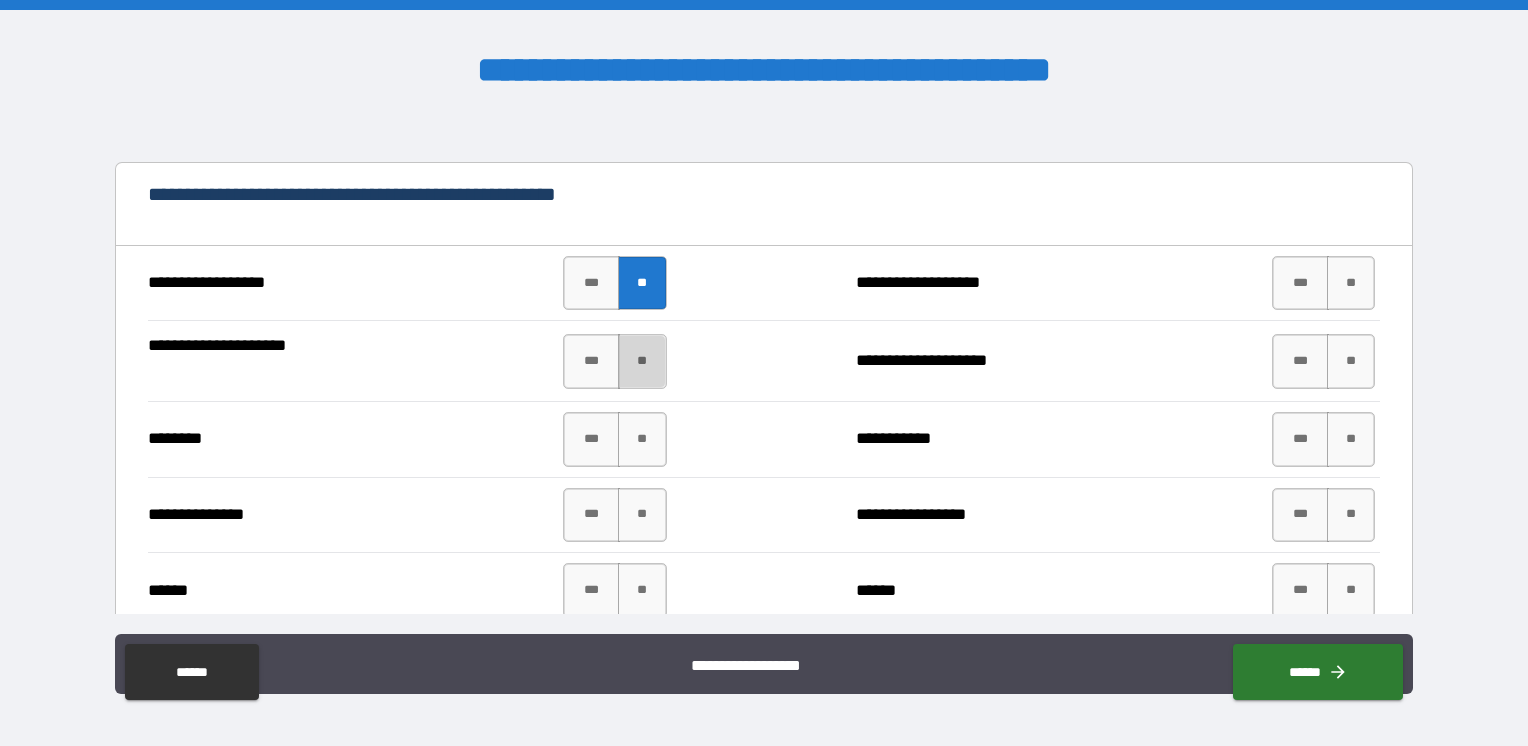 drag, startPoint x: 638, startPoint y: 371, endPoint x: 639, endPoint y: 388, distance: 17.029387 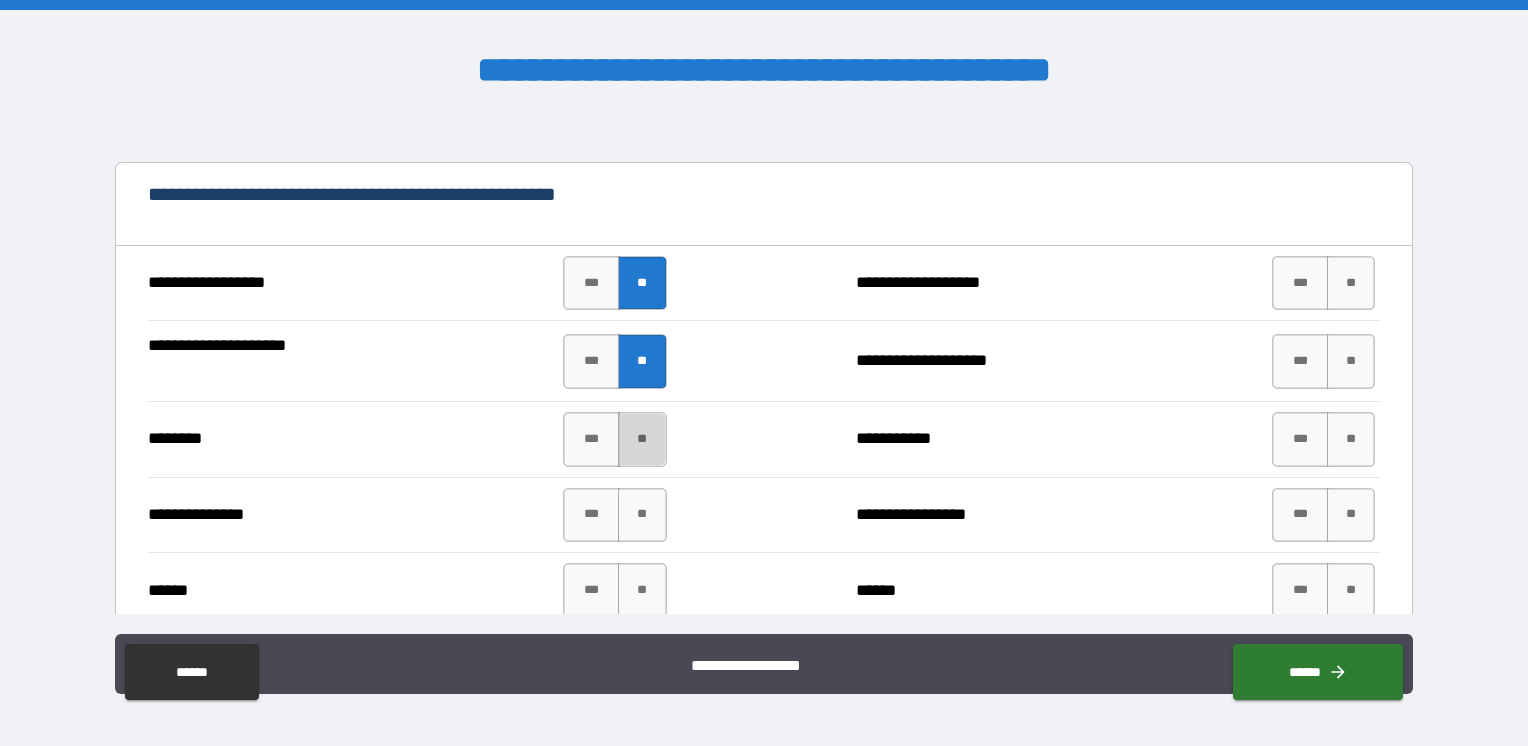 drag, startPoint x: 641, startPoint y: 443, endPoint x: 640, endPoint y: 455, distance: 12.0415945 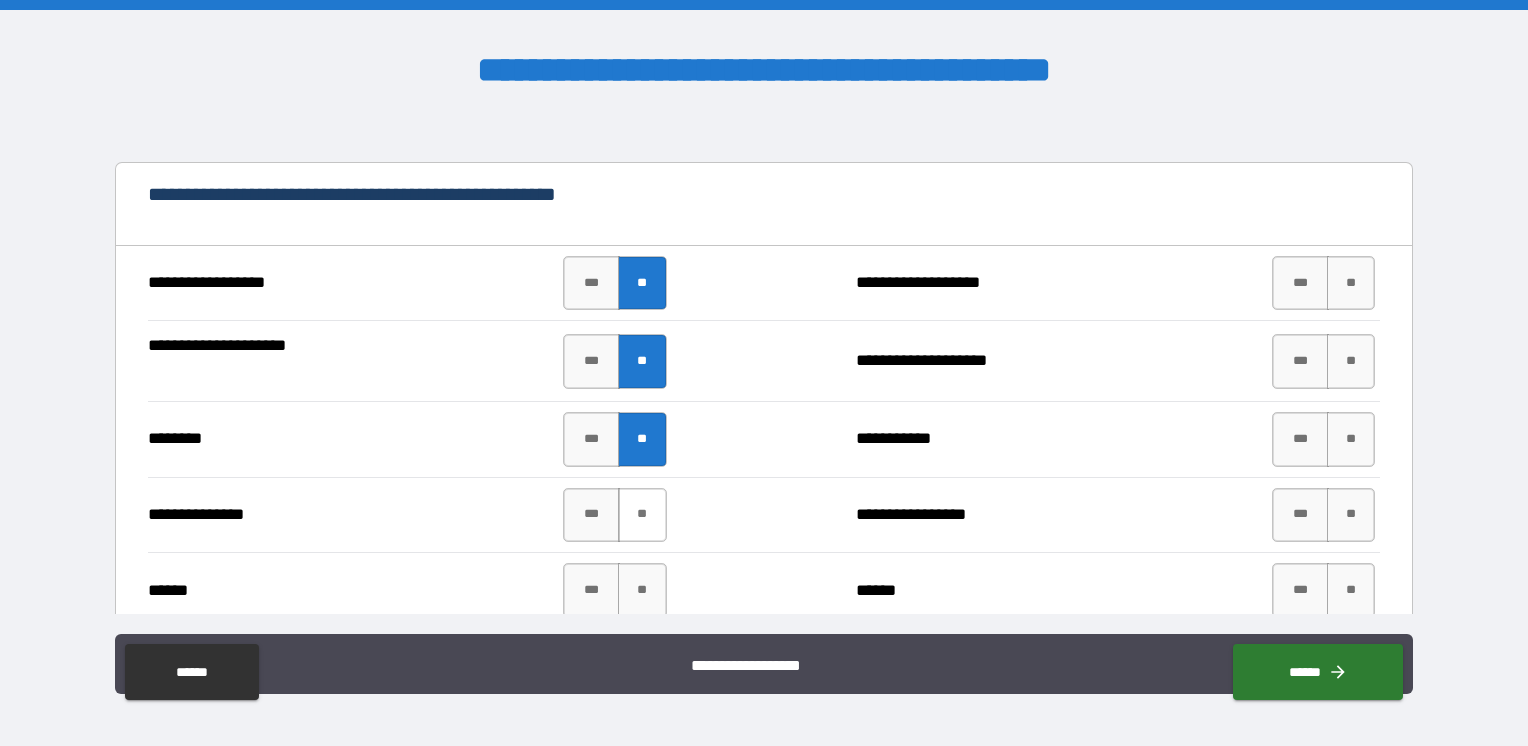 click on "**" at bounding box center [642, 515] 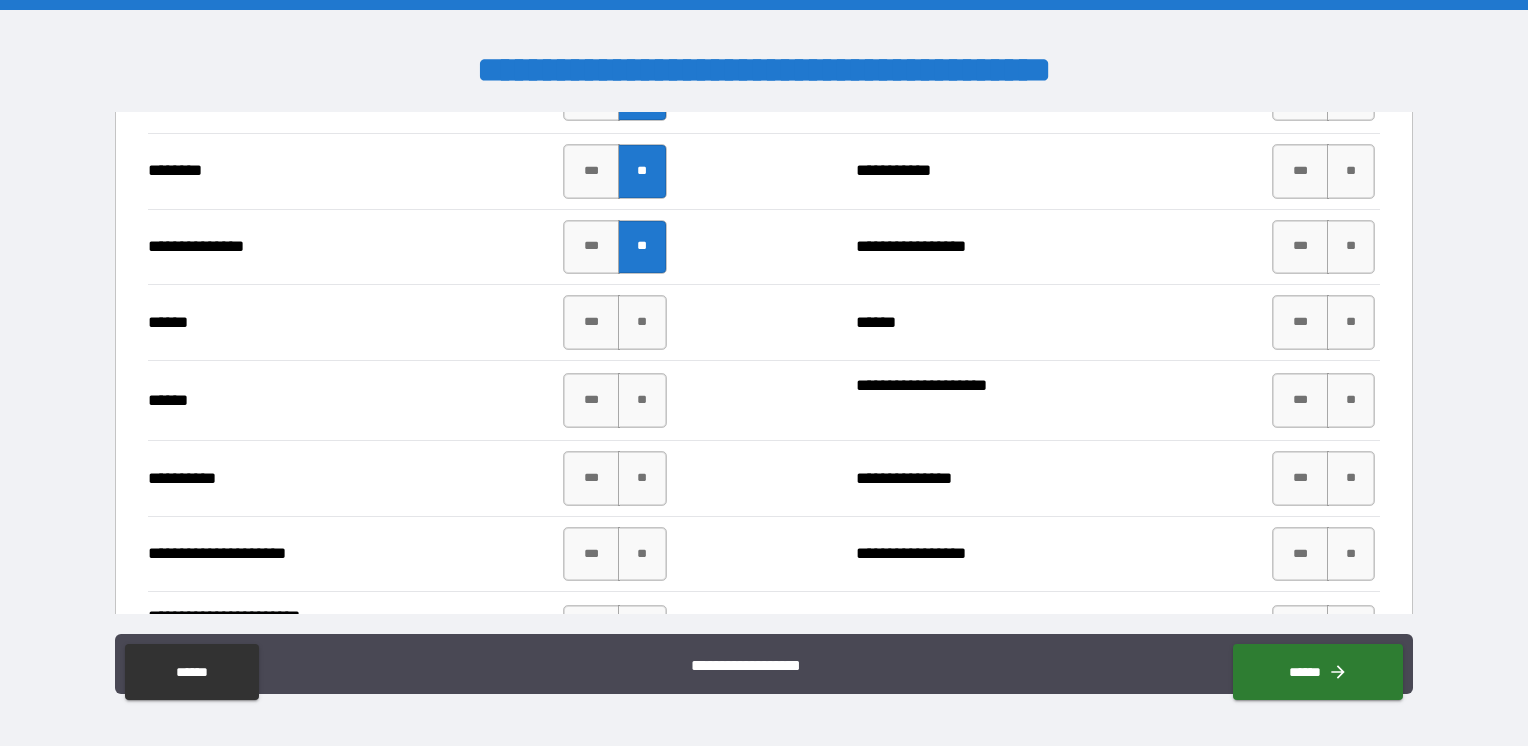 scroll, scrollTop: 2300, scrollLeft: 0, axis: vertical 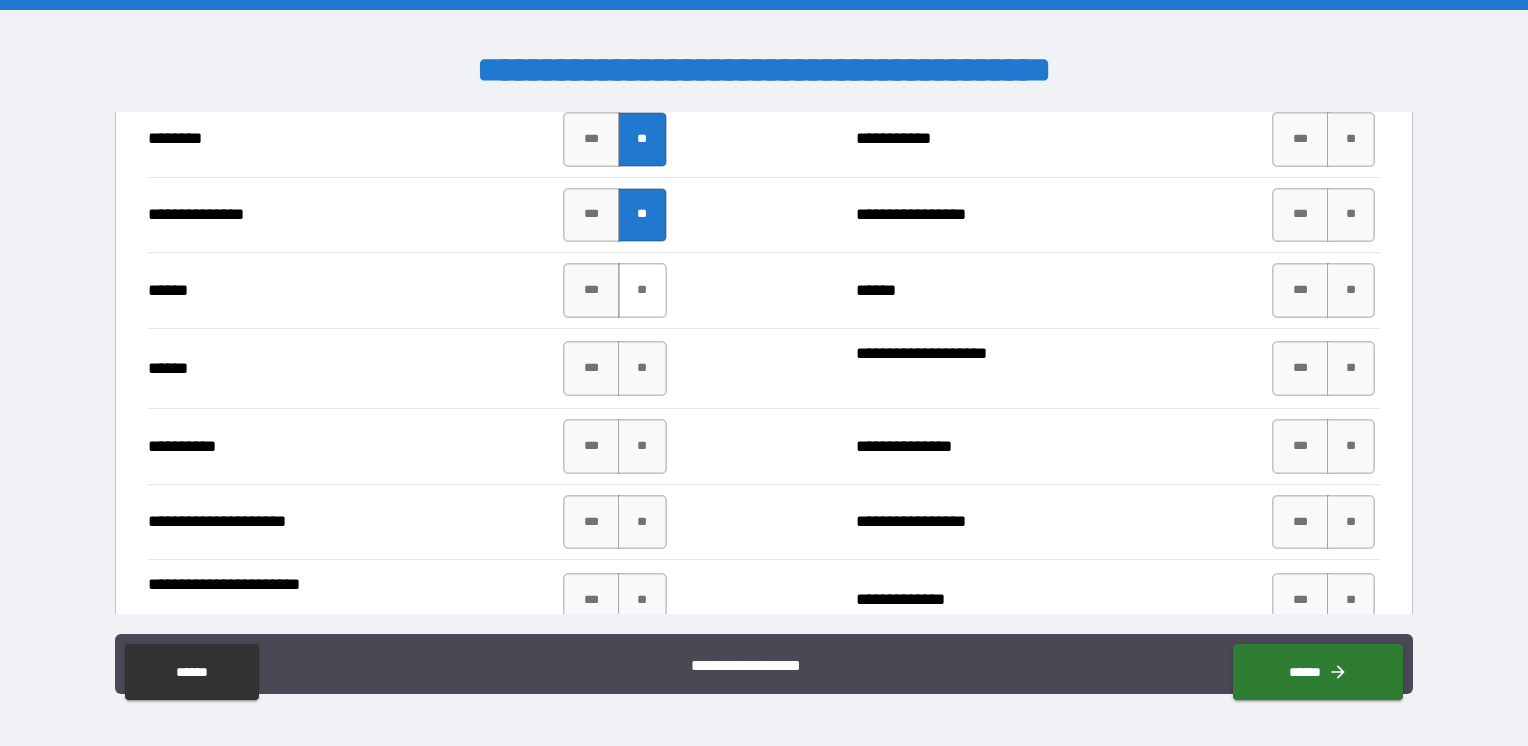 drag, startPoint x: 633, startPoint y: 304, endPoint x: 640, endPoint y: 314, distance: 12.206555 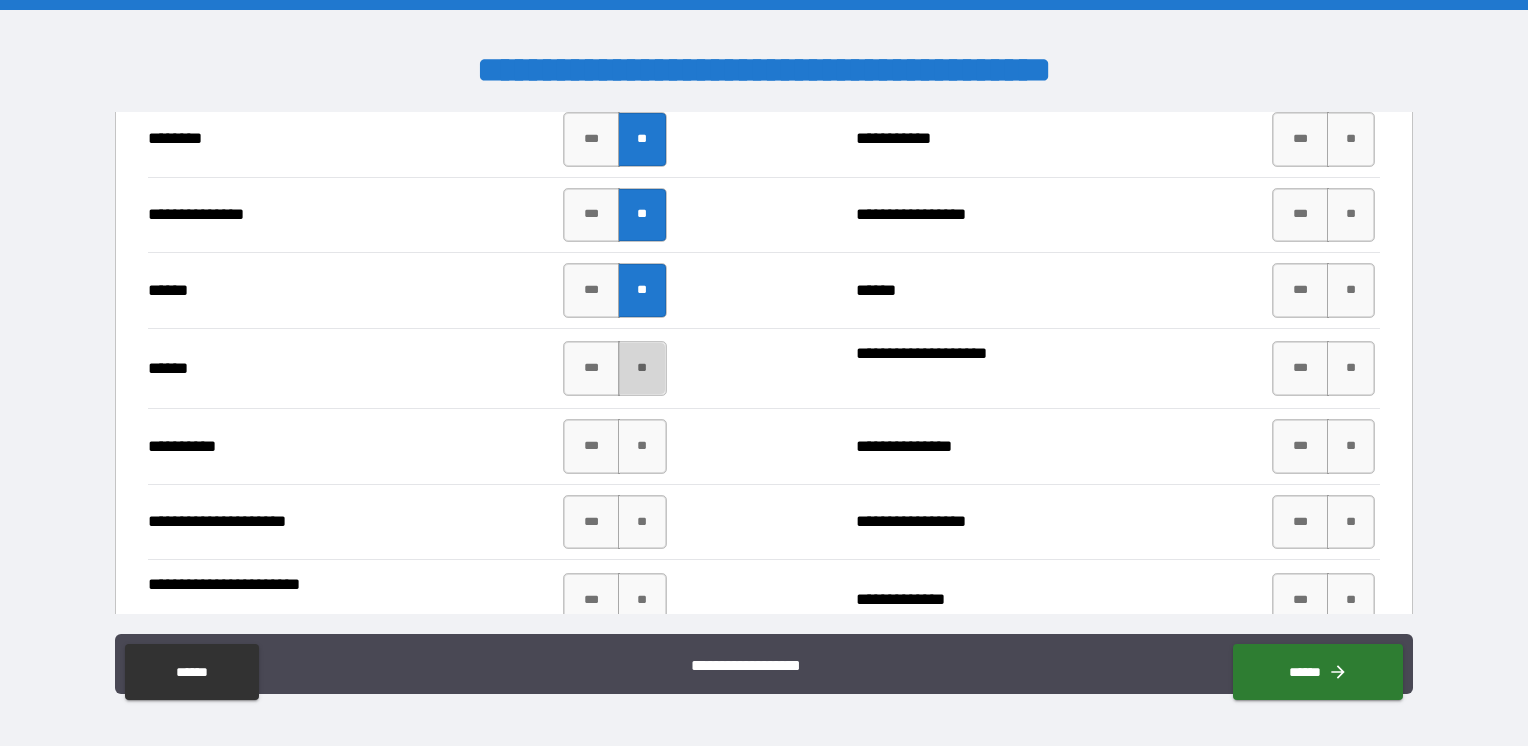 drag, startPoint x: 634, startPoint y: 372, endPoint x: 638, endPoint y: 393, distance: 21.377558 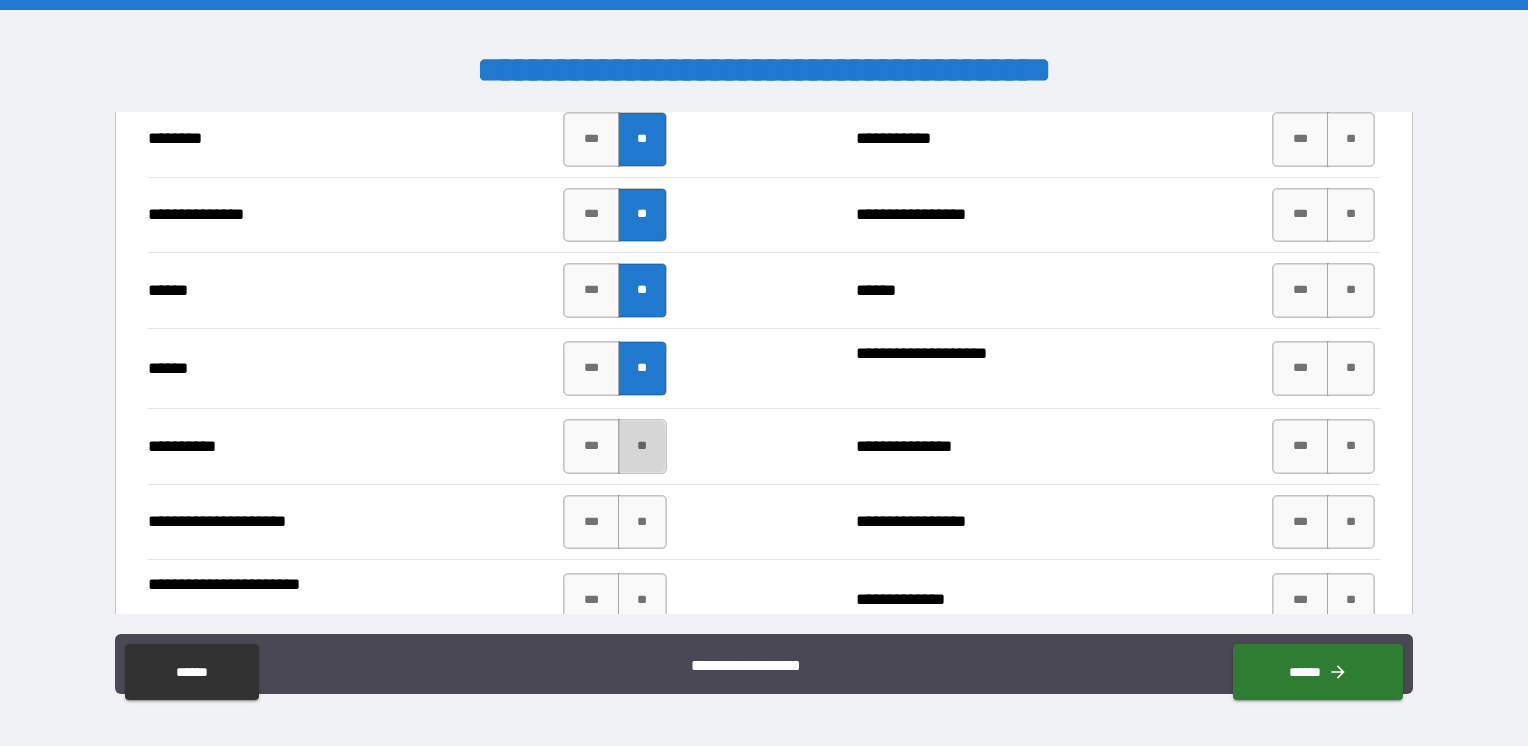 drag, startPoint x: 640, startPoint y: 454, endPoint x: 691, endPoint y: 435, distance: 54.42426 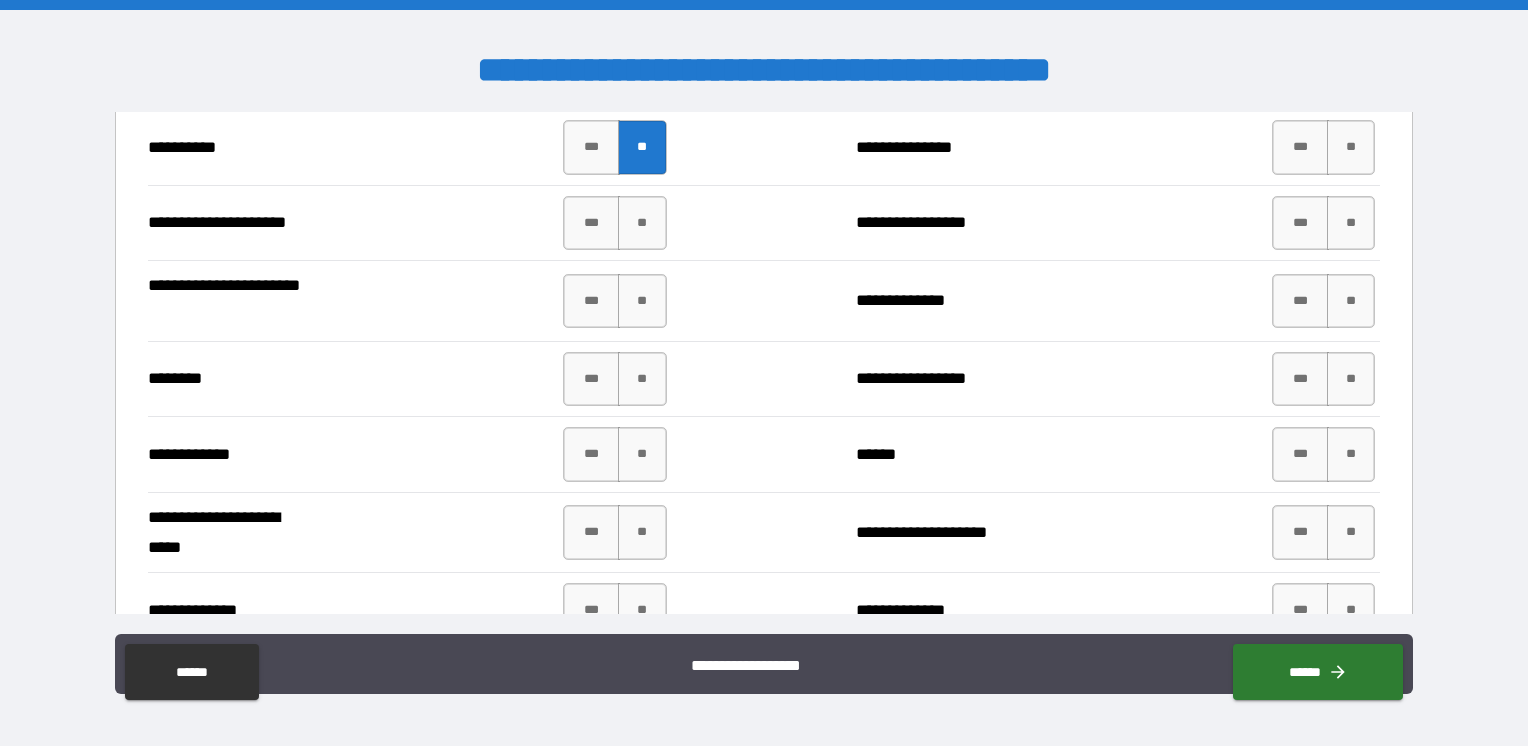 scroll, scrollTop: 2600, scrollLeft: 0, axis: vertical 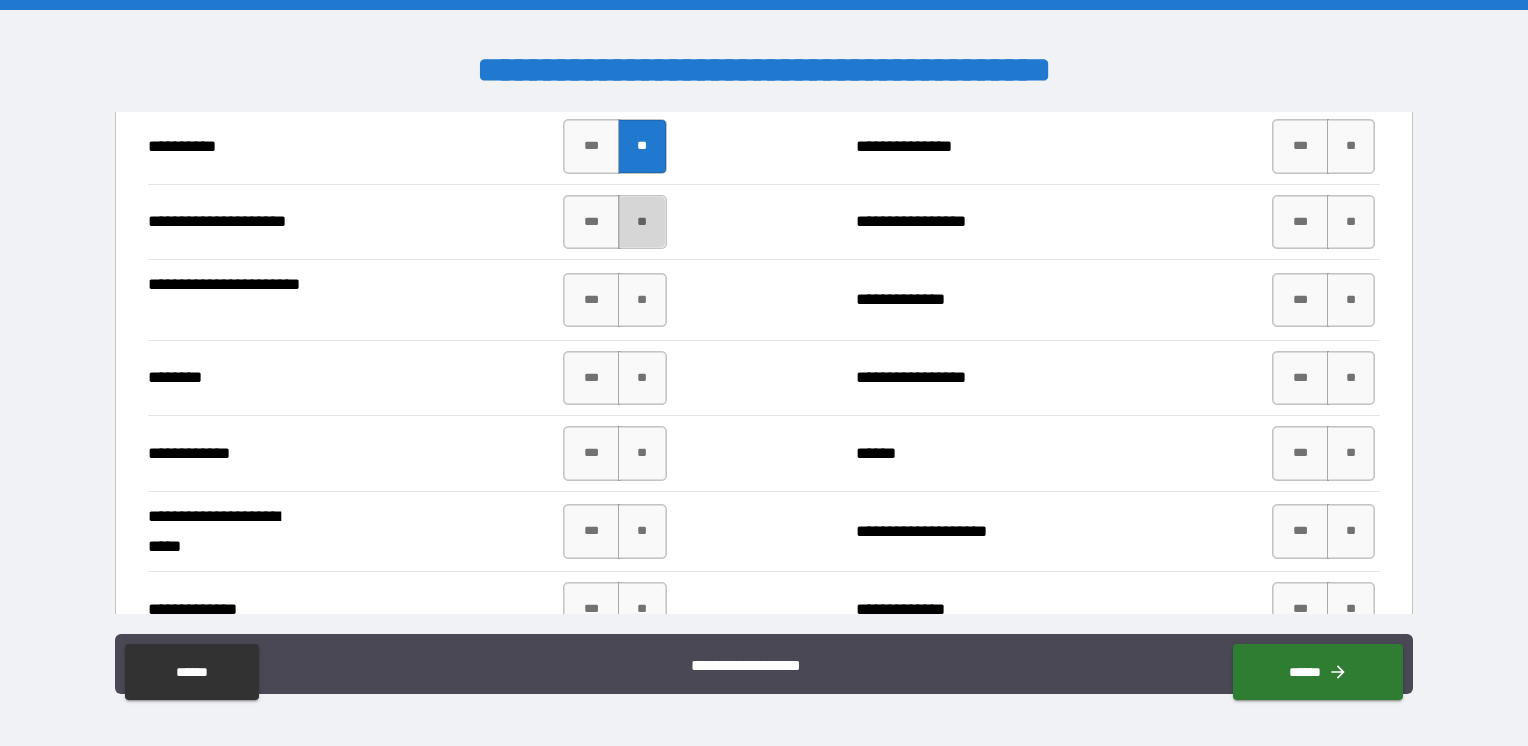 click on "**" at bounding box center [642, 222] 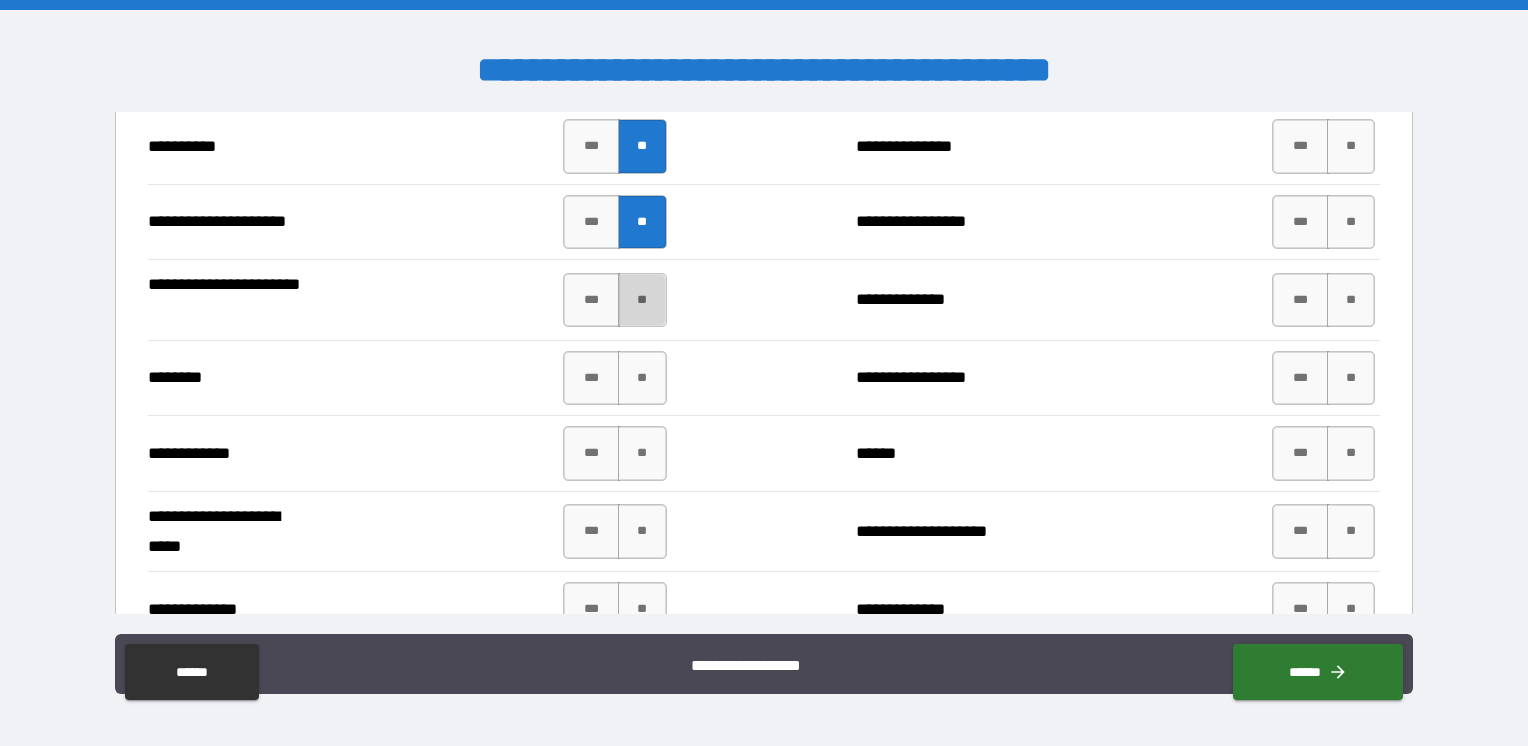 drag, startPoint x: 638, startPoint y: 311, endPoint x: 638, endPoint y: 324, distance: 13 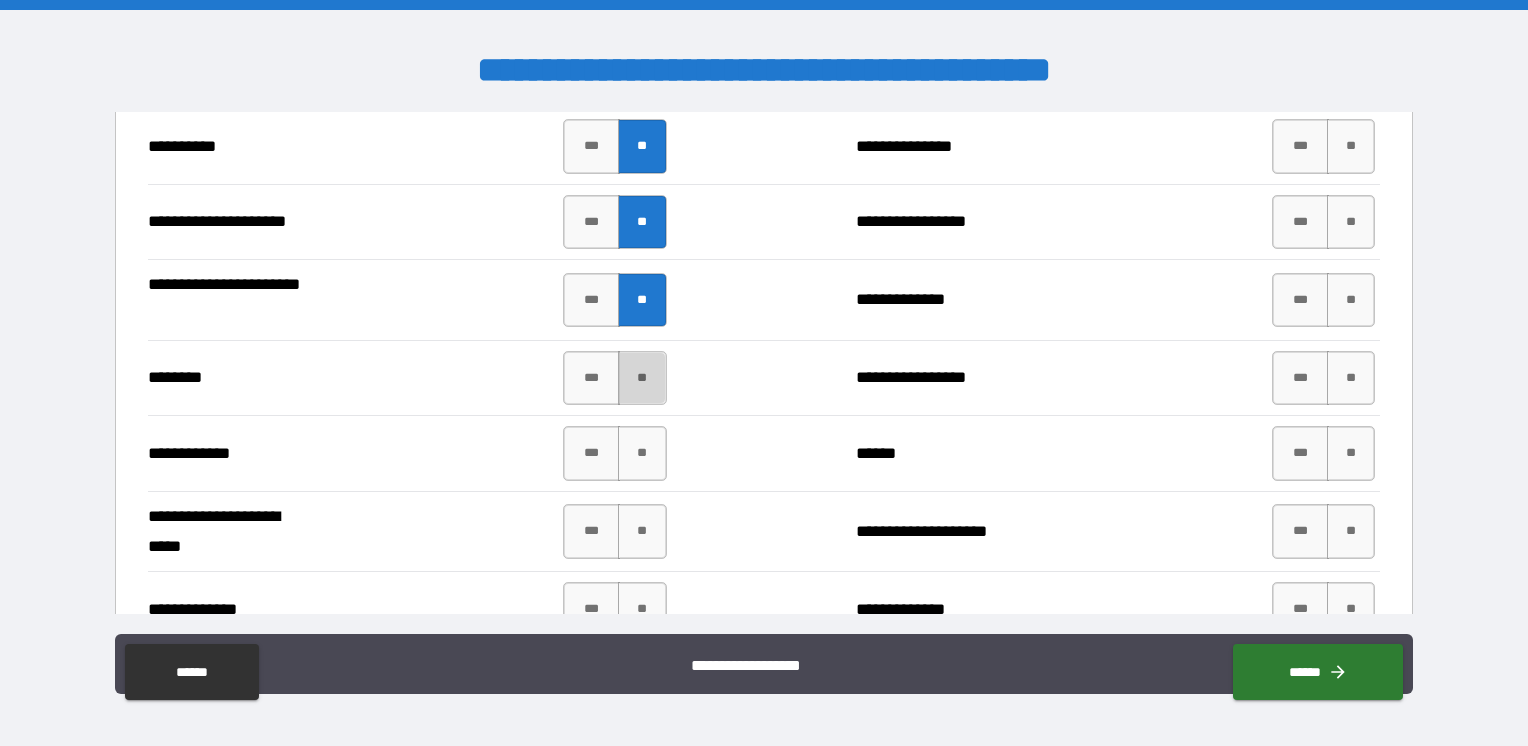 drag, startPoint x: 639, startPoint y: 389, endPoint x: 640, endPoint y: 402, distance: 13.038404 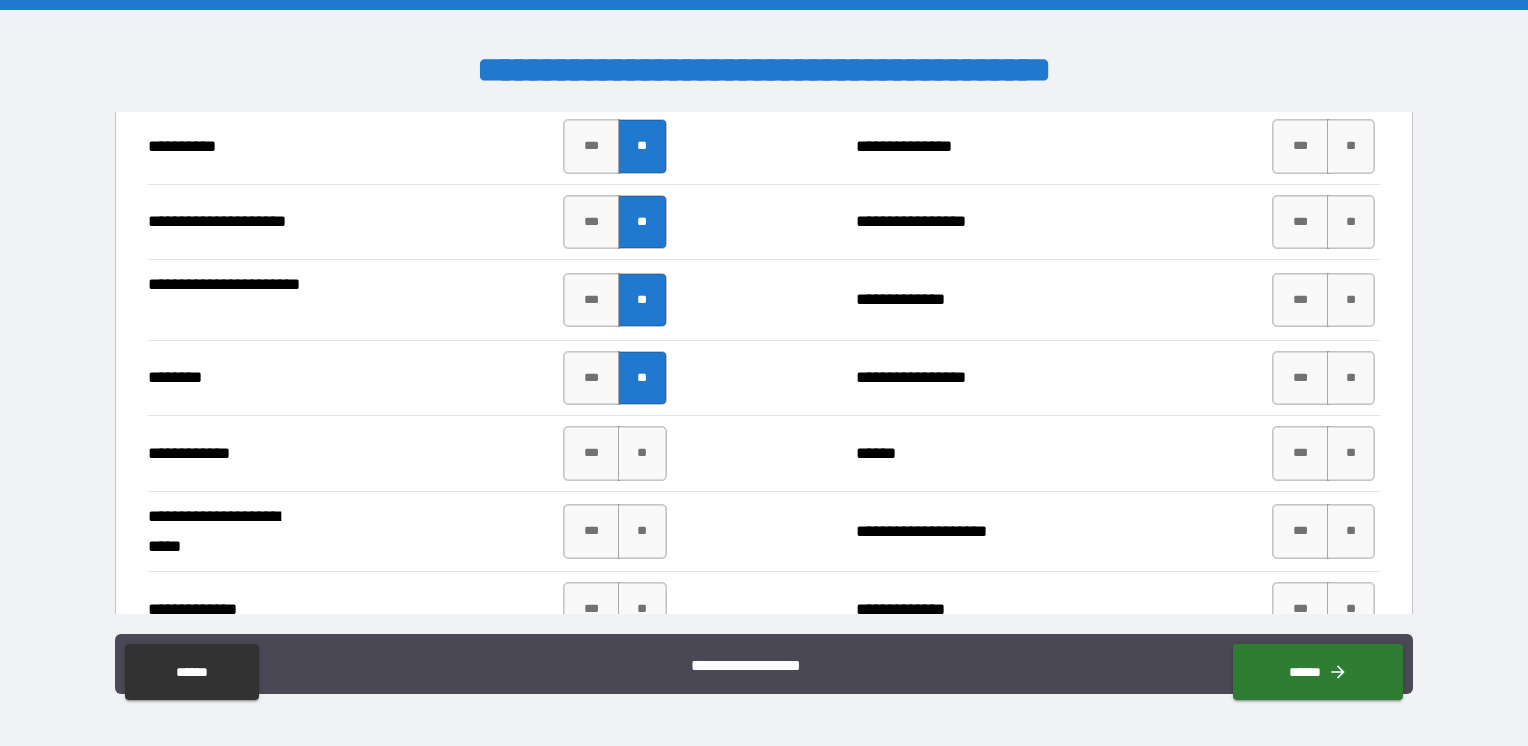 drag, startPoint x: 640, startPoint y: 454, endPoint x: 689, endPoint y: 443, distance: 50.219517 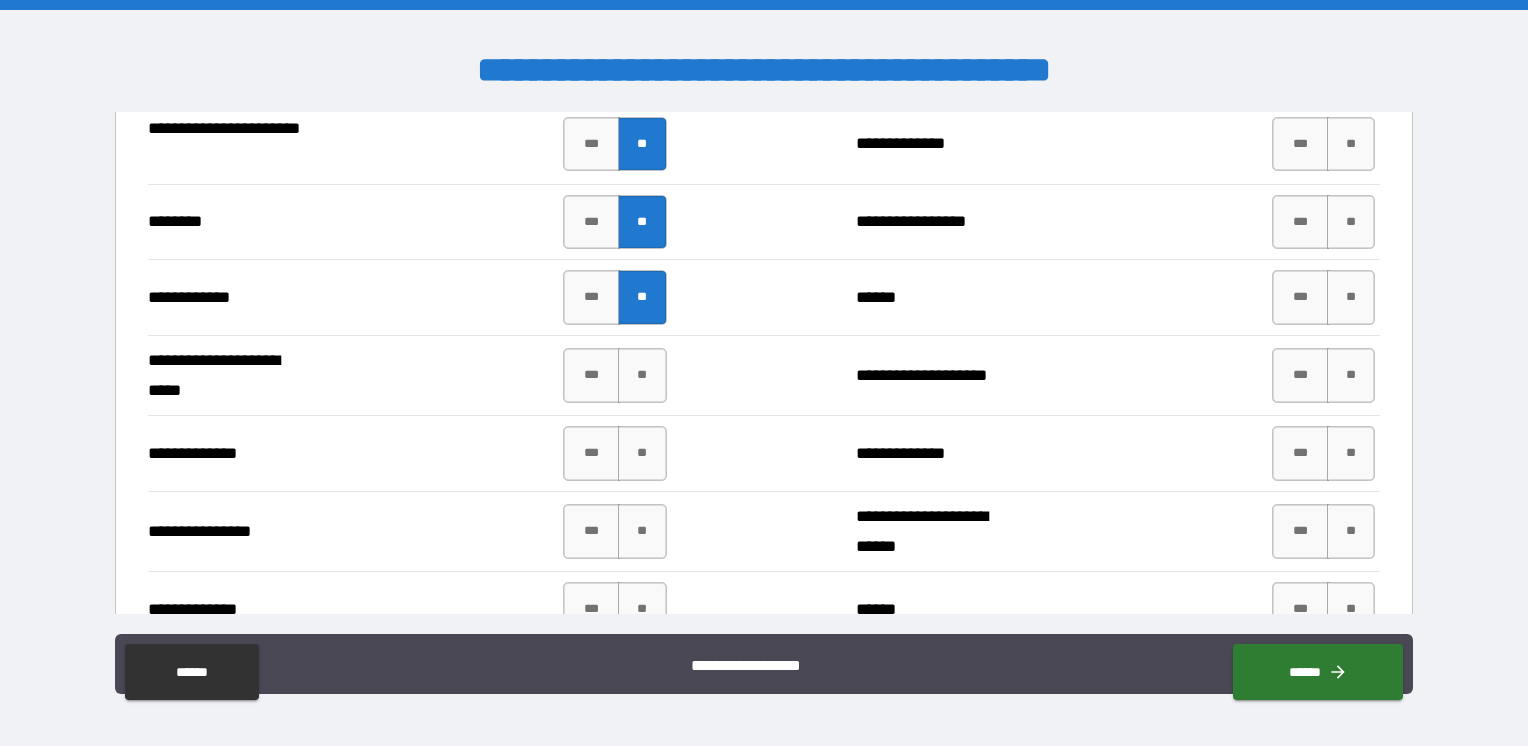 scroll, scrollTop: 2800, scrollLeft: 0, axis: vertical 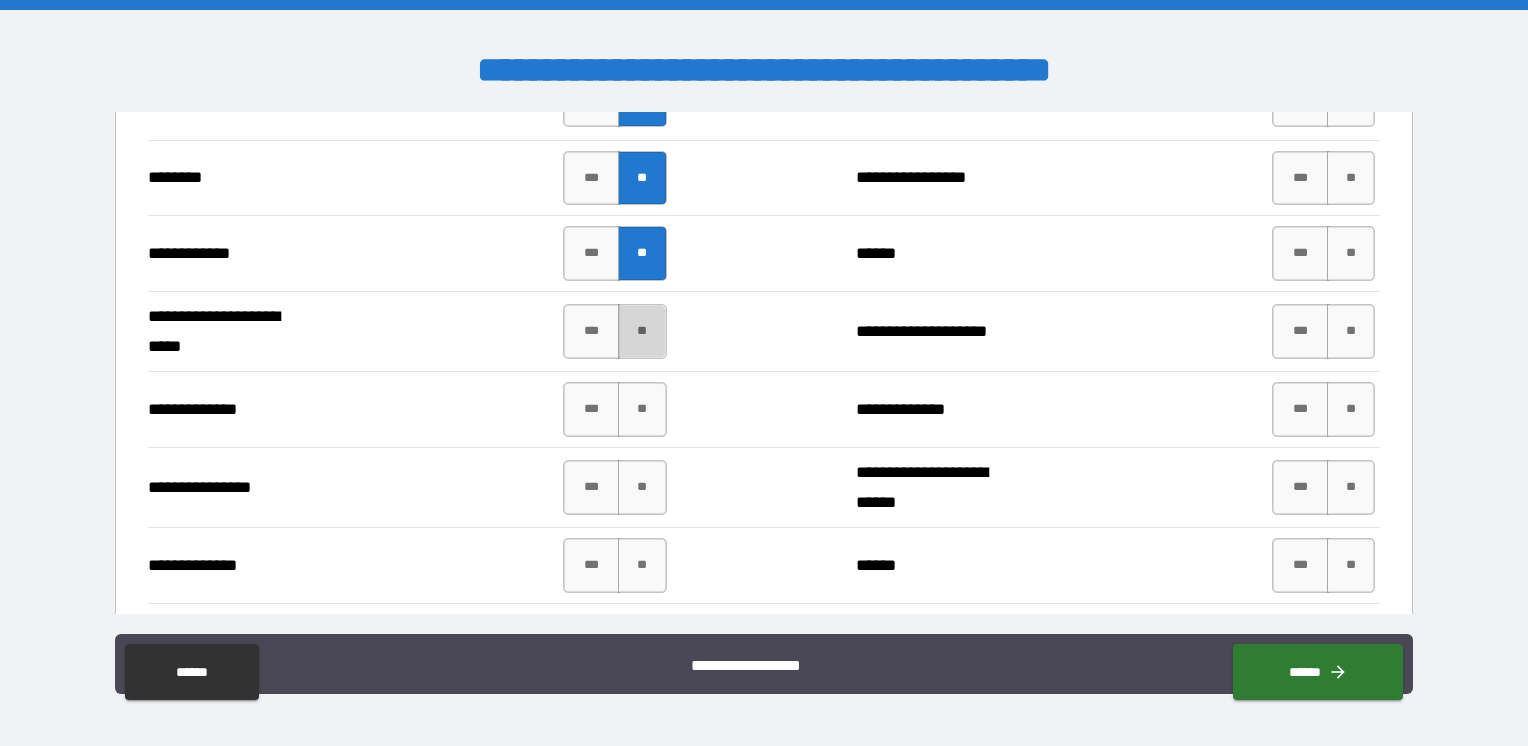 click on "**" at bounding box center [642, 331] 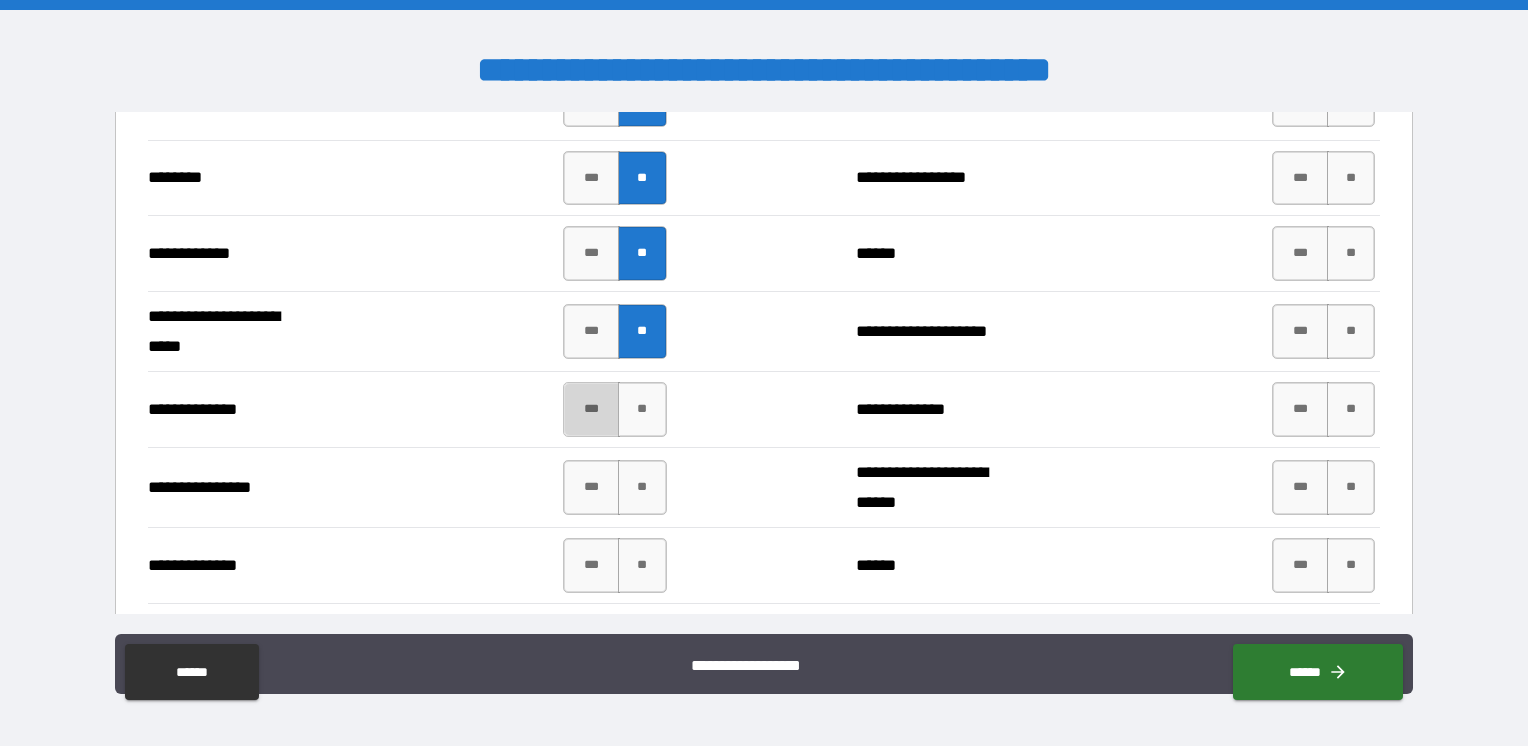 click on "***" at bounding box center [591, 409] 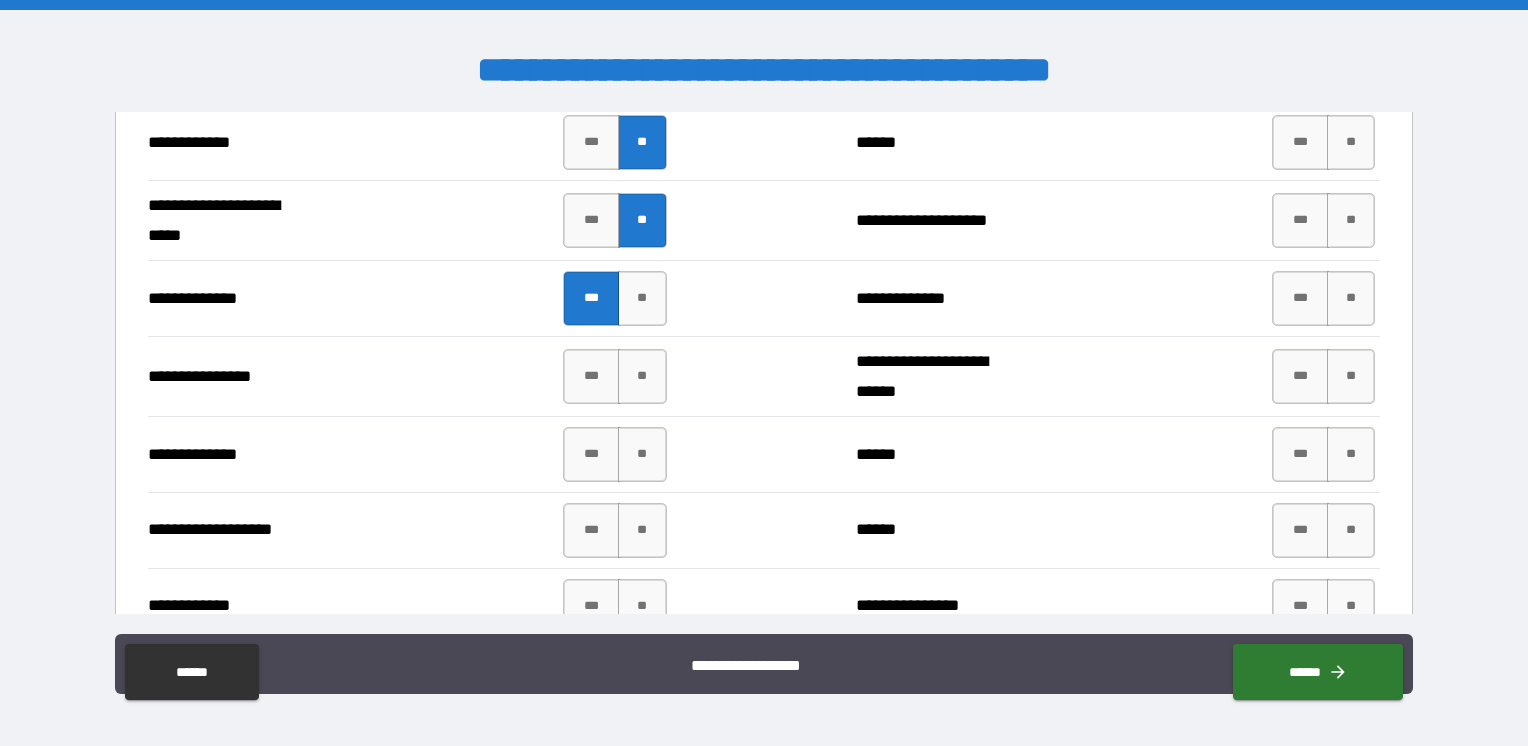 scroll, scrollTop: 2900, scrollLeft: 0, axis: vertical 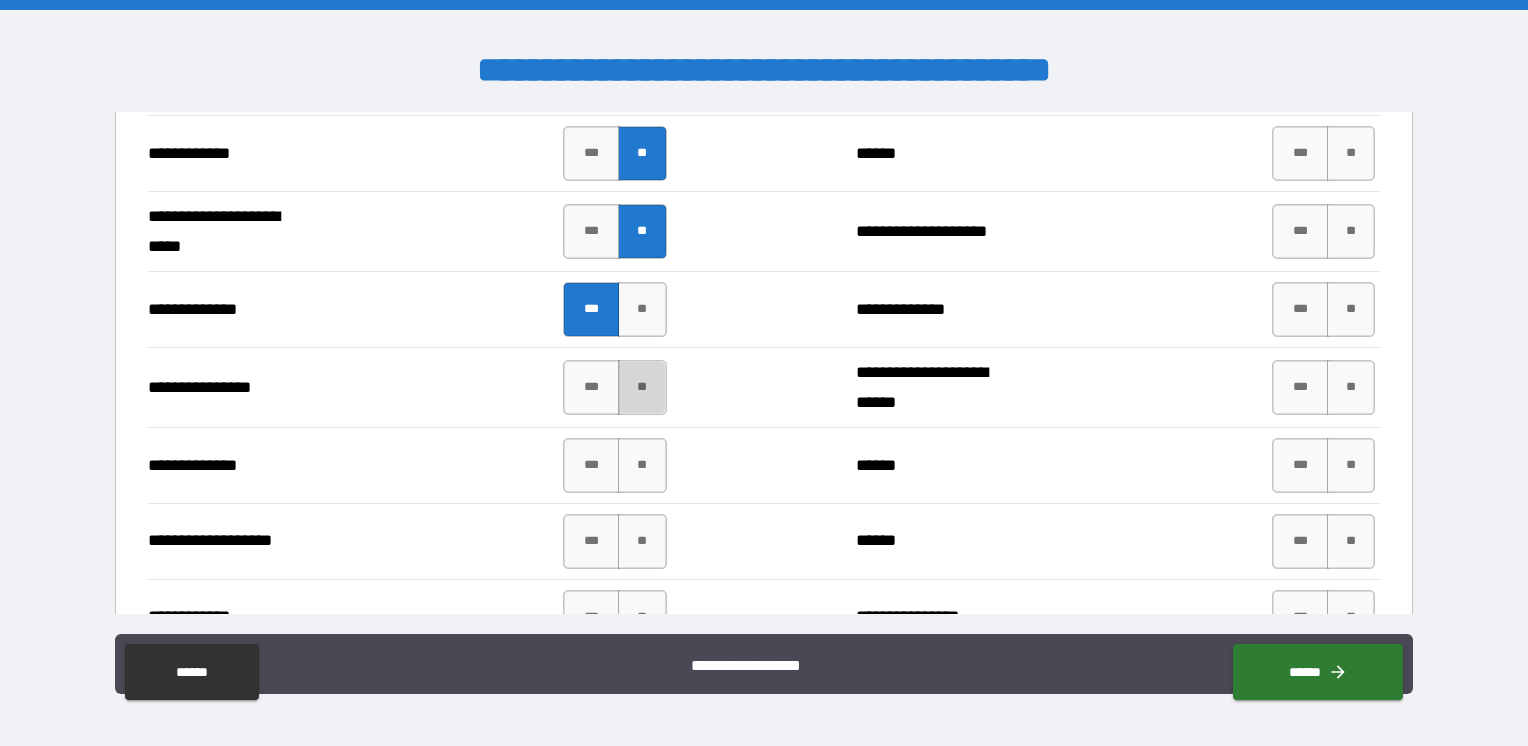 drag, startPoint x: 638, startPoint y: 389, endPoint x: 635, endPoint y: 402, distance: 13.341664 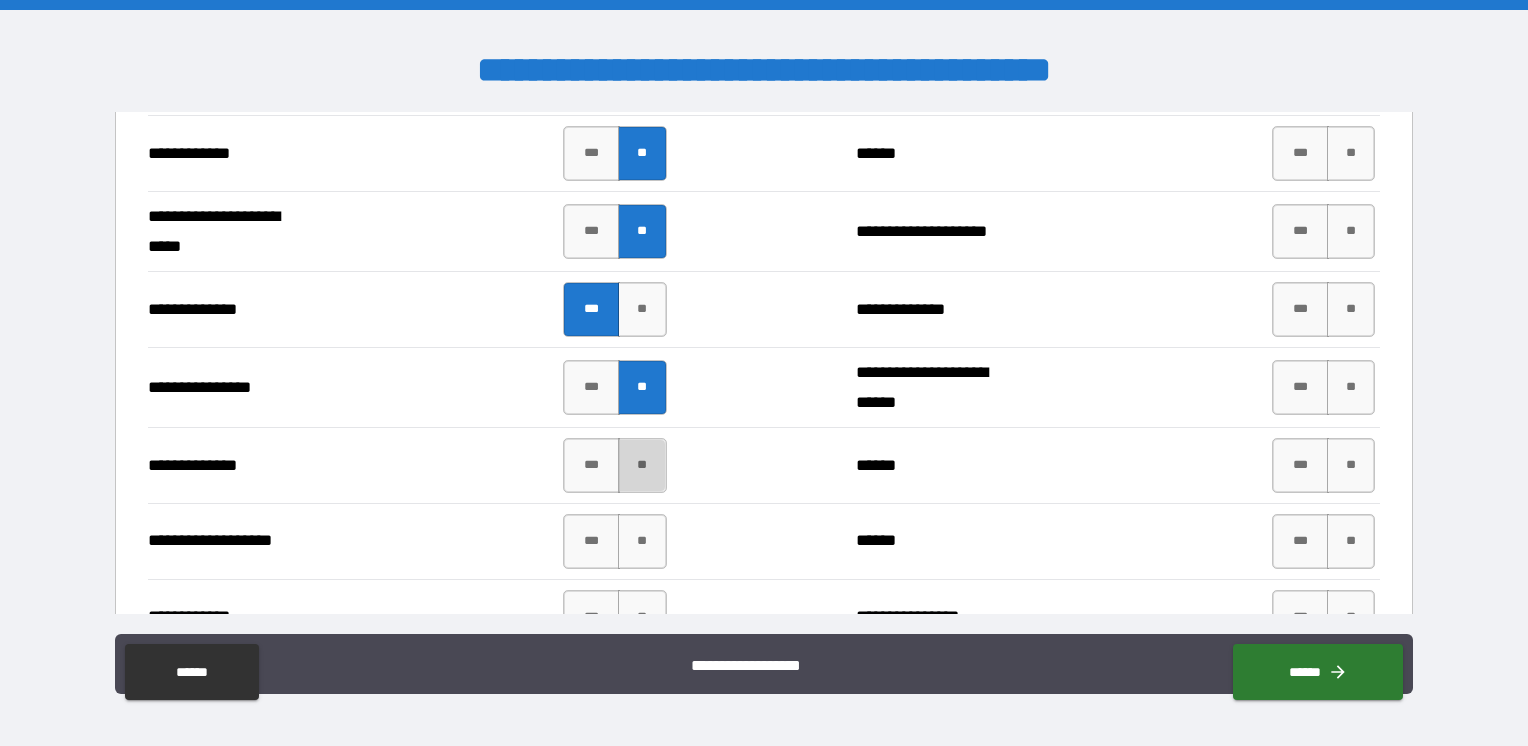 click on "**" at bounding box center [642, 465] 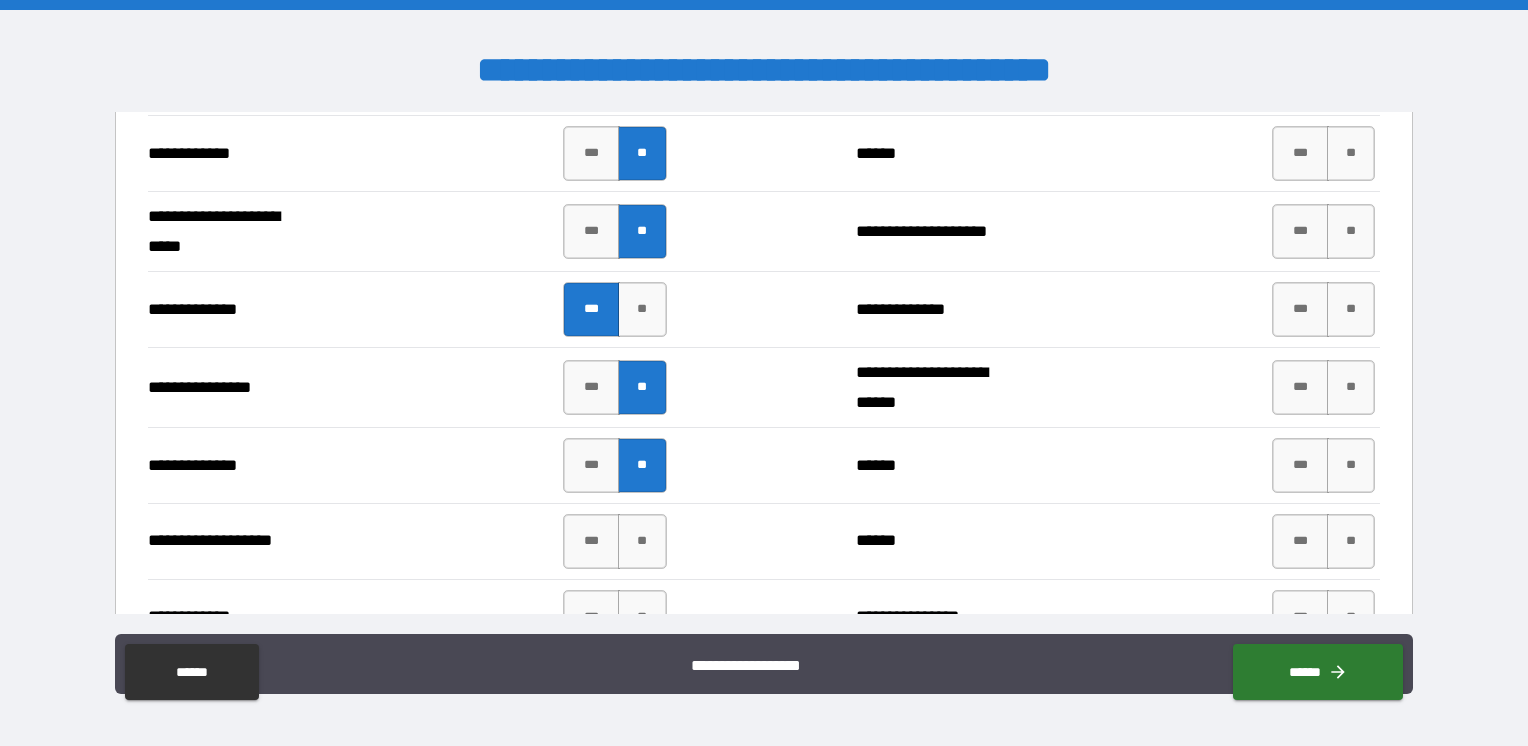 drag, startPoint x: 636, startPoint y: 546, endPoint x: 668, endPoint y: 530, distance: 35.77709 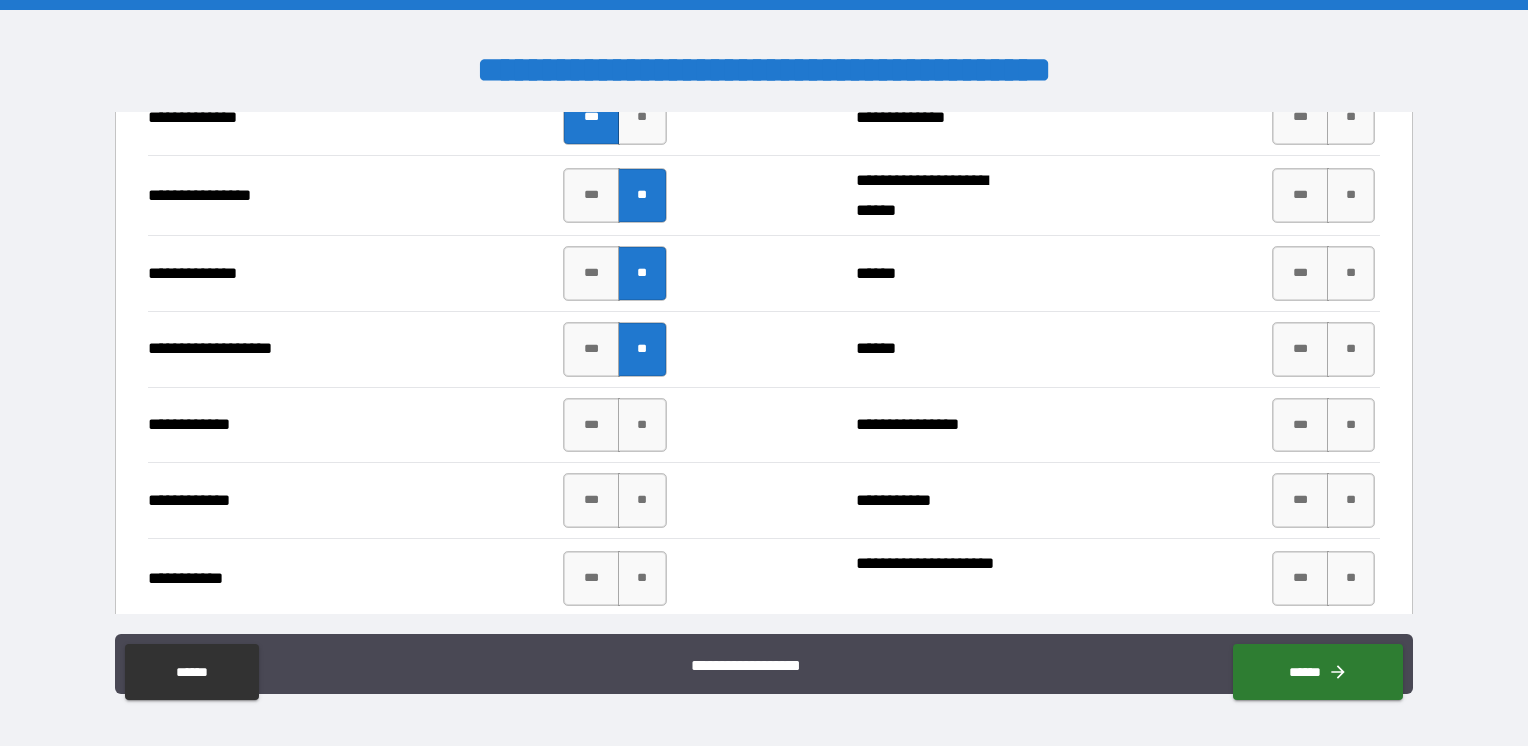 scroll, scrollTop: 3100, scrollLeft: 0, axis: vertical 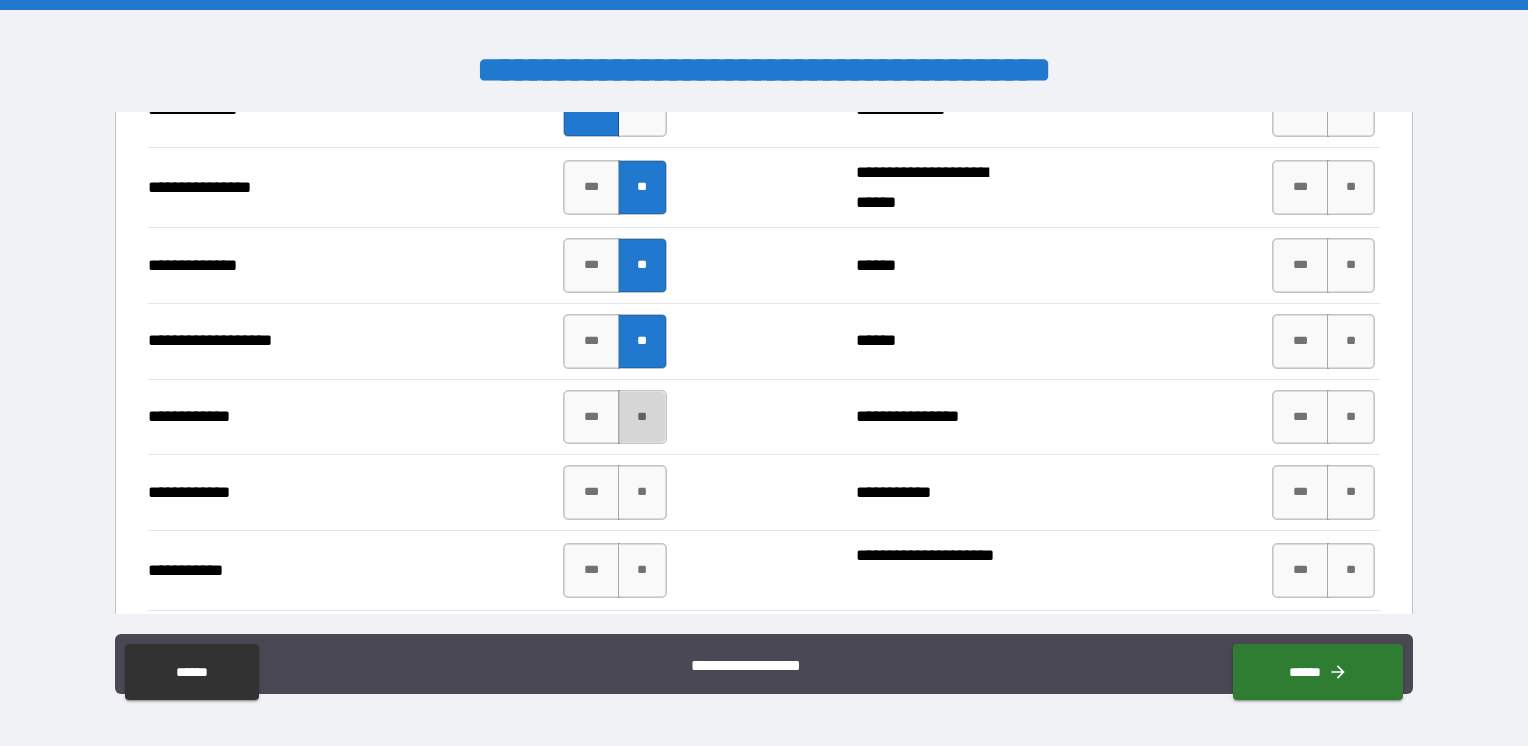 click on "**" at bounding box center [642, 417] 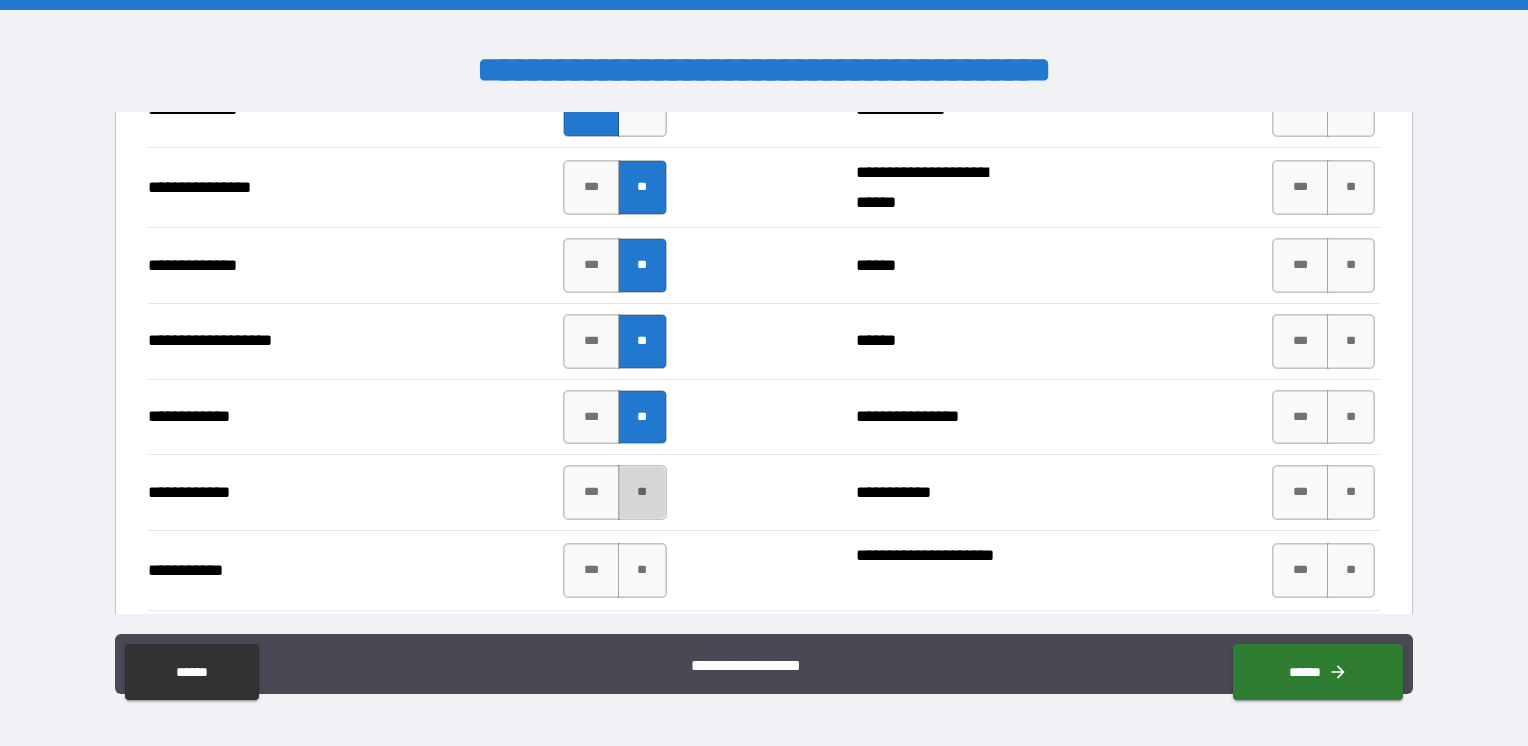 click on "**" at bounding box center [642, 492] 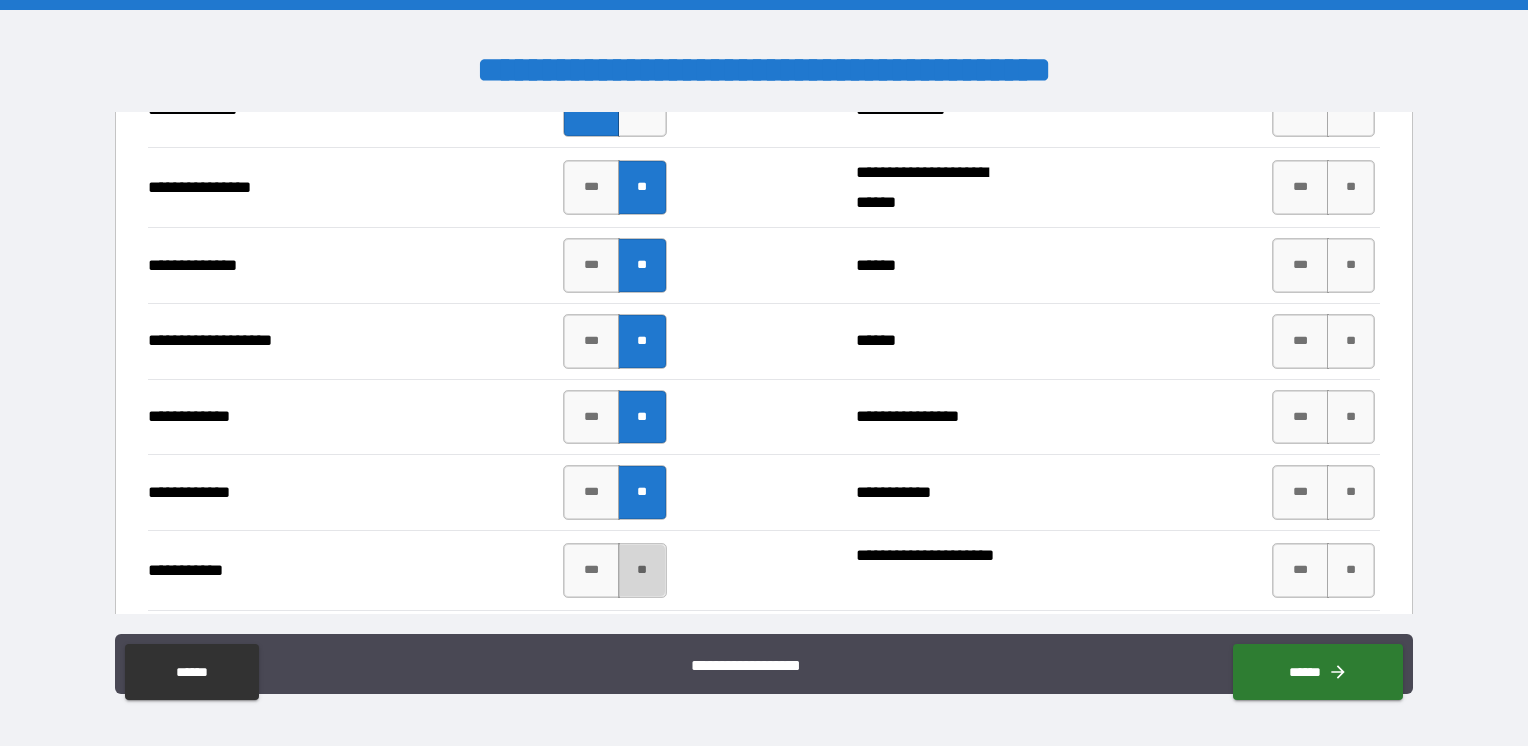 drag, startPoint x: 633, startPoint y: 572, endPoint x: 696, endPoint y: 537, distance: 72.06941 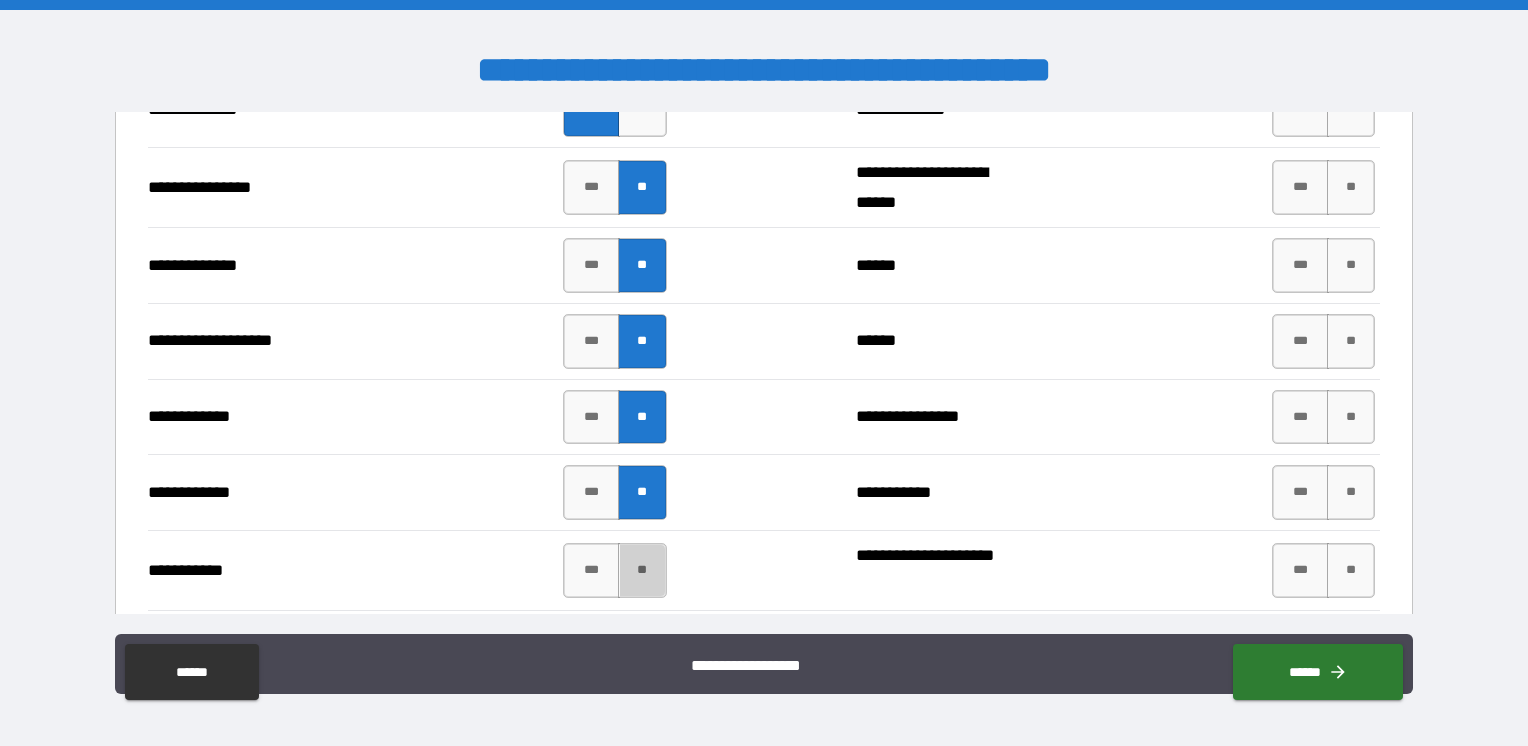 click on "**" at bounding box center (642, 570) 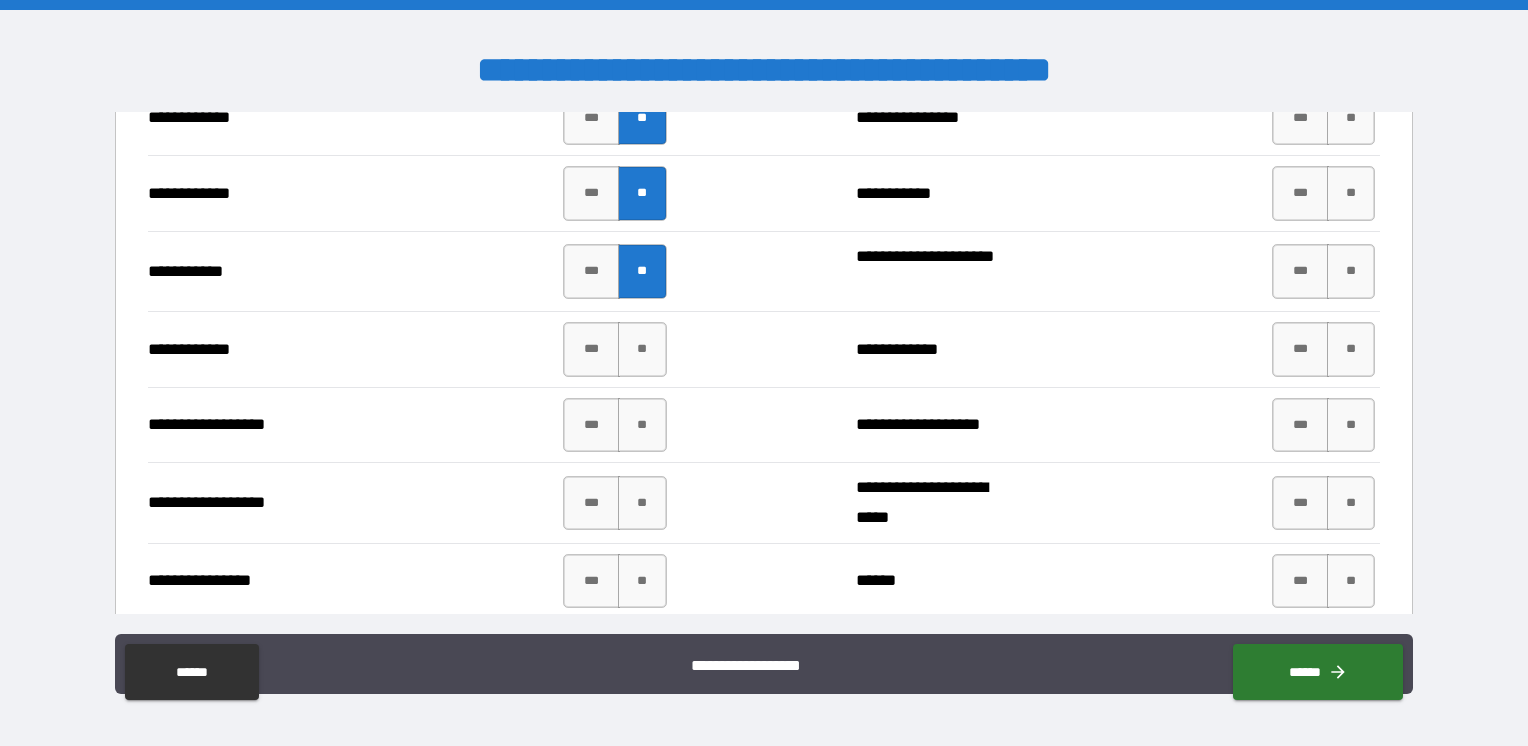 scroll, scrollTop: 3400, scrollLeft: 0, axis: vertical 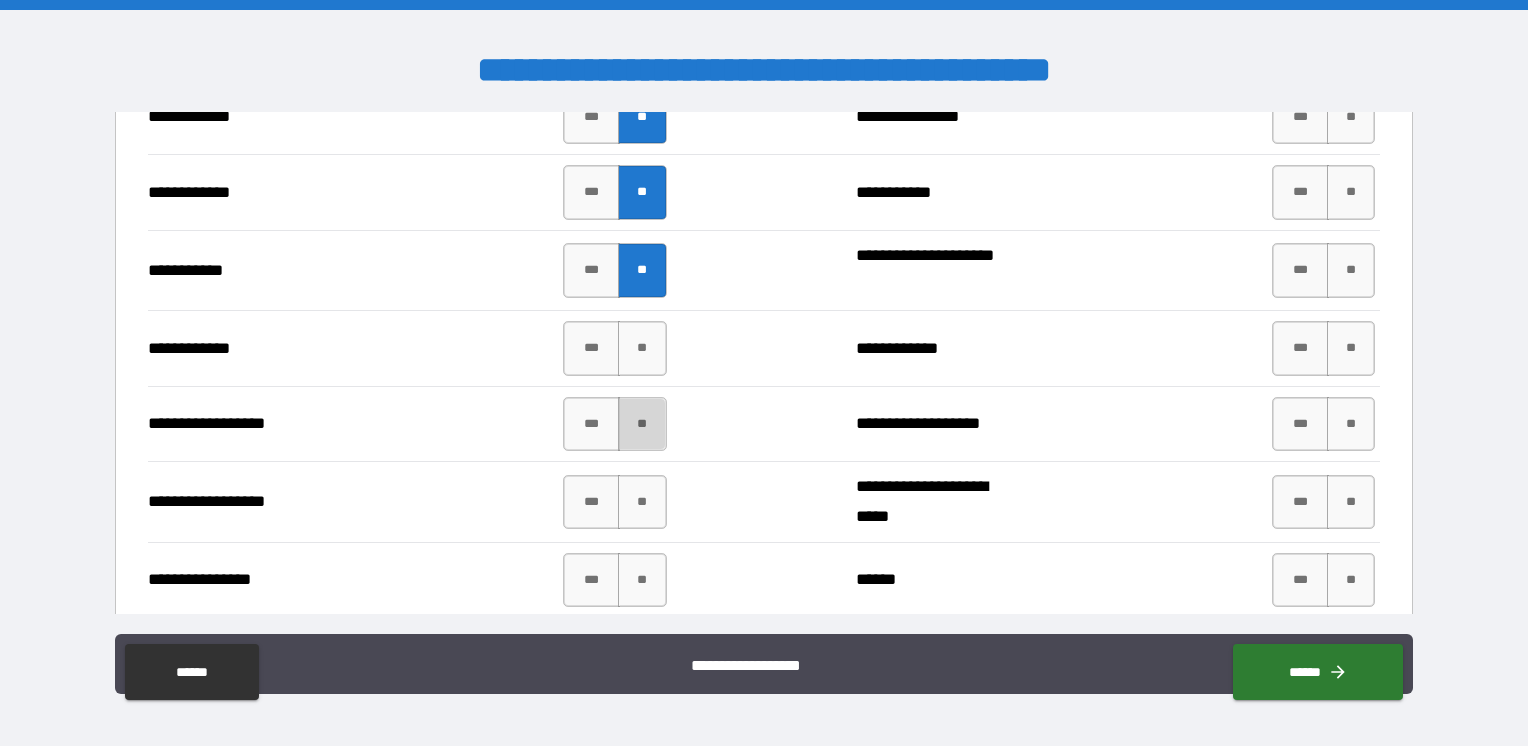 click on "**" at bounding box center [642, 424] 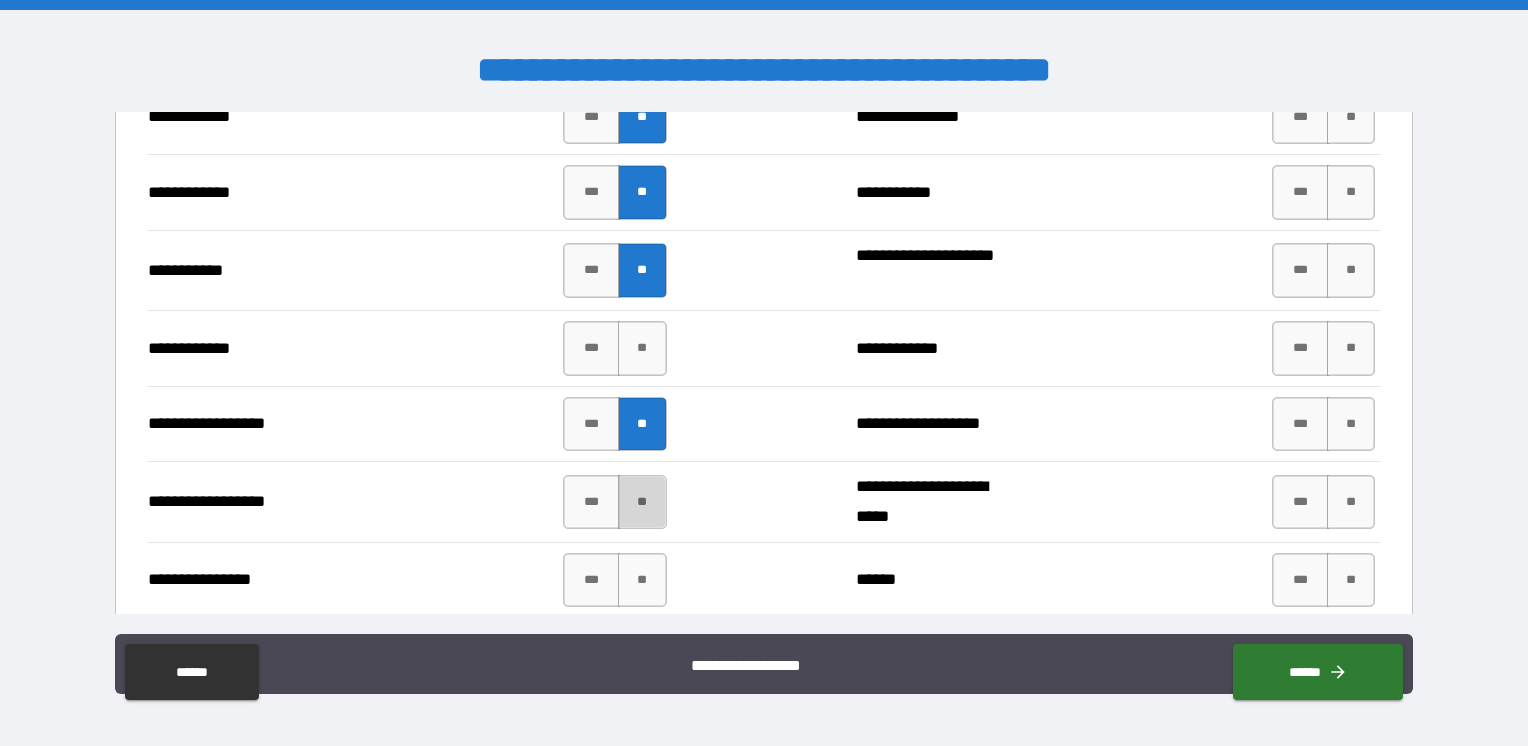 drag, startPoint x: 630, startPoint y: 510, endPoint x: 652, endPoint y: 518, distance: 23.409399 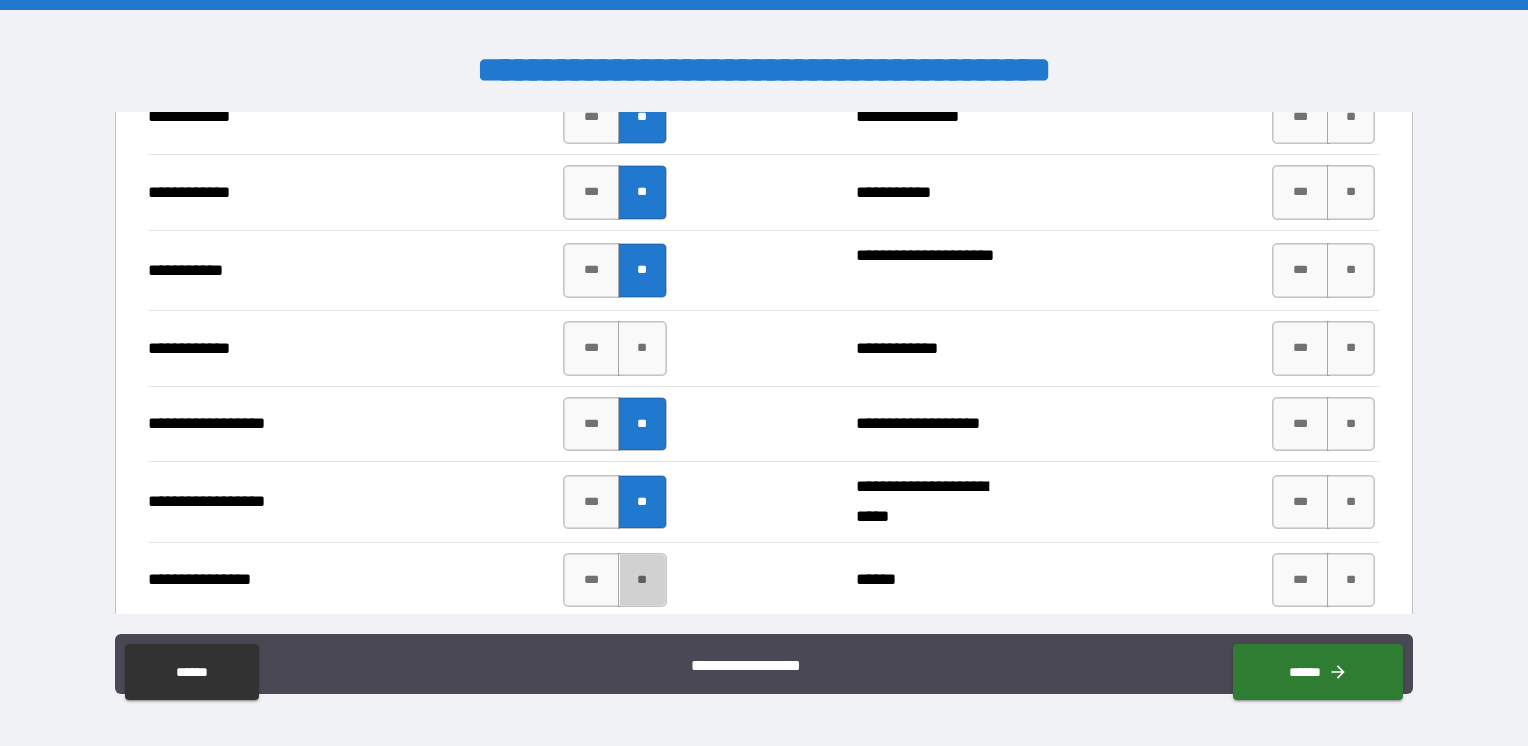 drag, startPoint x: 643, startPoint y: 586, endPoint x: 744, endPoint y: 530, distance: 115.48593 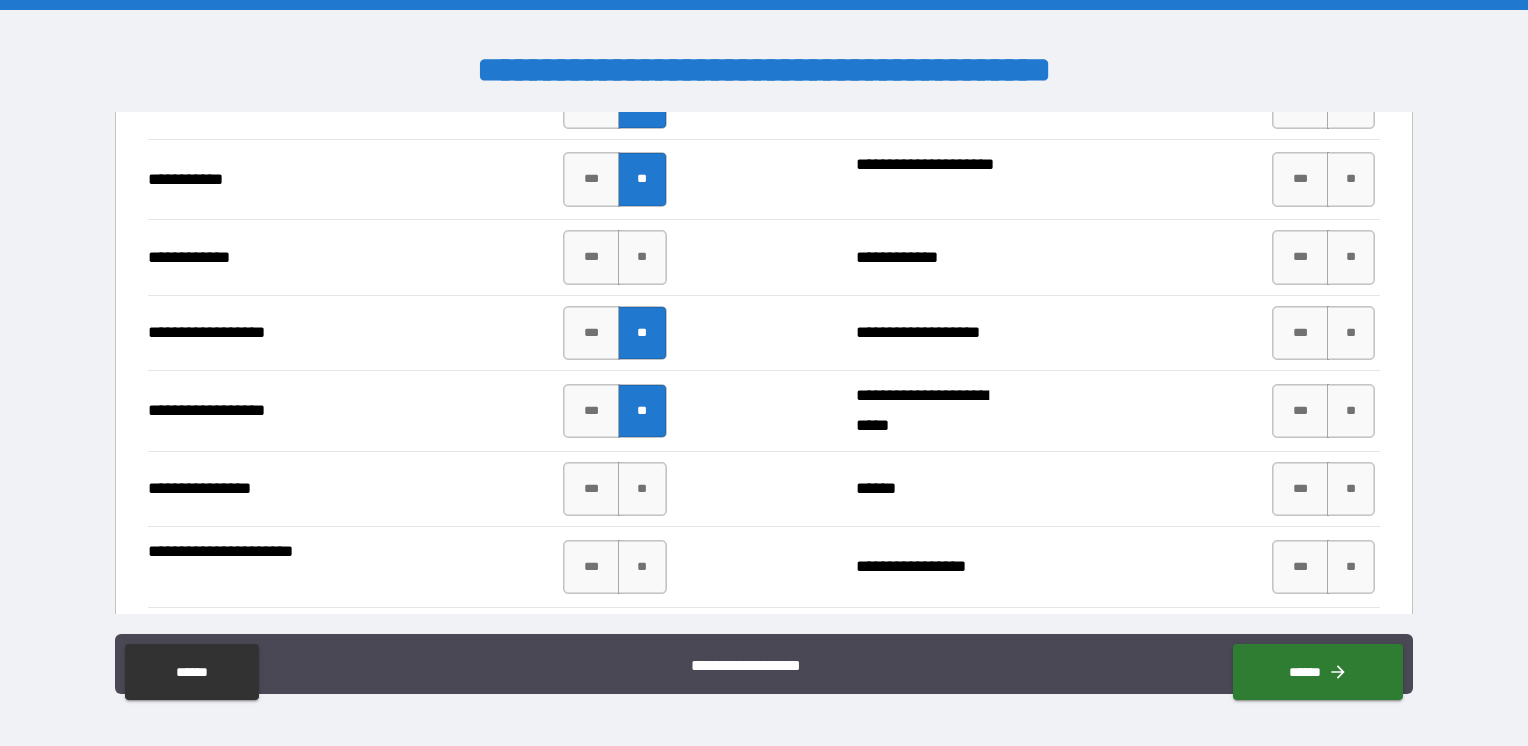 scroll, scrollTop: 3600, scrollLeft: 0, axis: vertical 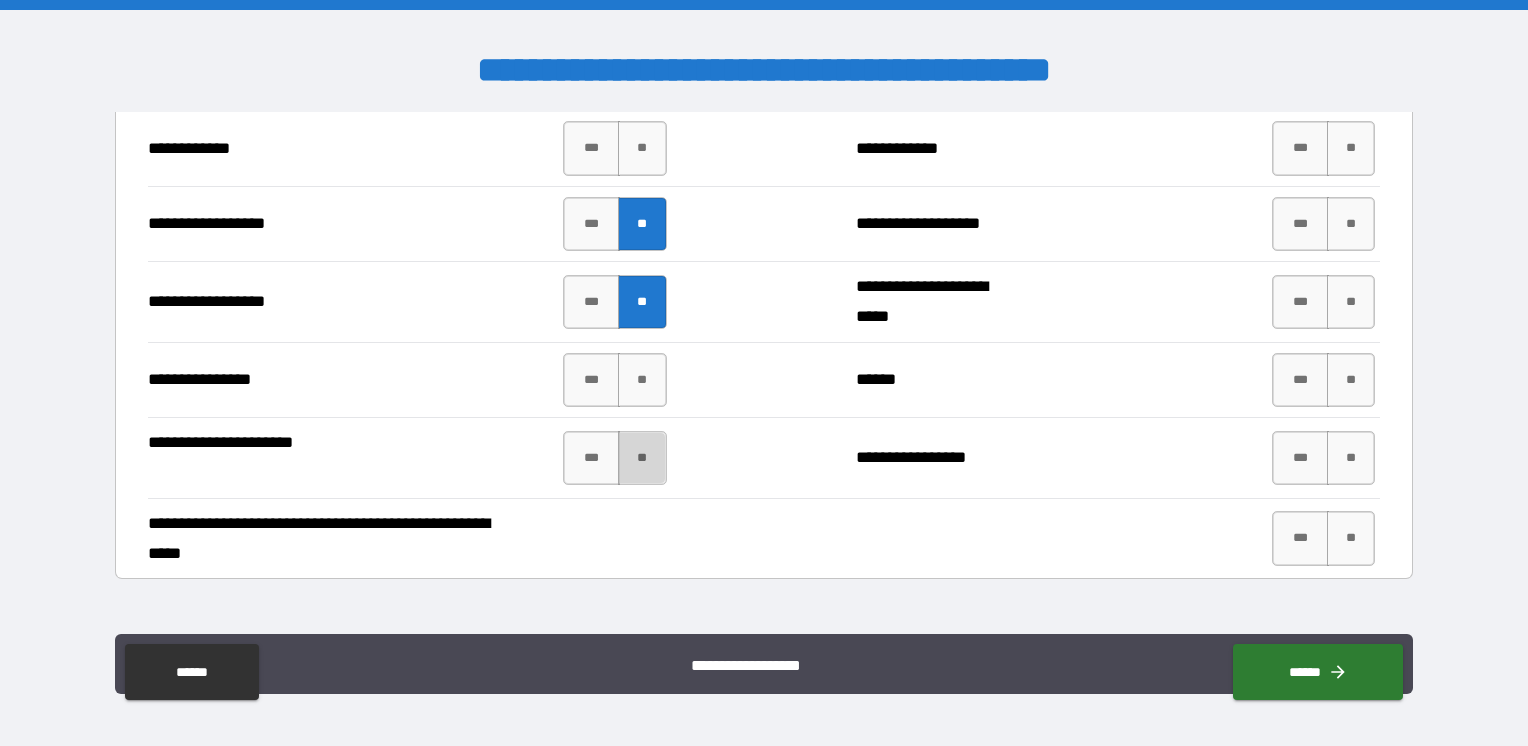 click on "**" at bounding box center (642, 458) 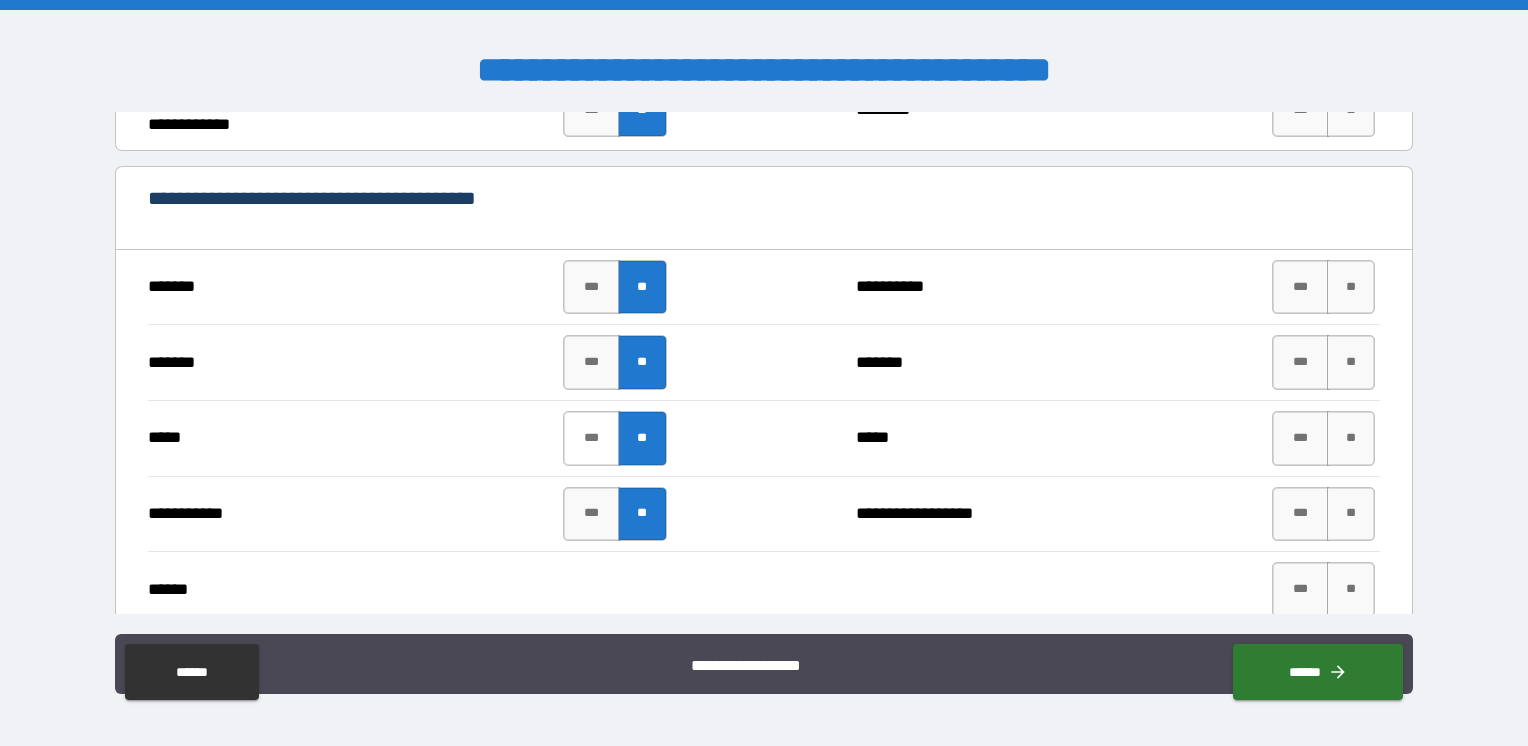 scroll, scrollTop: 1400, scrollLeft: 0, axis: vertical 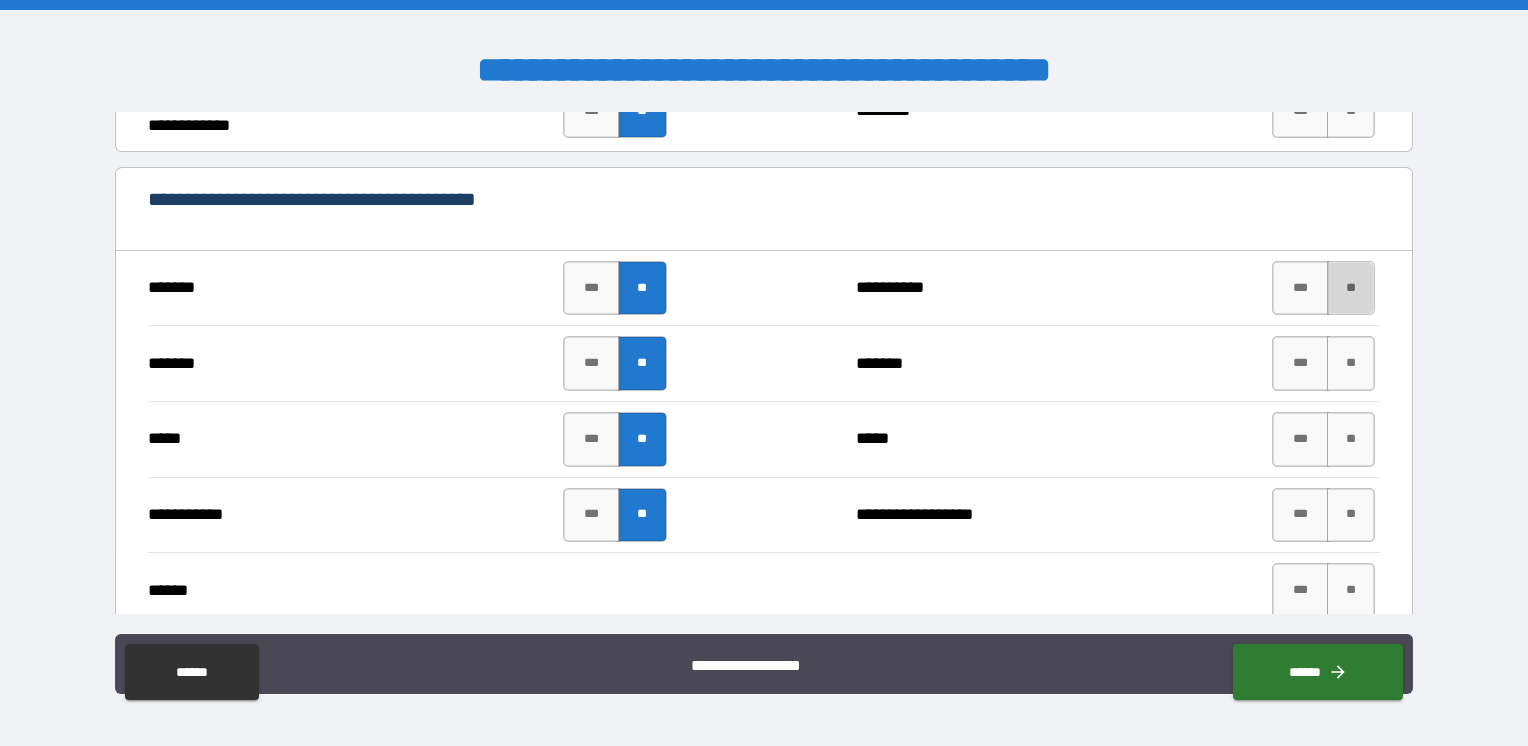 click on "**" at bounding box center [1351, 288] 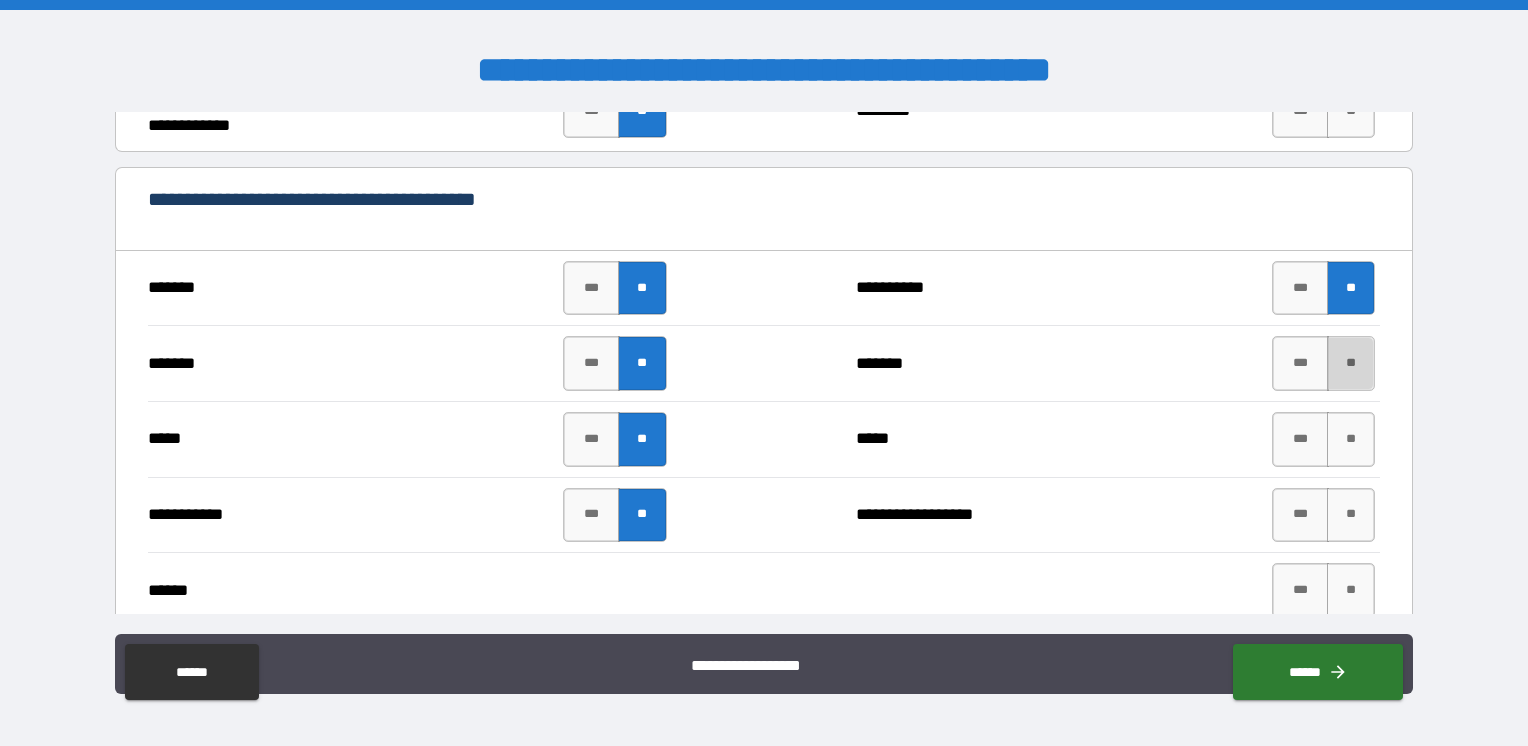 click on "**" at bounding box center (1351, 363) 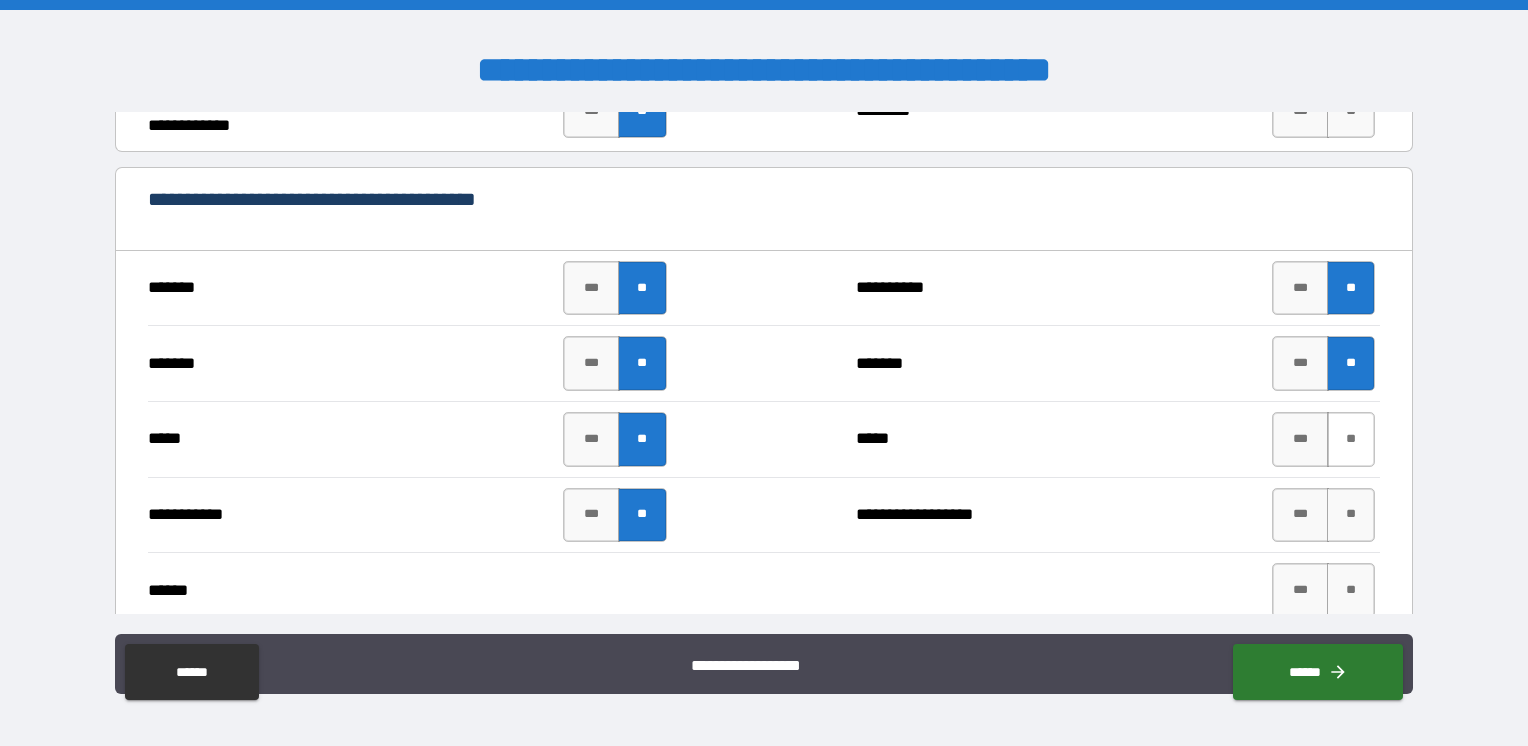 click on "**" at bounding box center [1351, 439] 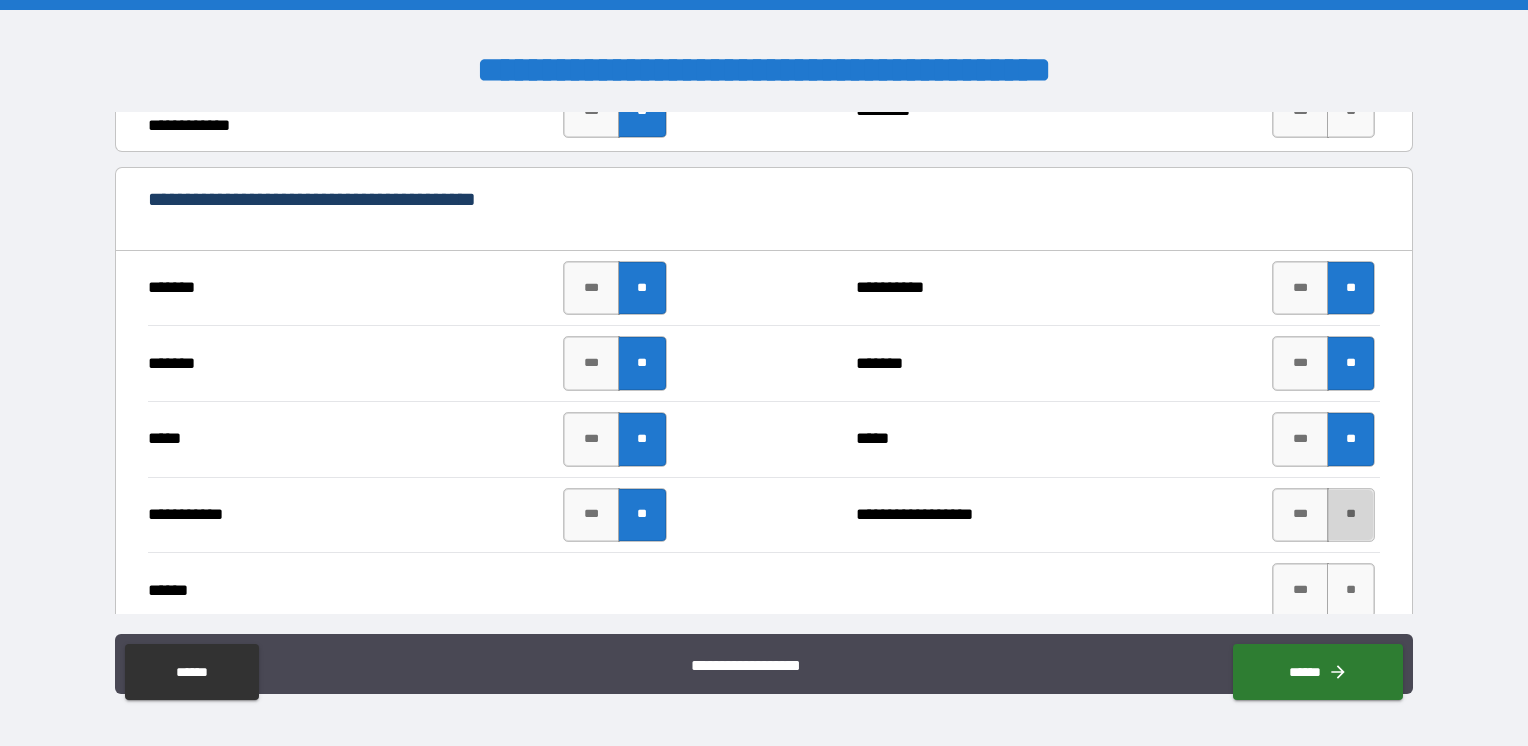 click on "**" at bounding box center [1351, 515] 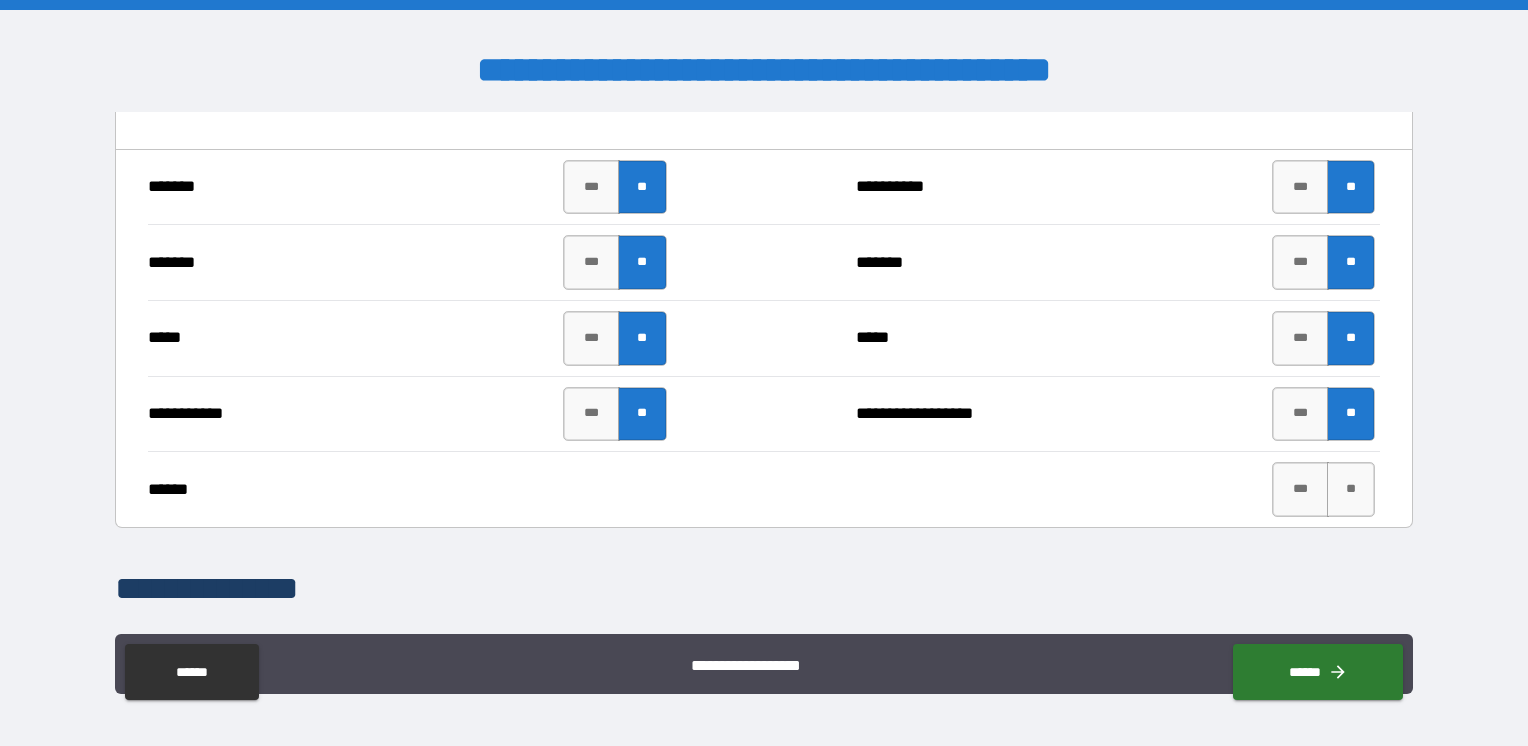 scroll, scrollTop: 1600, scrollLeft: 0, axis: vertical 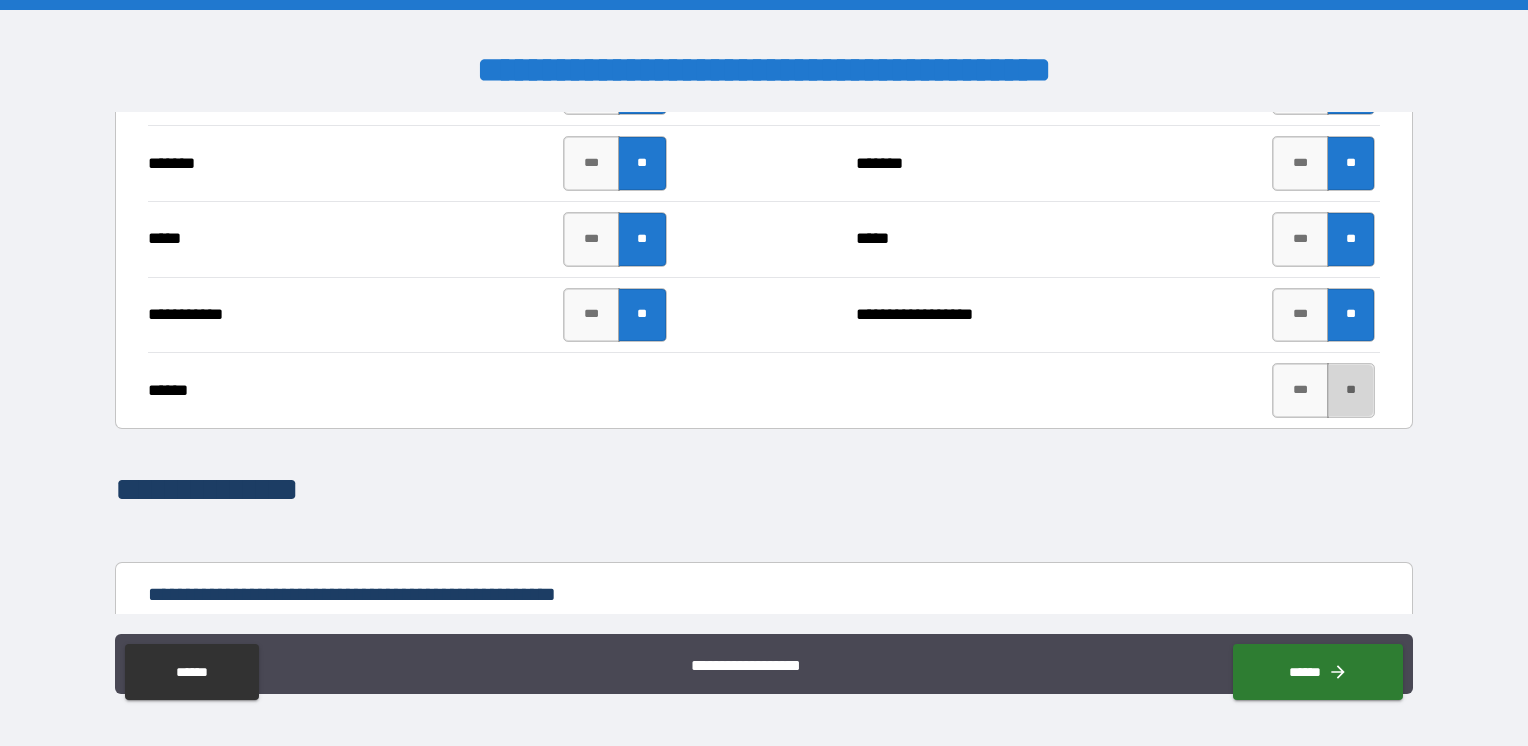 drag, startPoint x: 1338, startPoint y: 395, endPoint x: 1331, endPoint y: 410, distance: 16.552946 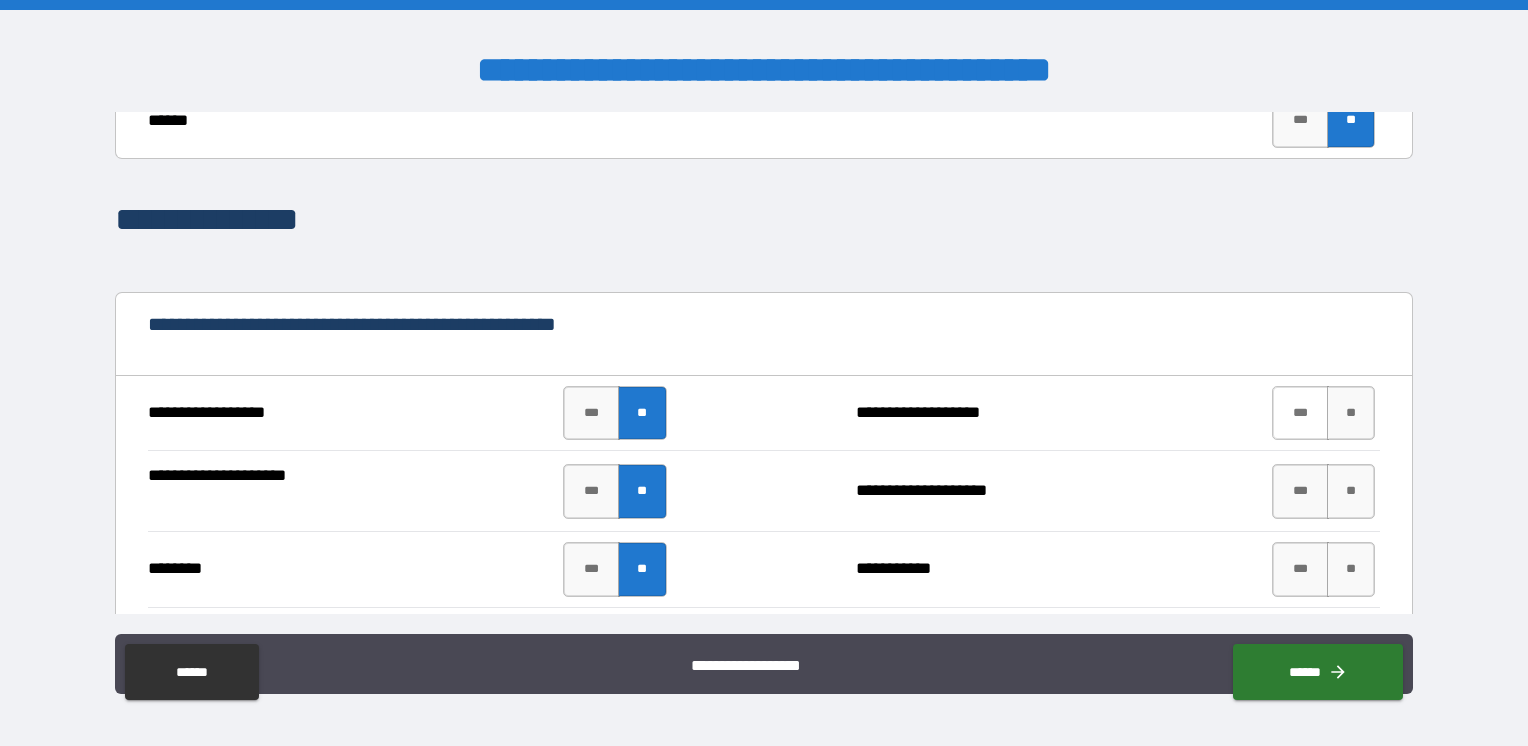 scroll, scrollTop: 1900, scrollLeft: 0, axis: vertical 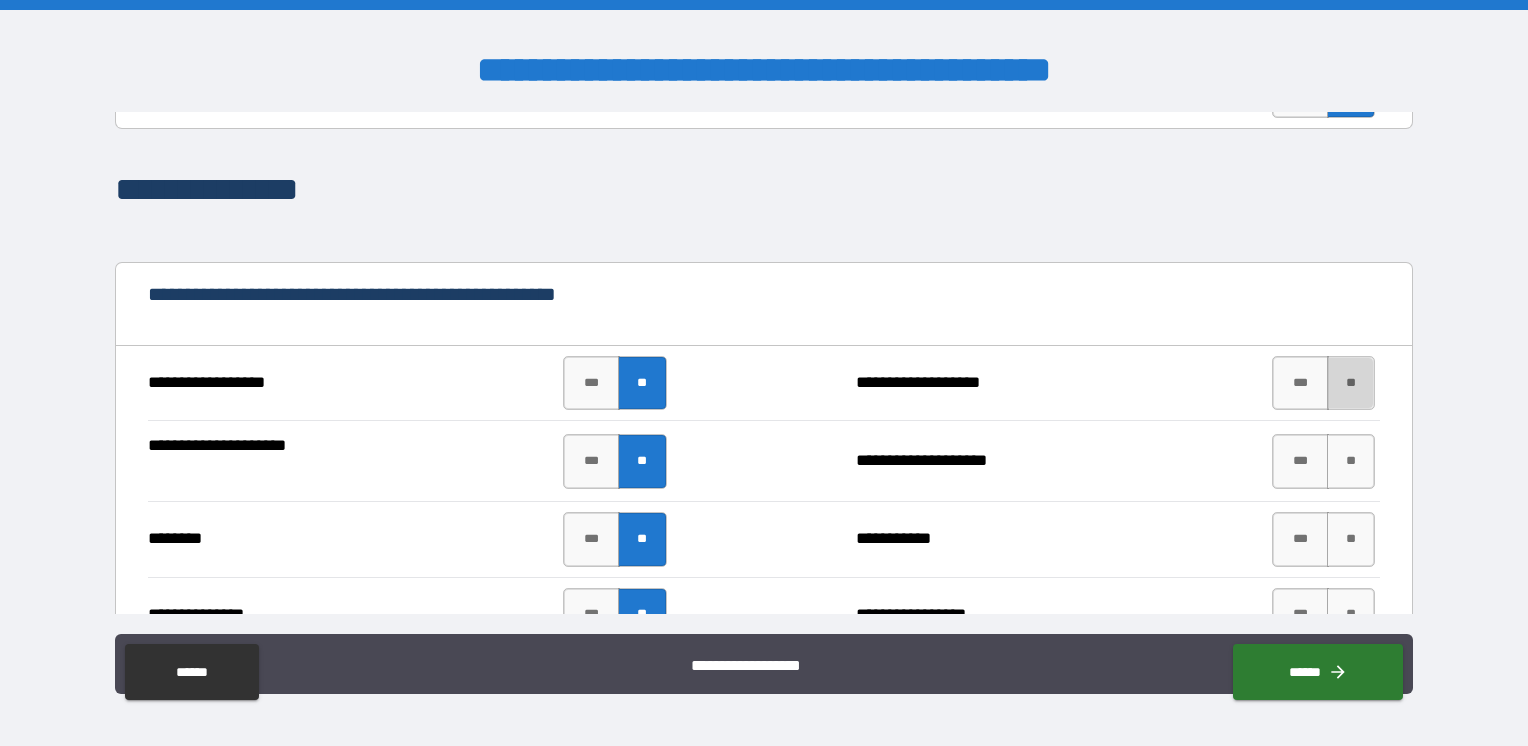 click on "**" at bounding box center [1351, 383] 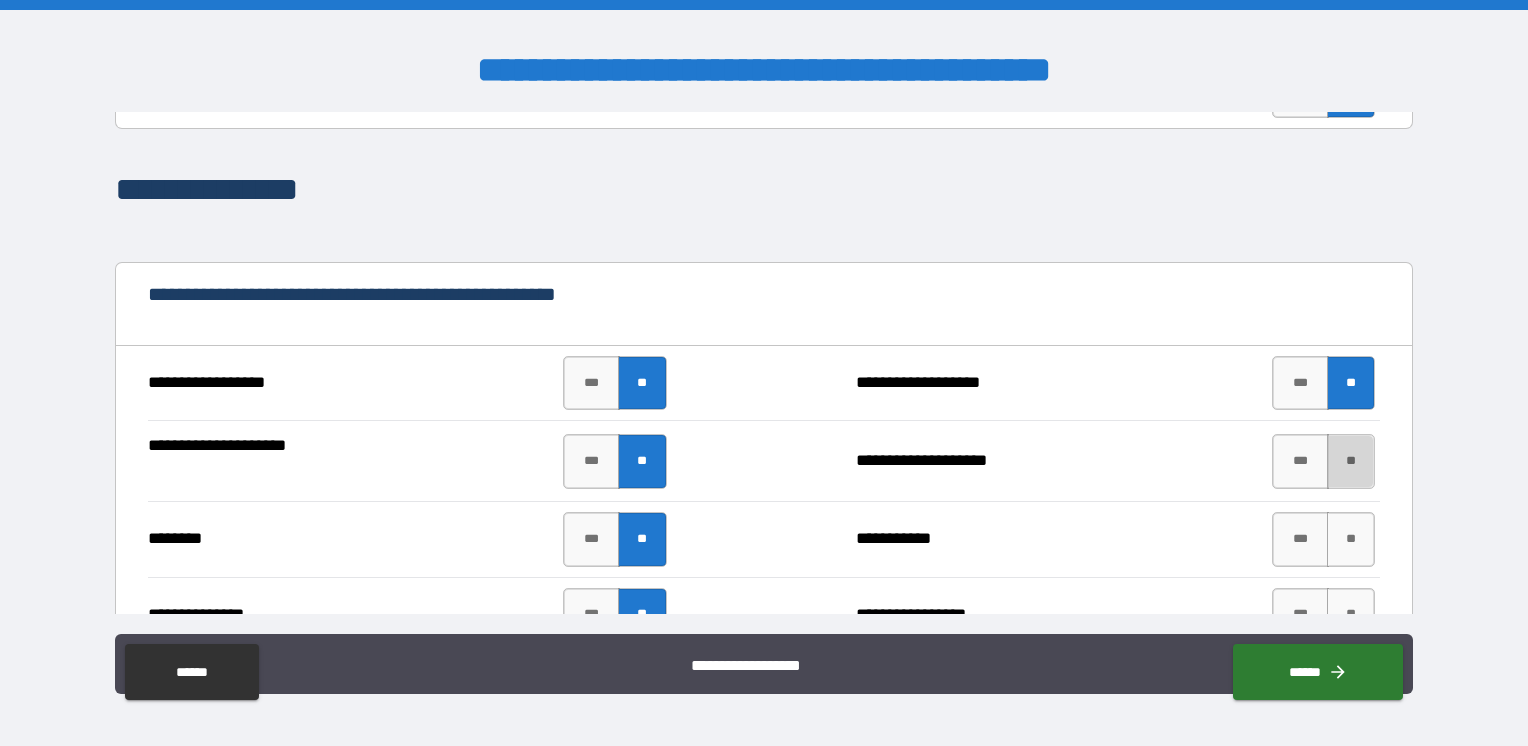click on "**" at bounding box center (1351, 461) 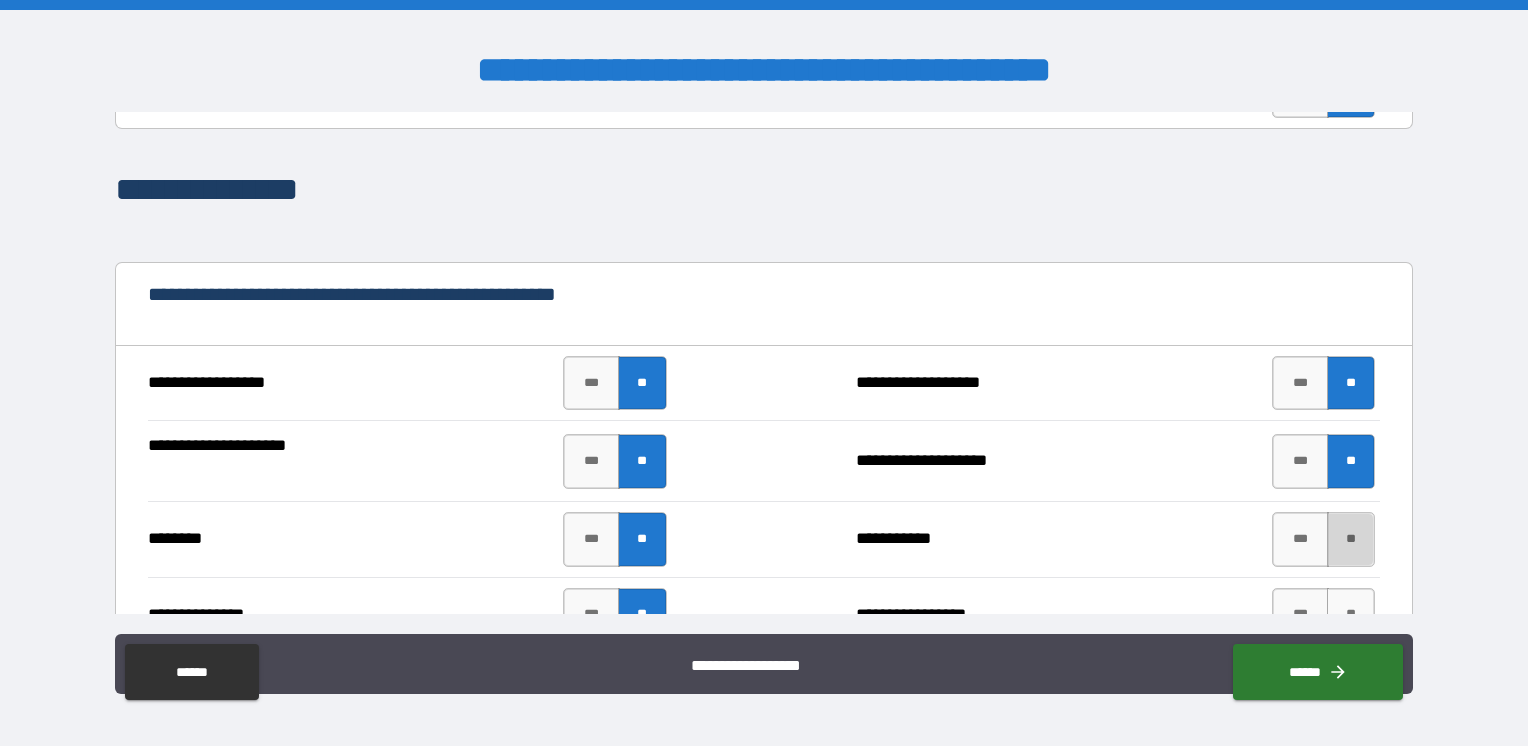 click on "**" at bounding box center [1351, 539] 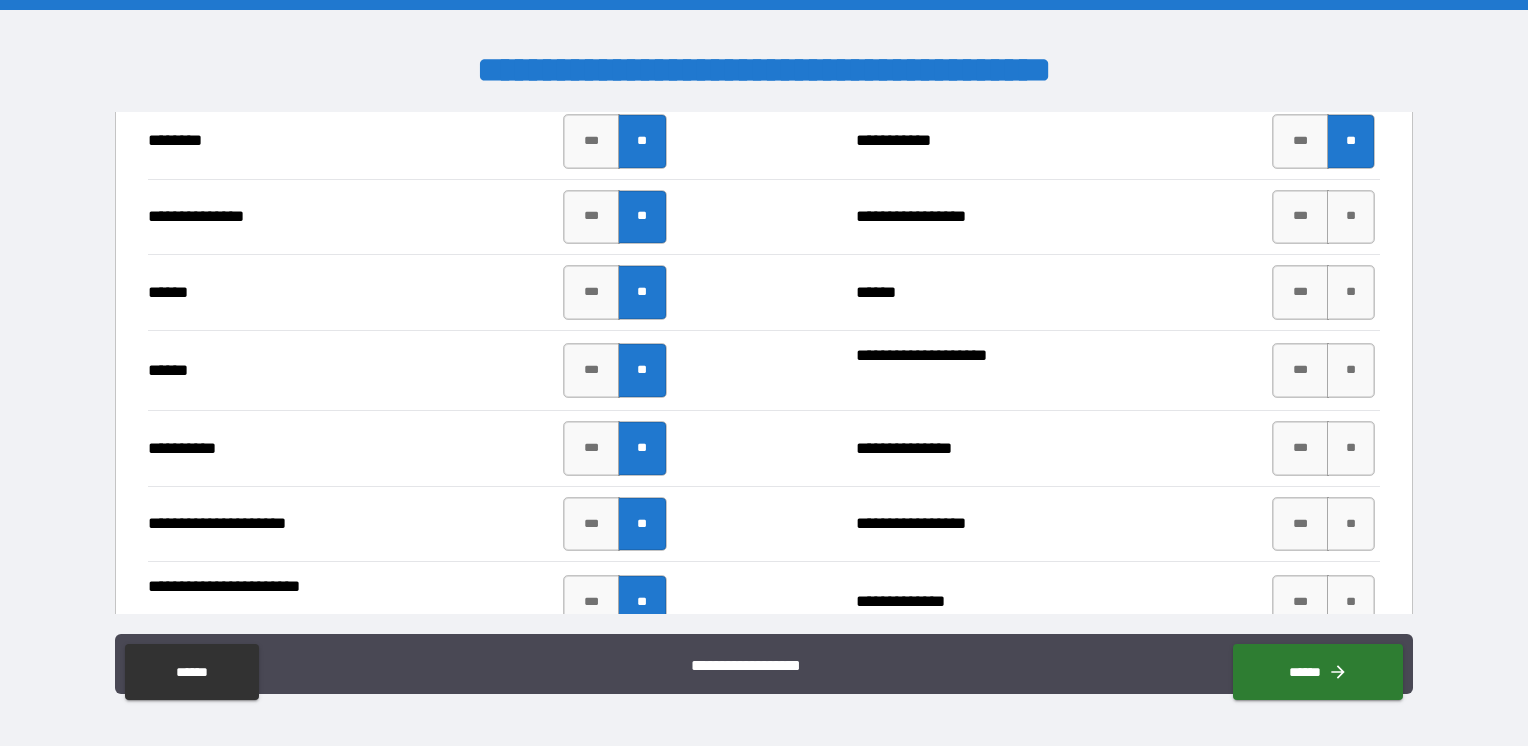 scroll, scrollTop: 2300, scrollLeft: 0, axis: vertical 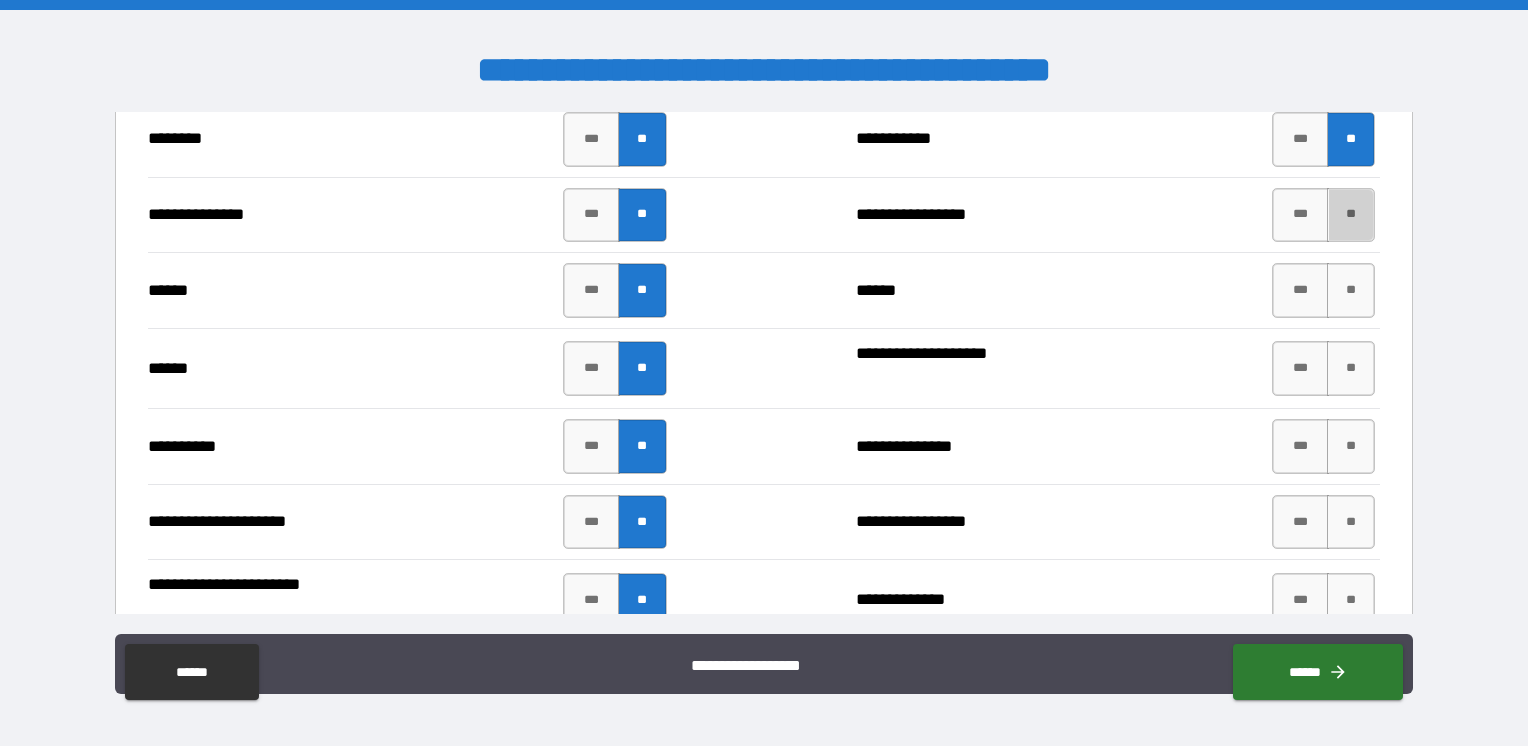 drag, startPoint x: 1328, startPoint y: 230, endPoint x: 1344, endPoint y: 262, distance: 35.77709 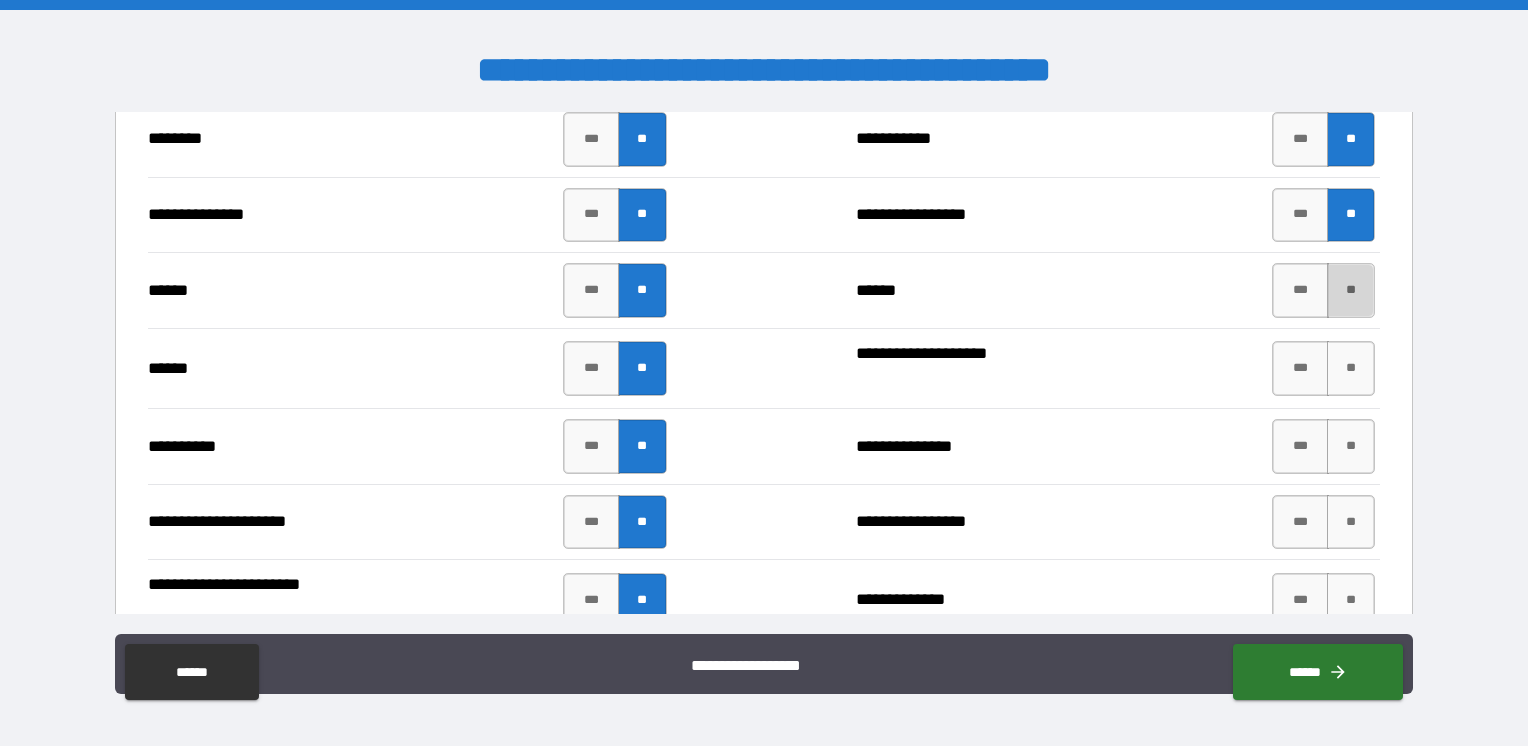 click on "**" at bounding box center [1351, 290] 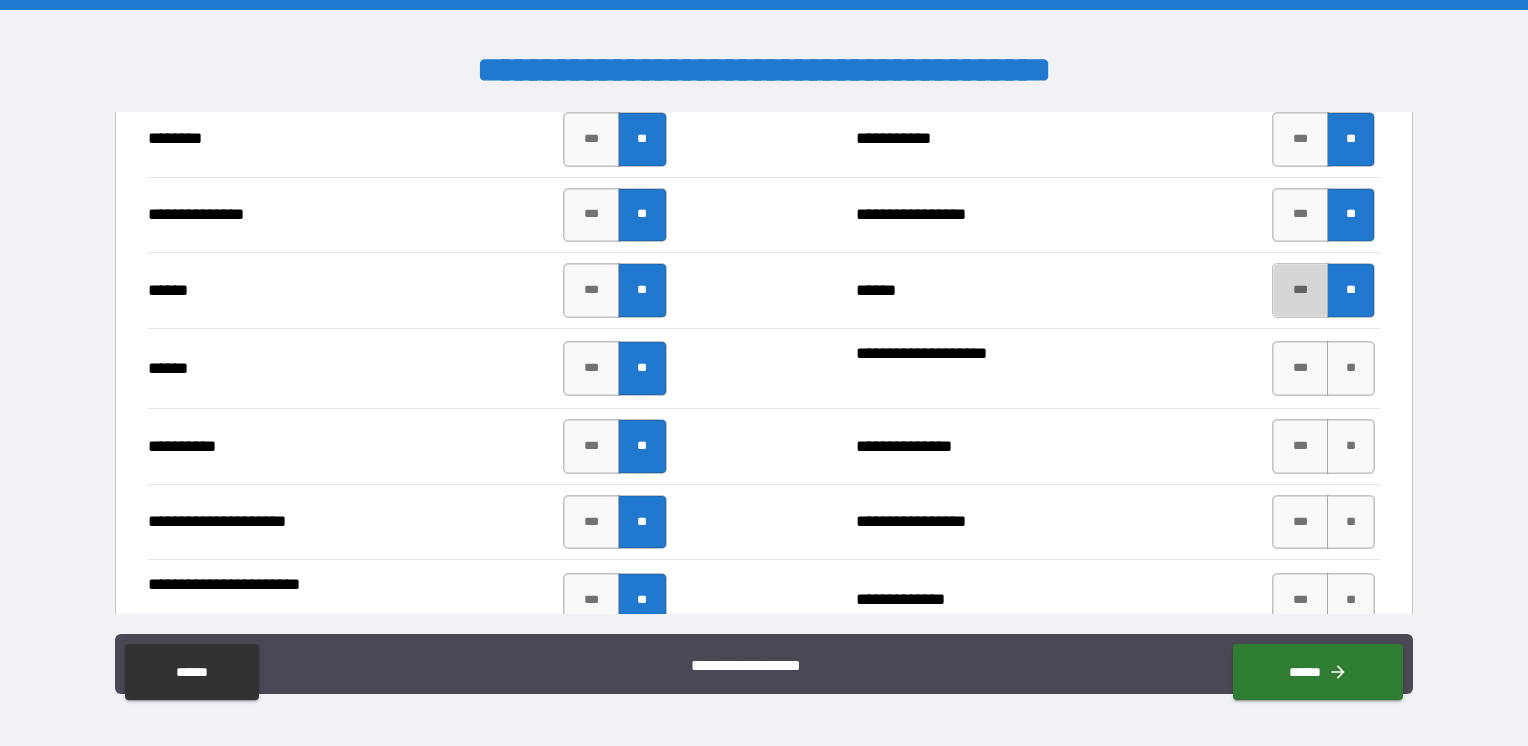click on "***" at bounding box center (1300, 290) 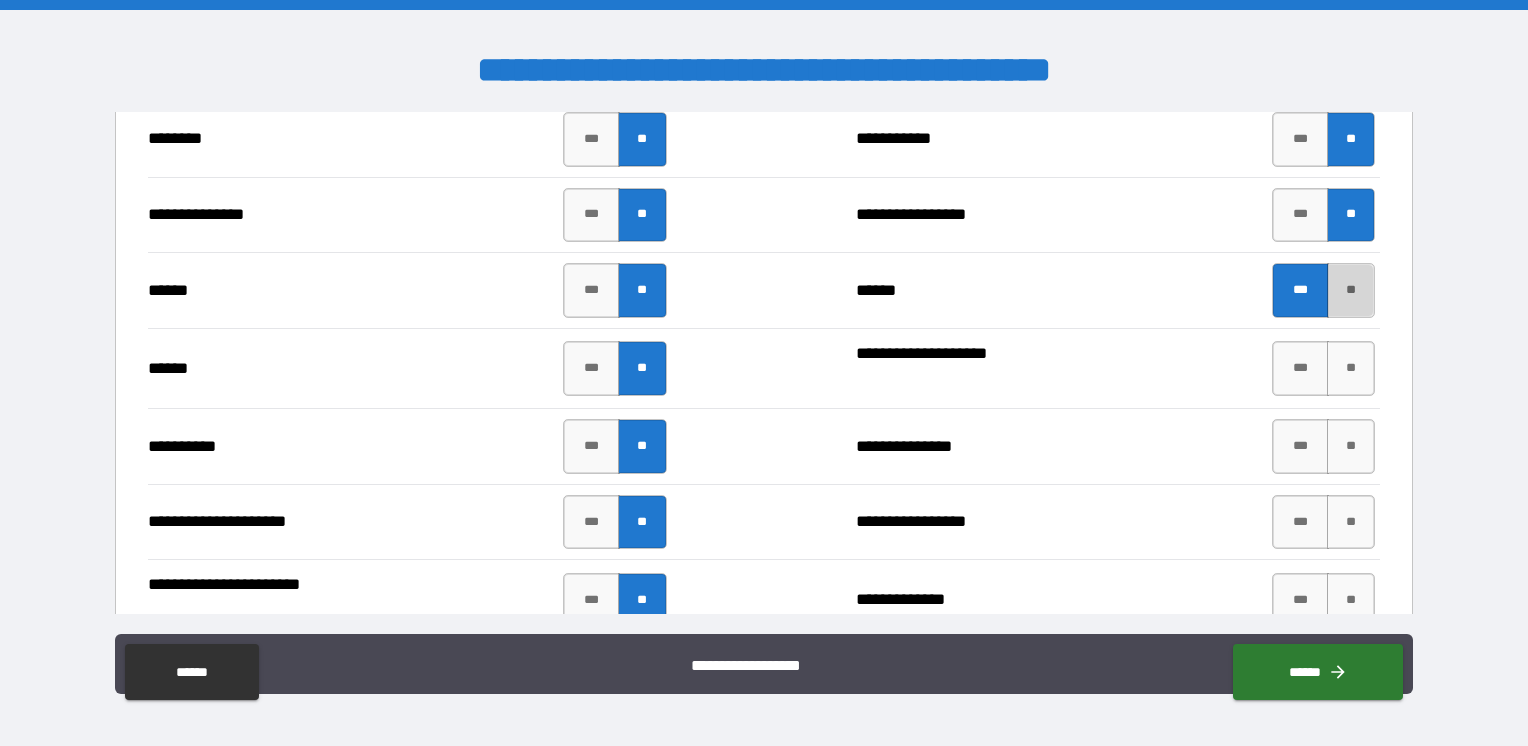 drag, startPoint x: 1328, startPoint y: 294, endPoint x: 1340, endPoint y: 303, distance: 15 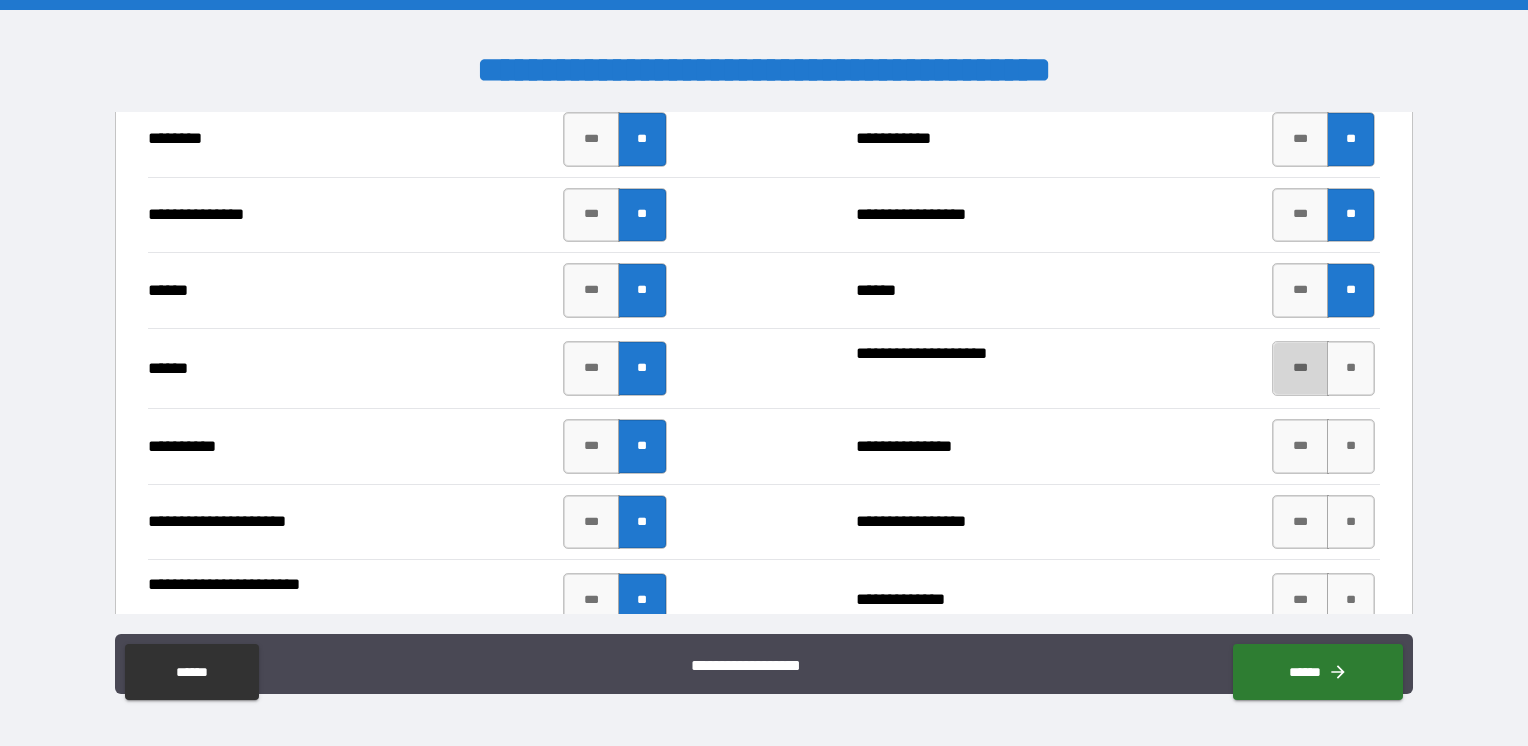 click on "***" at bounding box center [1300, 368] 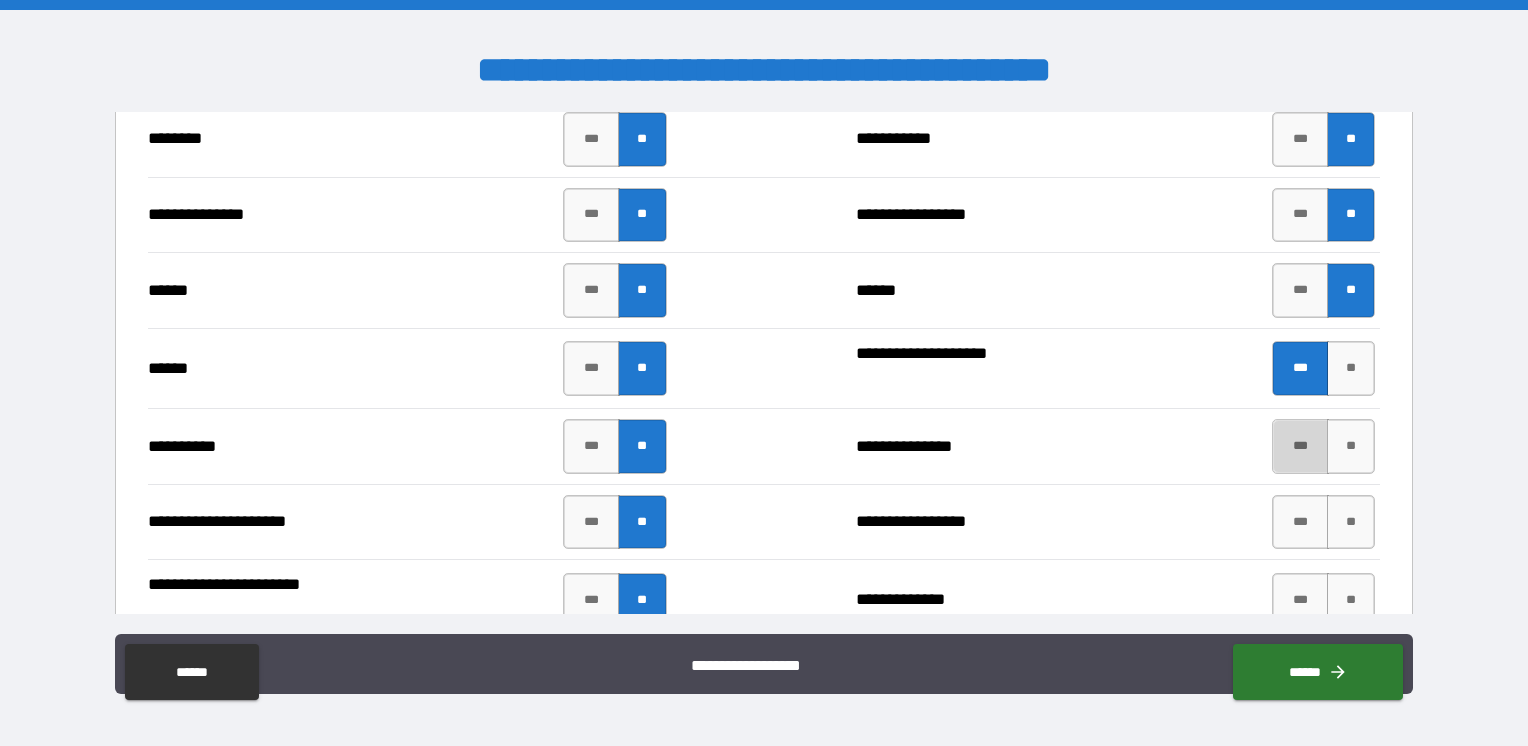 click on "***" at bounding box center [1300, 446] 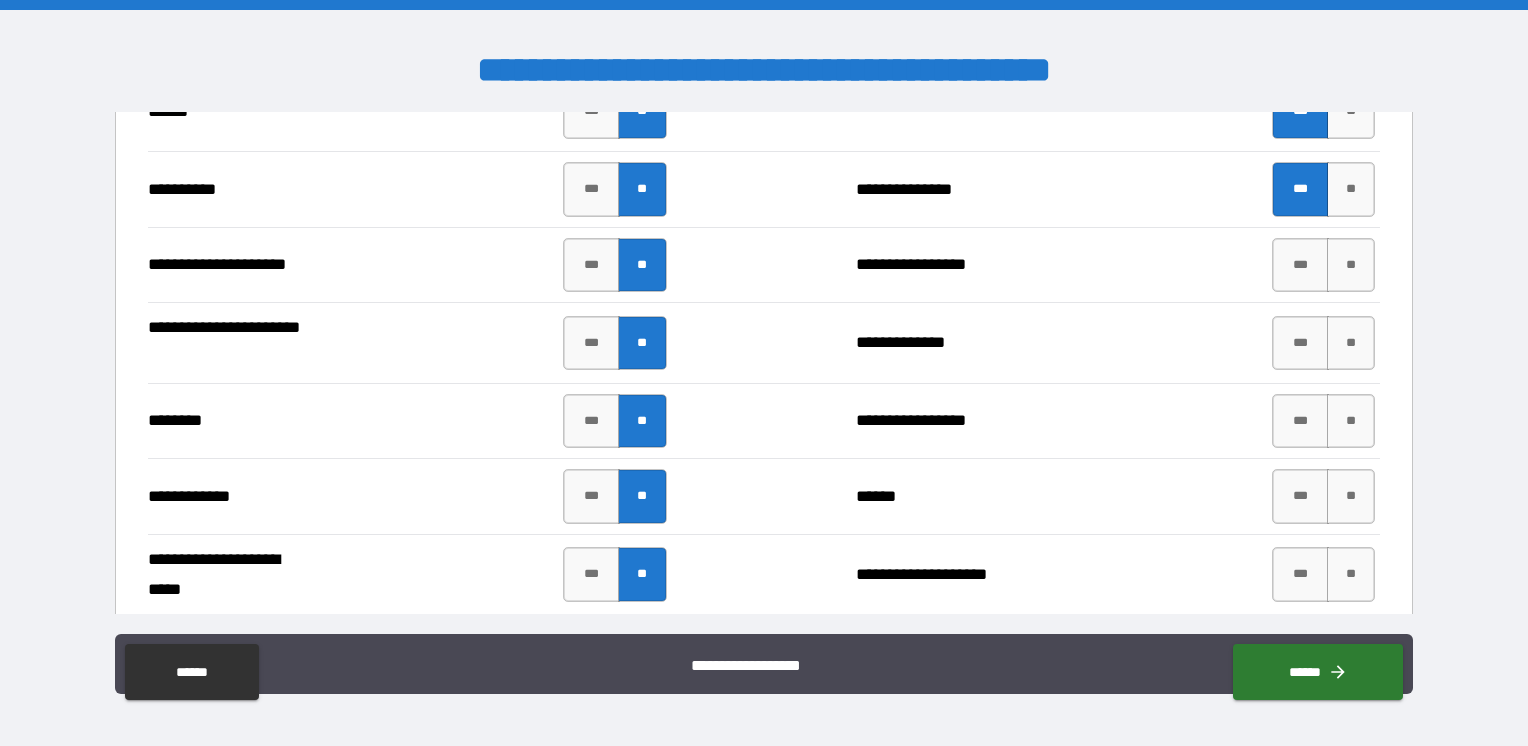 scroll, scrollTop: 2595, scrollLeft: 0, axis: vertical 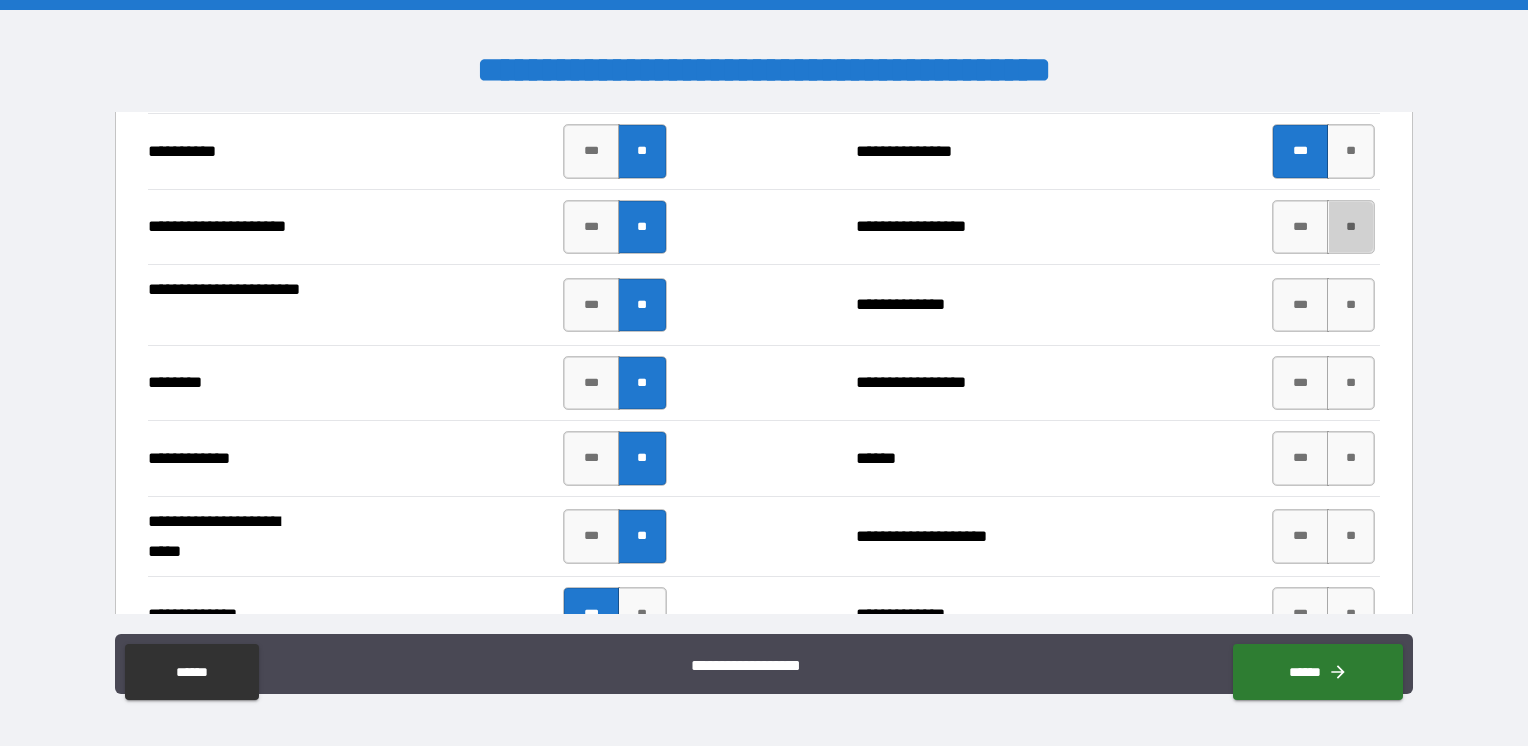 drag, startPoint x: 1336, startPoint y: 242, endPoint x: 1332, endPoint y: 262, distance: 20.396078 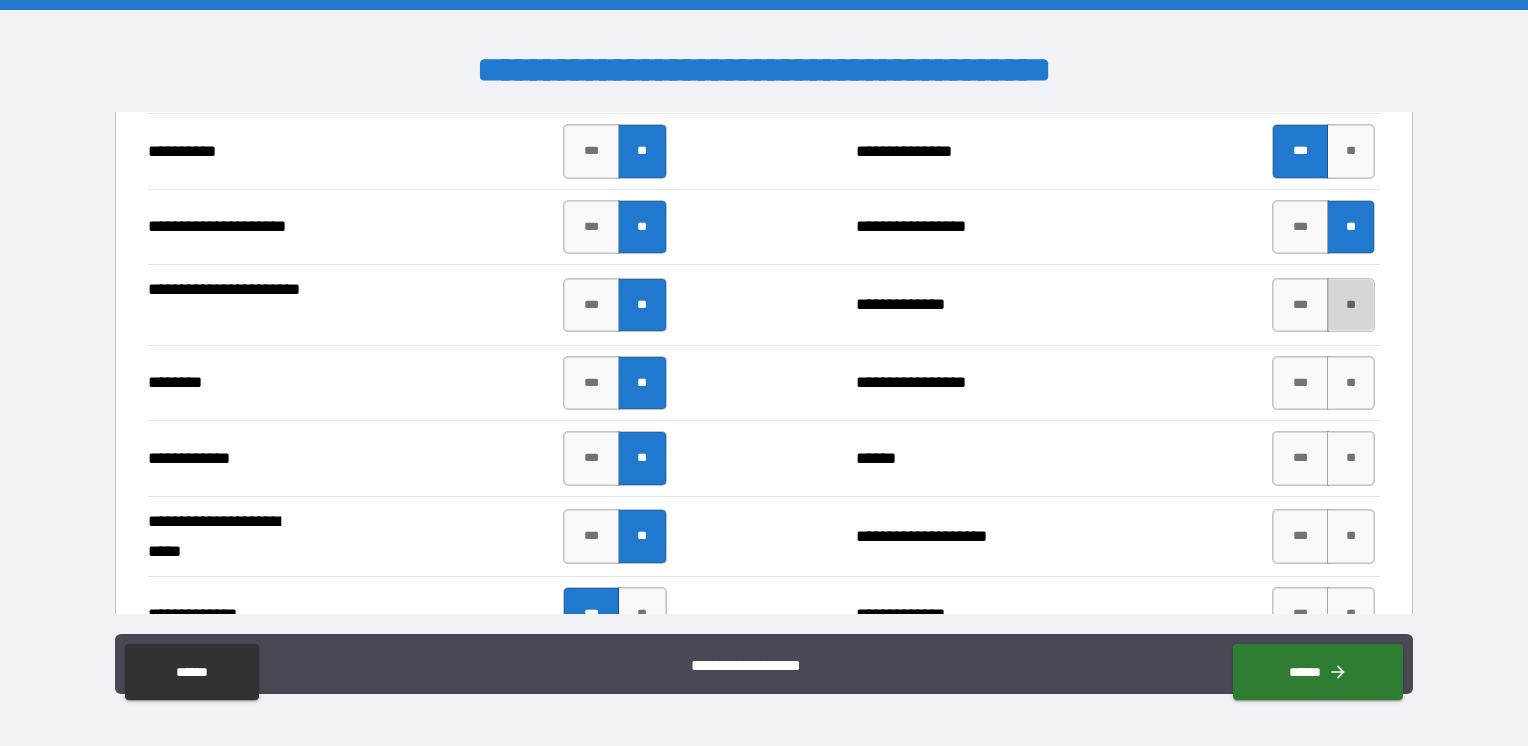 click on "**" at bounding box center [1351, 305] 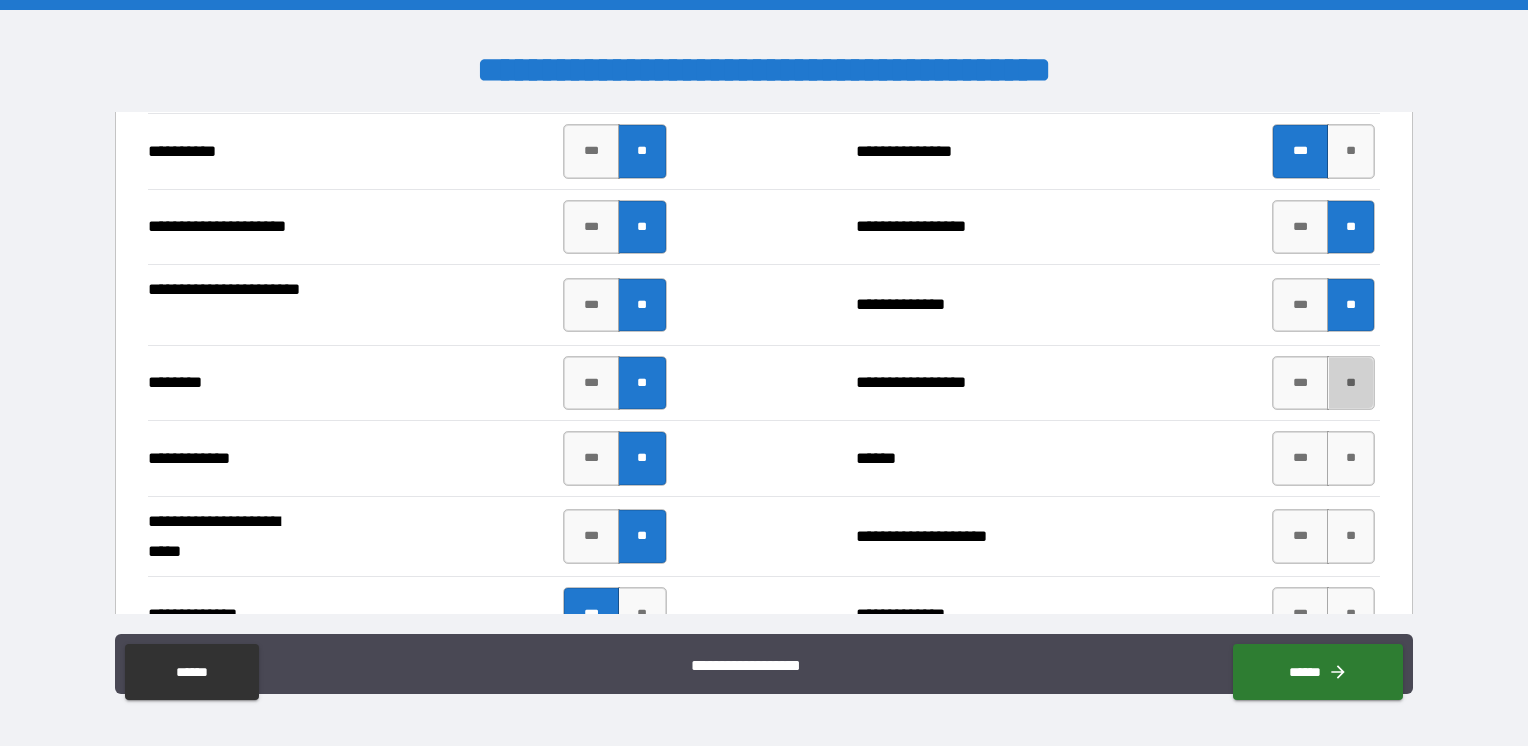 drag, startPoint x: 1332, startPoint y: 382, endPoint x: 1352, endPoint y: 417, distance: 40.311287 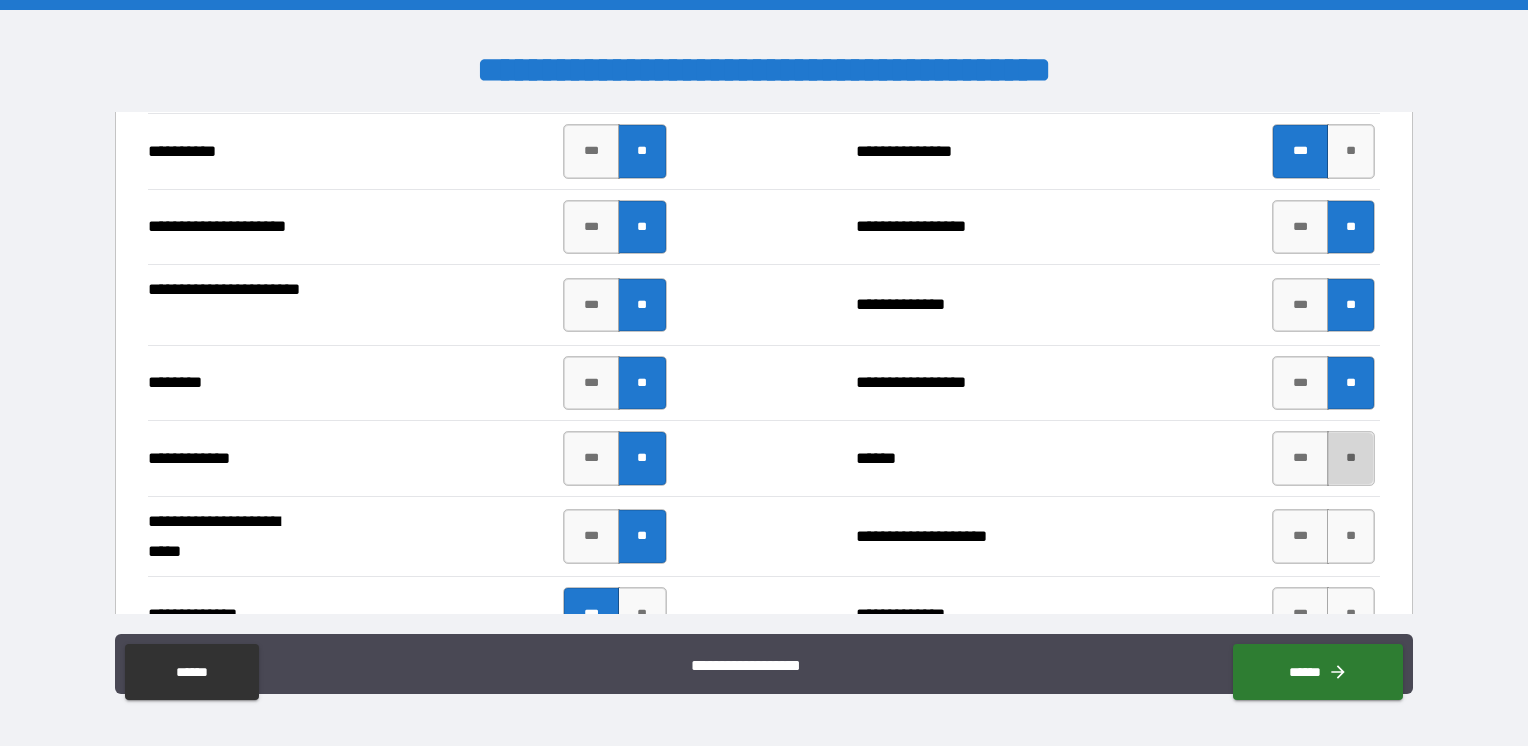 drag, startPoint x: 1328, startPoint y: 466, endPoint x: 1330, endPoint y: 490, distance: 24.083189 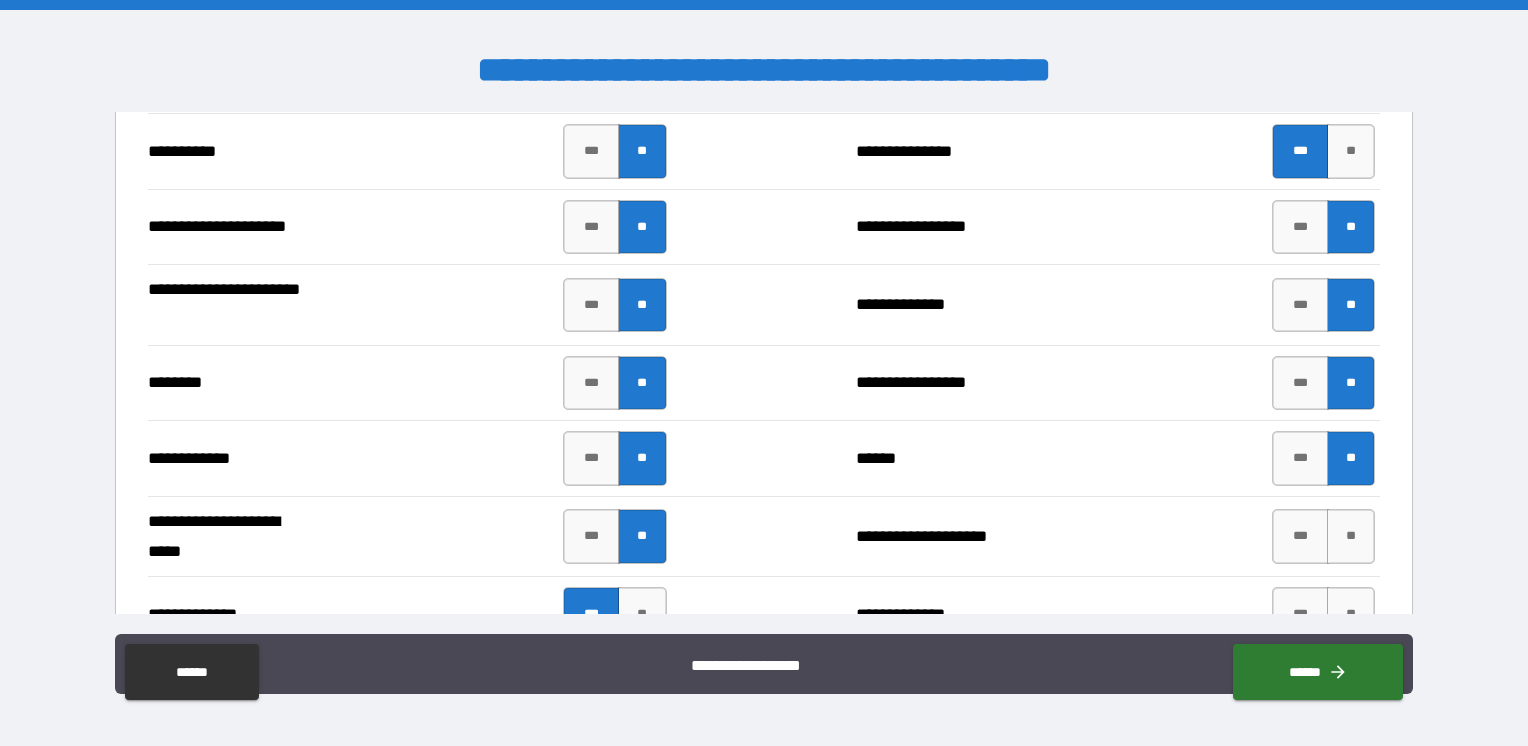 drag, startPoint x: 1332, startPoint y: 546, endPoint x: 1376, endPoint y: 524, distance: 49.193497 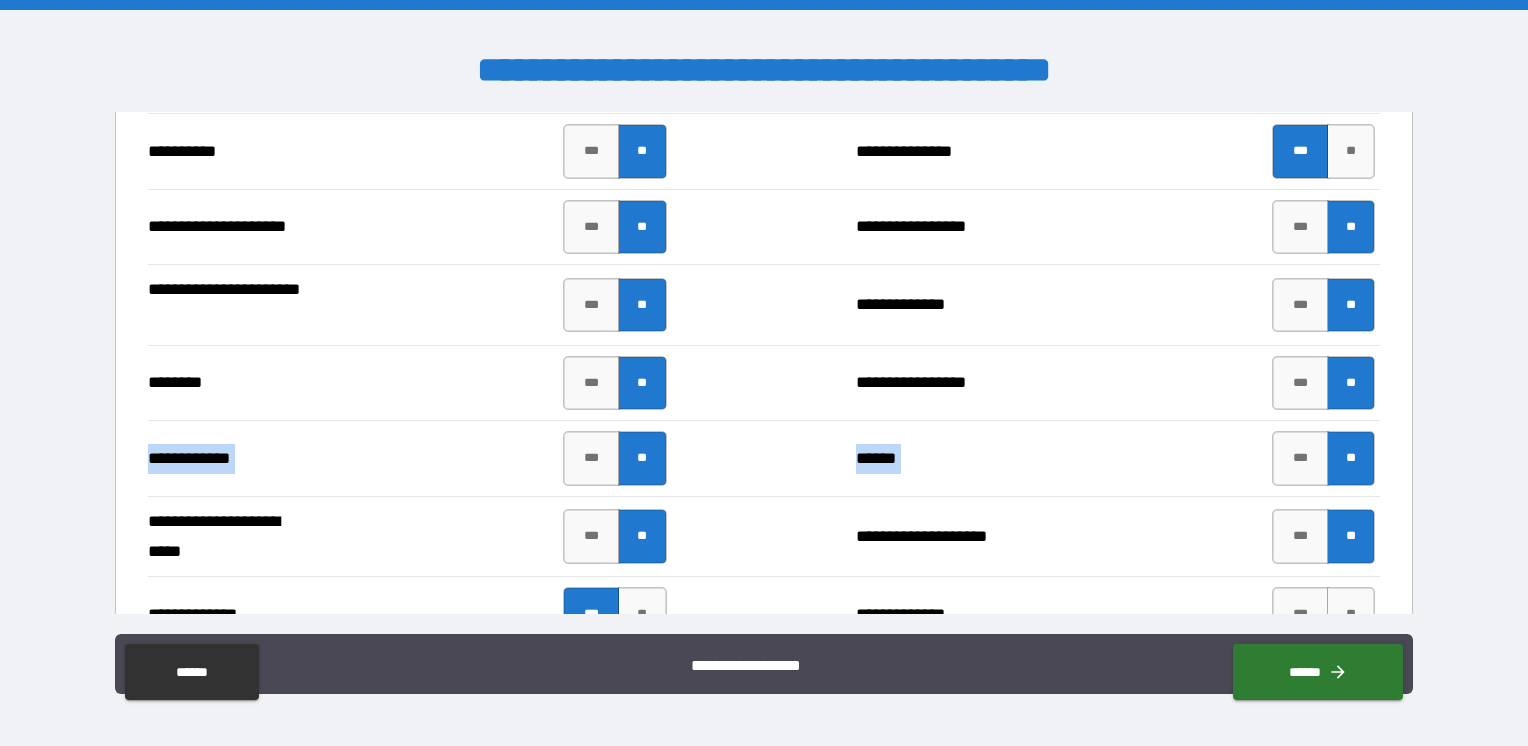 drag, startPoint x: 1392, startPoint y: 405, endPoint x: 1394, endPoint y: 455, distance: 50.039986 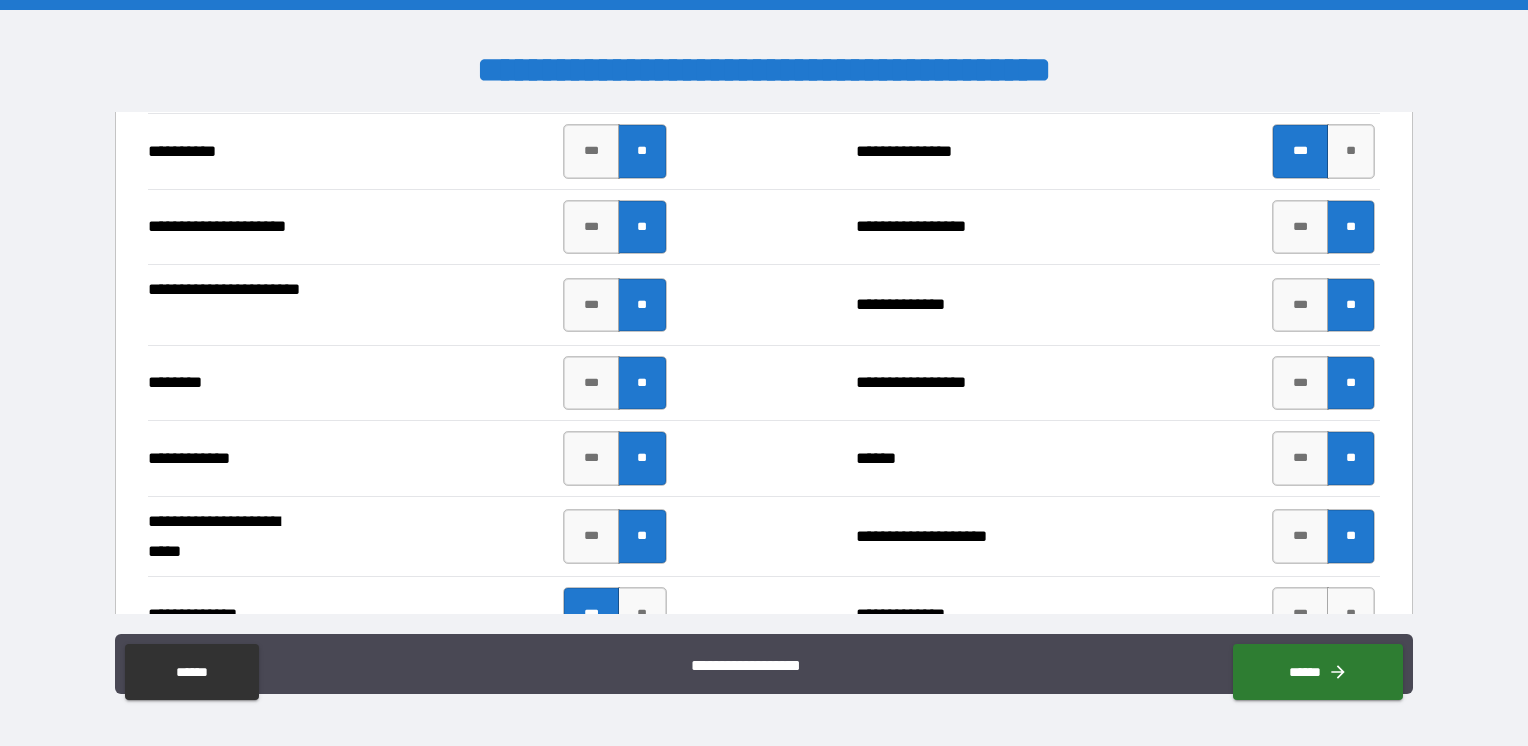 drag, startPoint x: 1394, startPoint y: 455, endPoint x: 1511, endPoint y: 192, distance: 287.85065 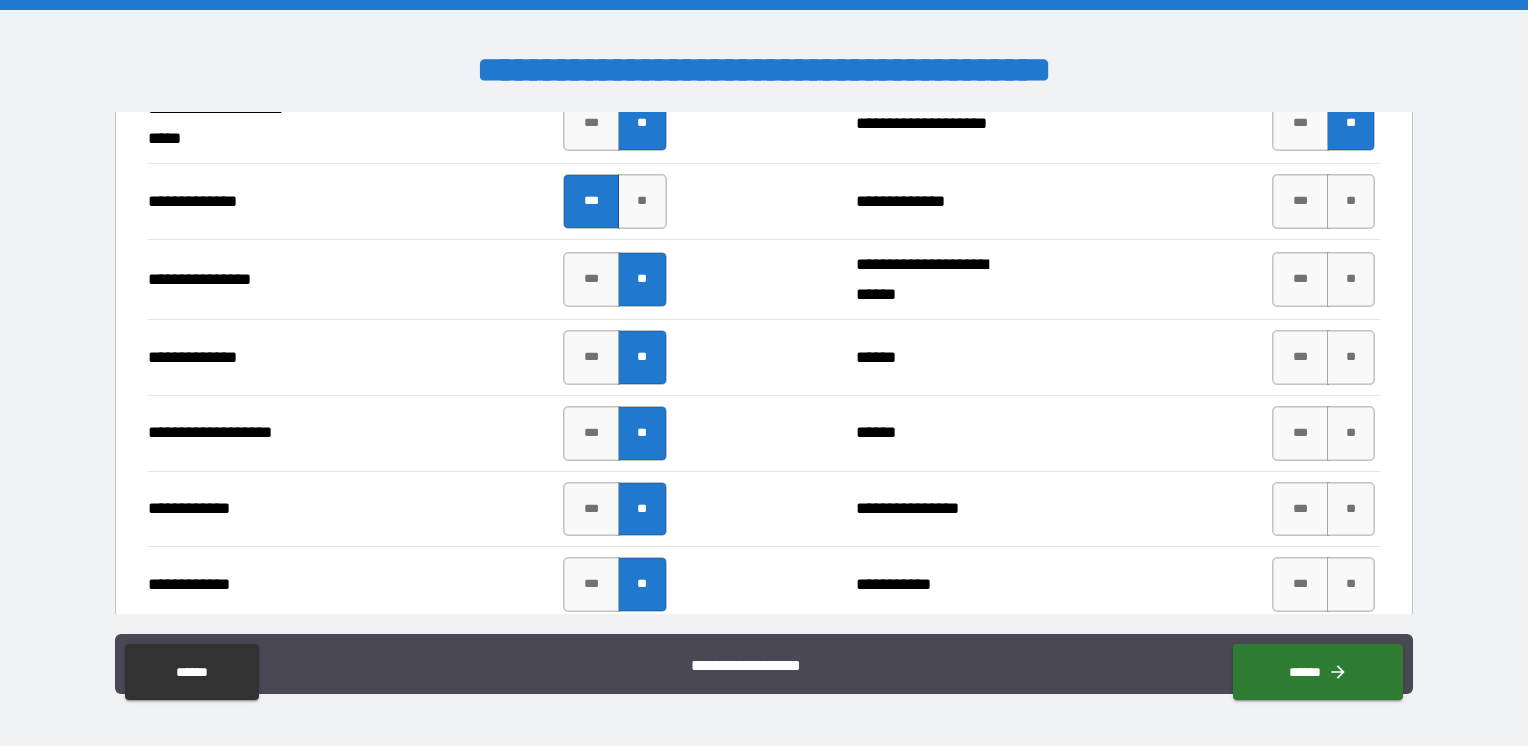 scroll, scrollTop: 3024, scrollLeft: 0, axis: vertical 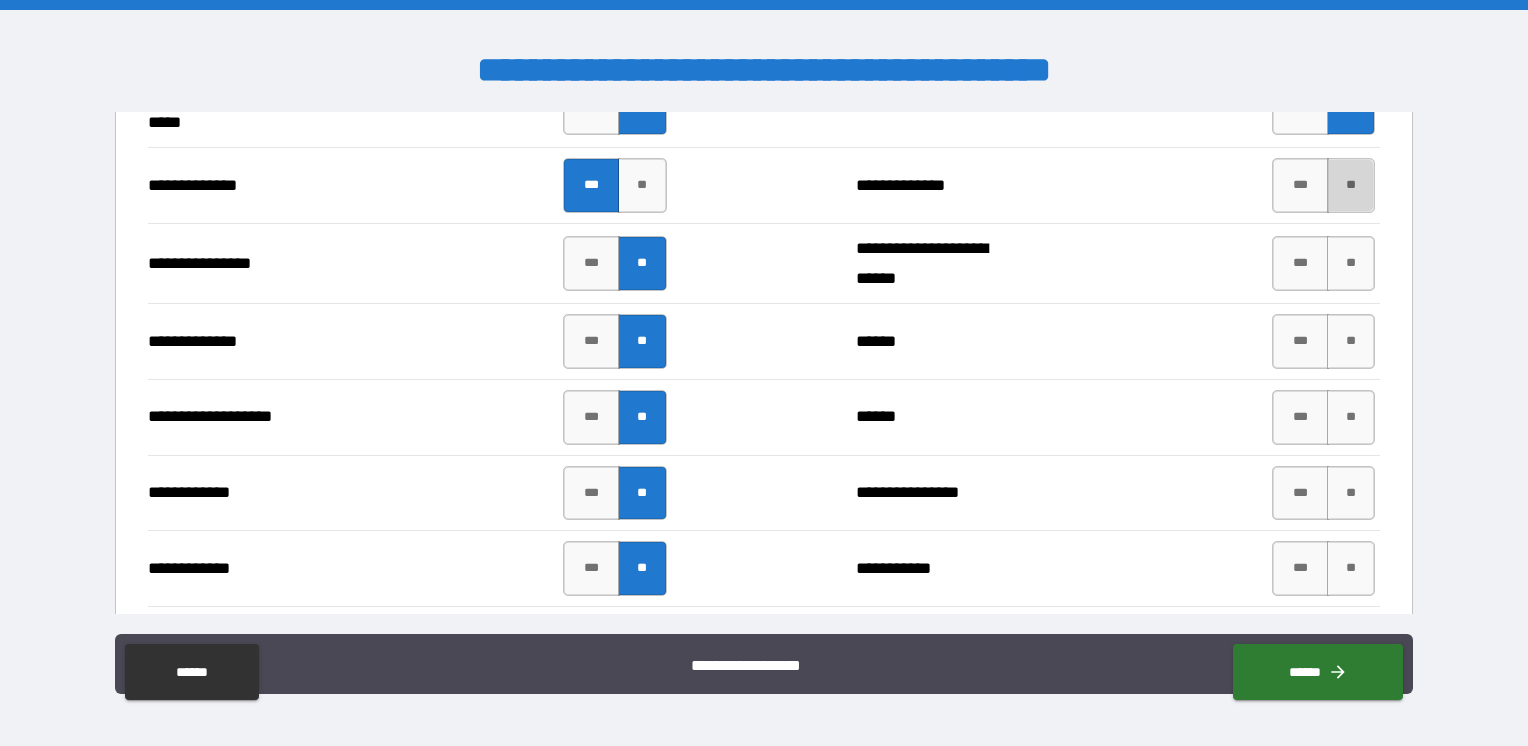 click on "**" at bounding box center [1351, 185] 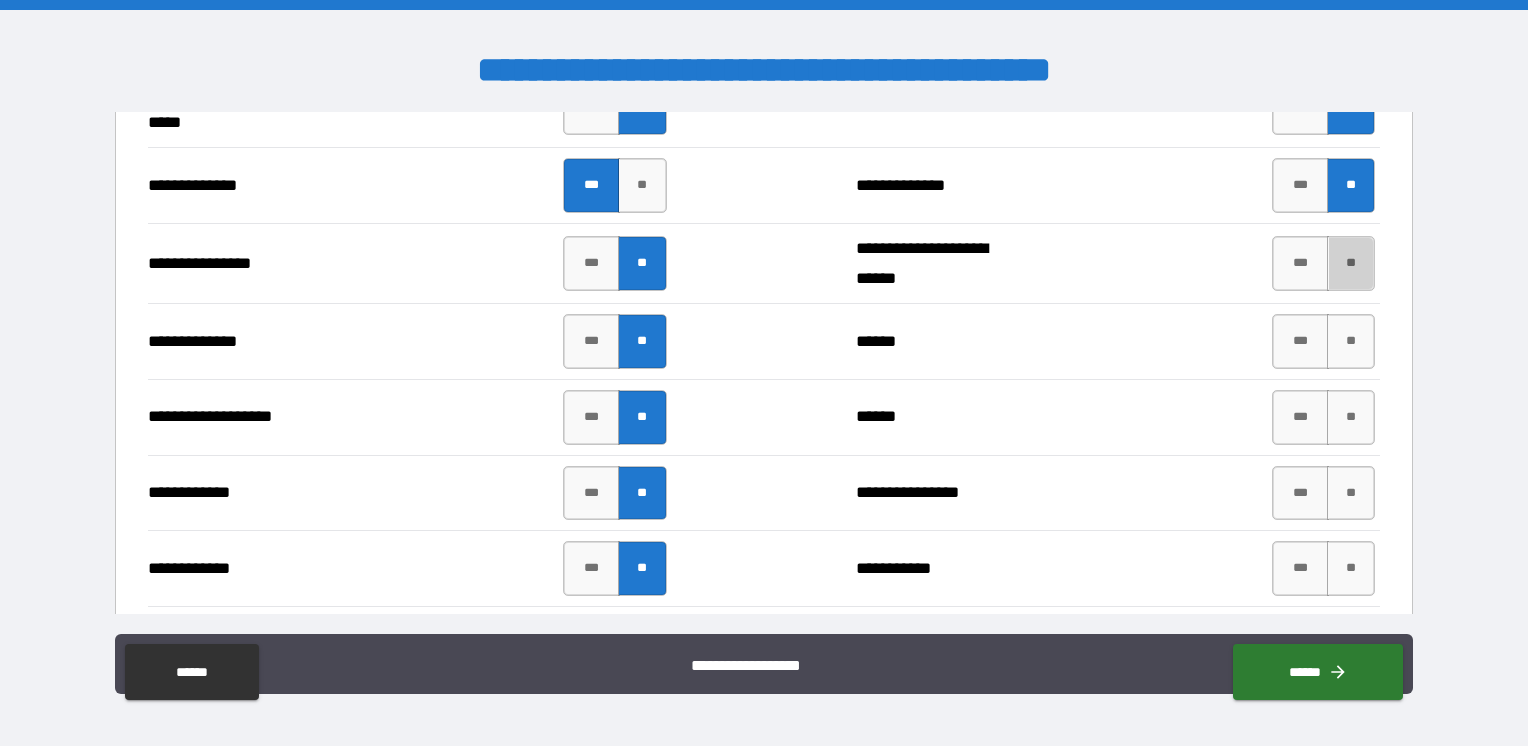 drag, startPoint x: 1339, startPoint y: 279, endPoint x: 1338, endPoint y: 302, distance: 23.021729 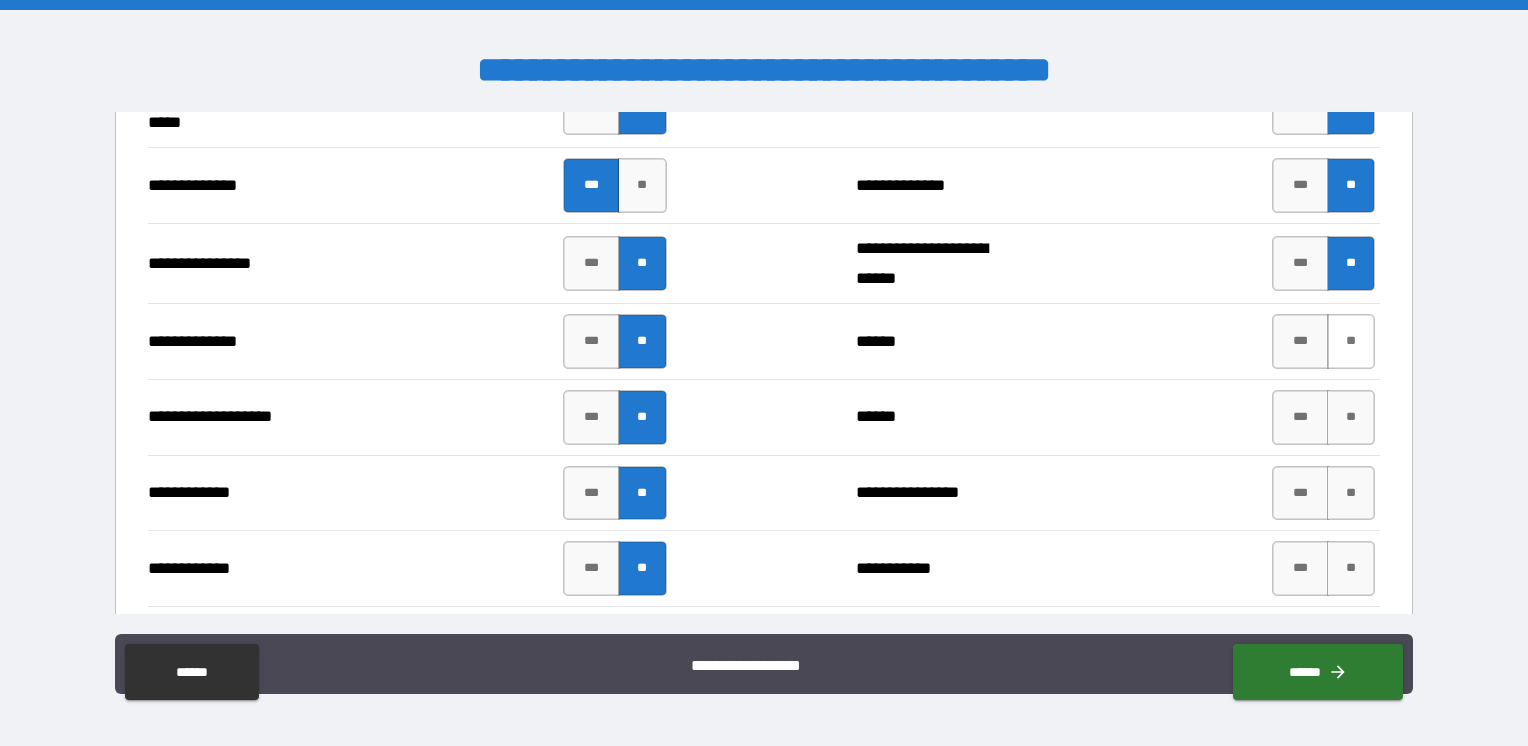 drag, startPoint x: 1334, startPoint y: 340, endPoint x: 1340, endPoint y: 355, distance: 16.155495 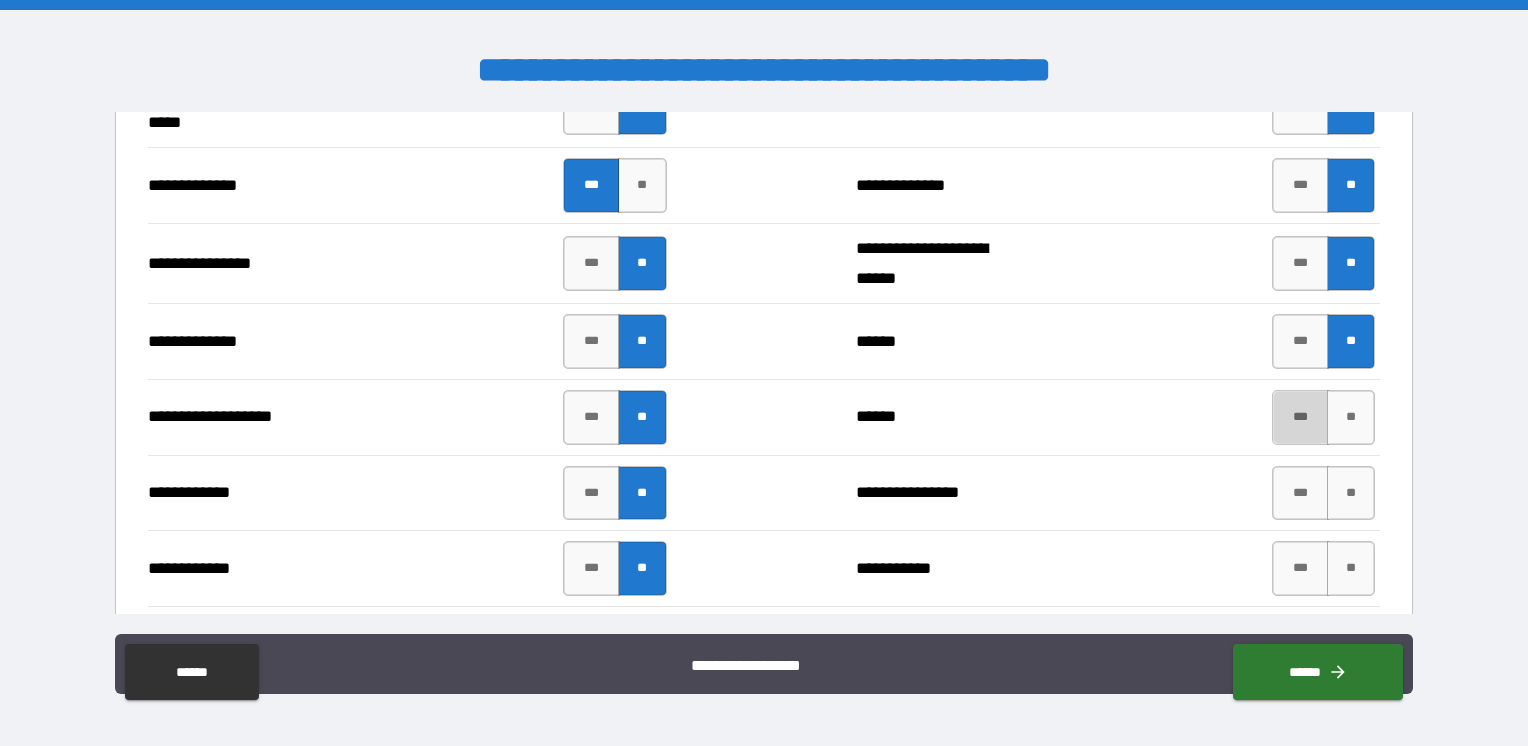 click on "***" at bounding box center [1300, 417] 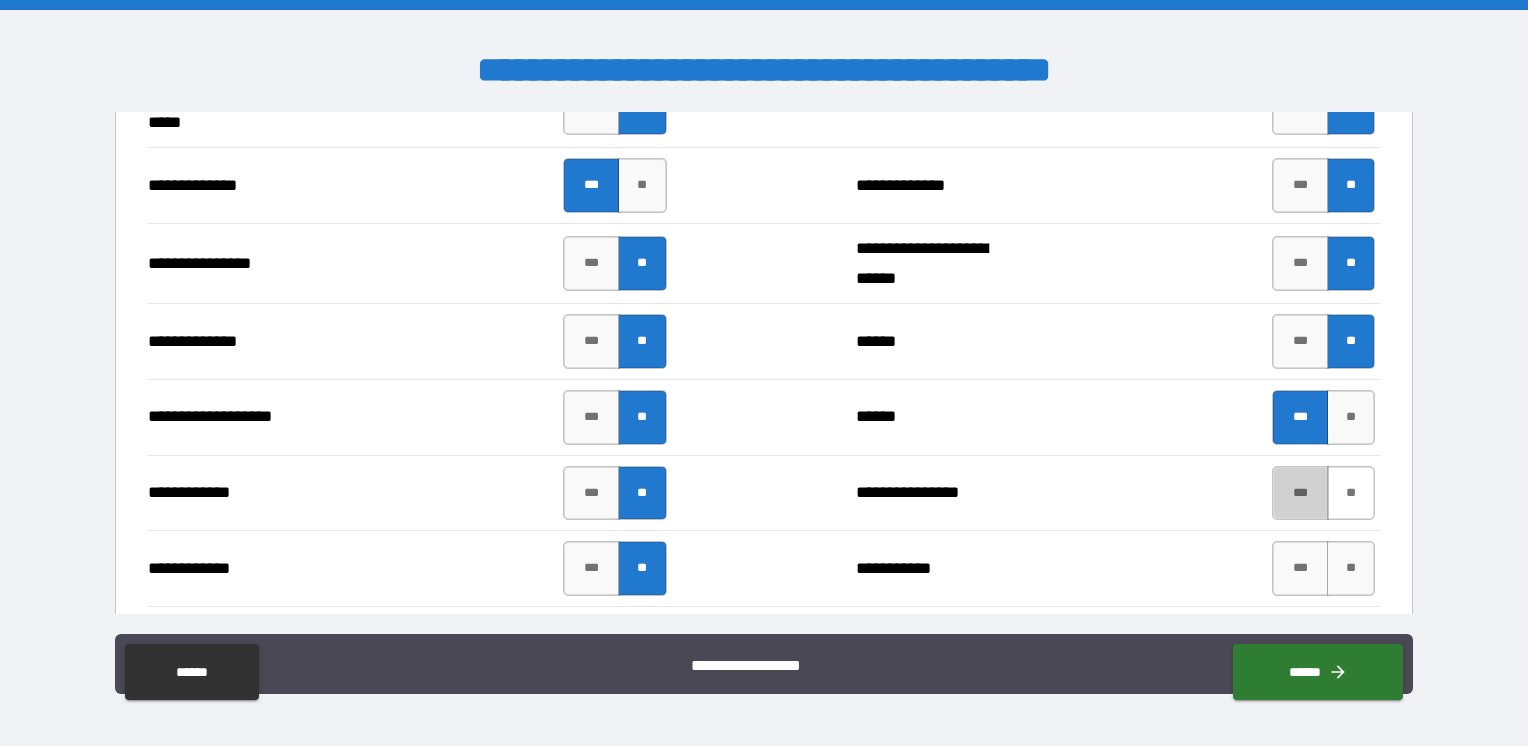 drag, startPoint x: 1289, startPoint y: 506, endPoint x: 1308, endPoint y: 506, distance: 19 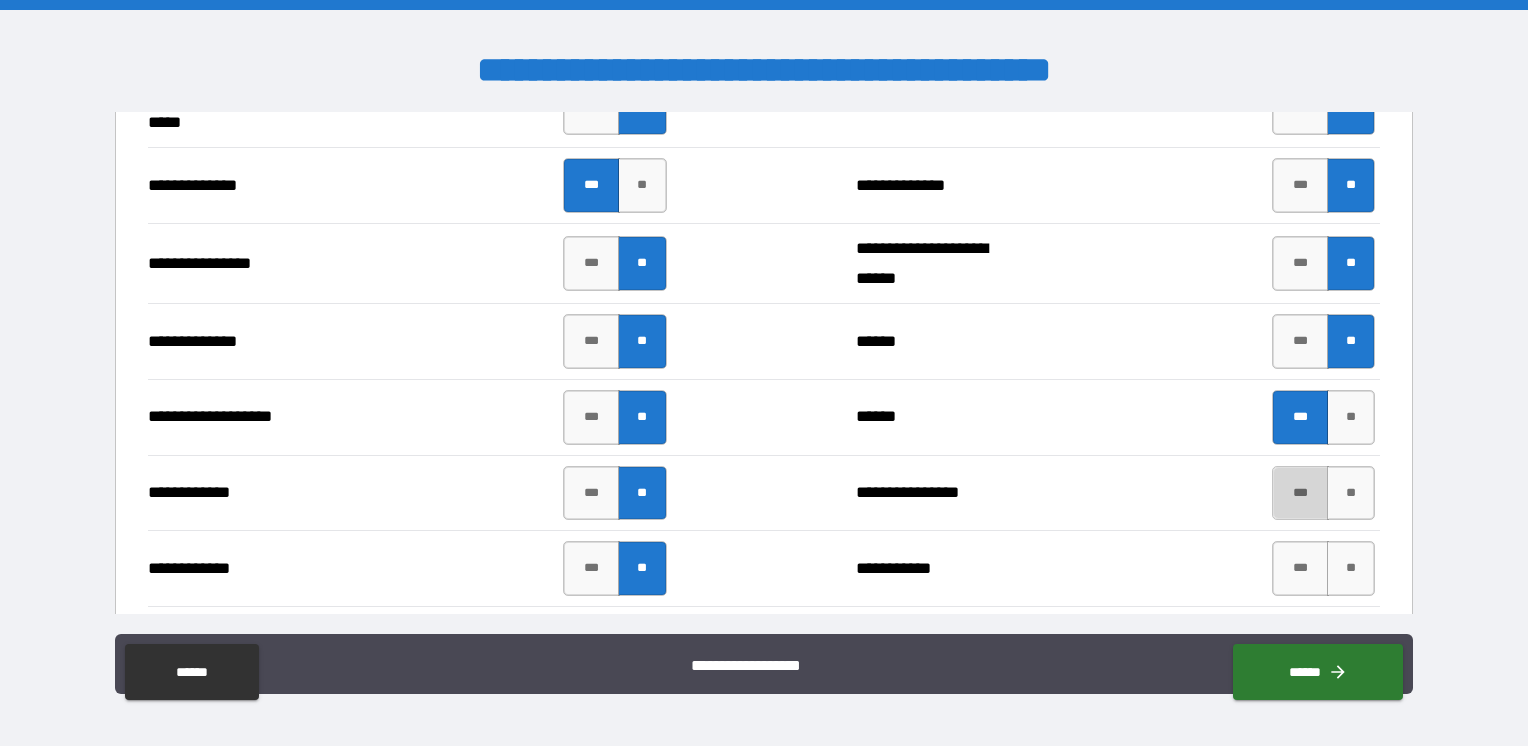 click on "***" at bounding box center (1300, 493) 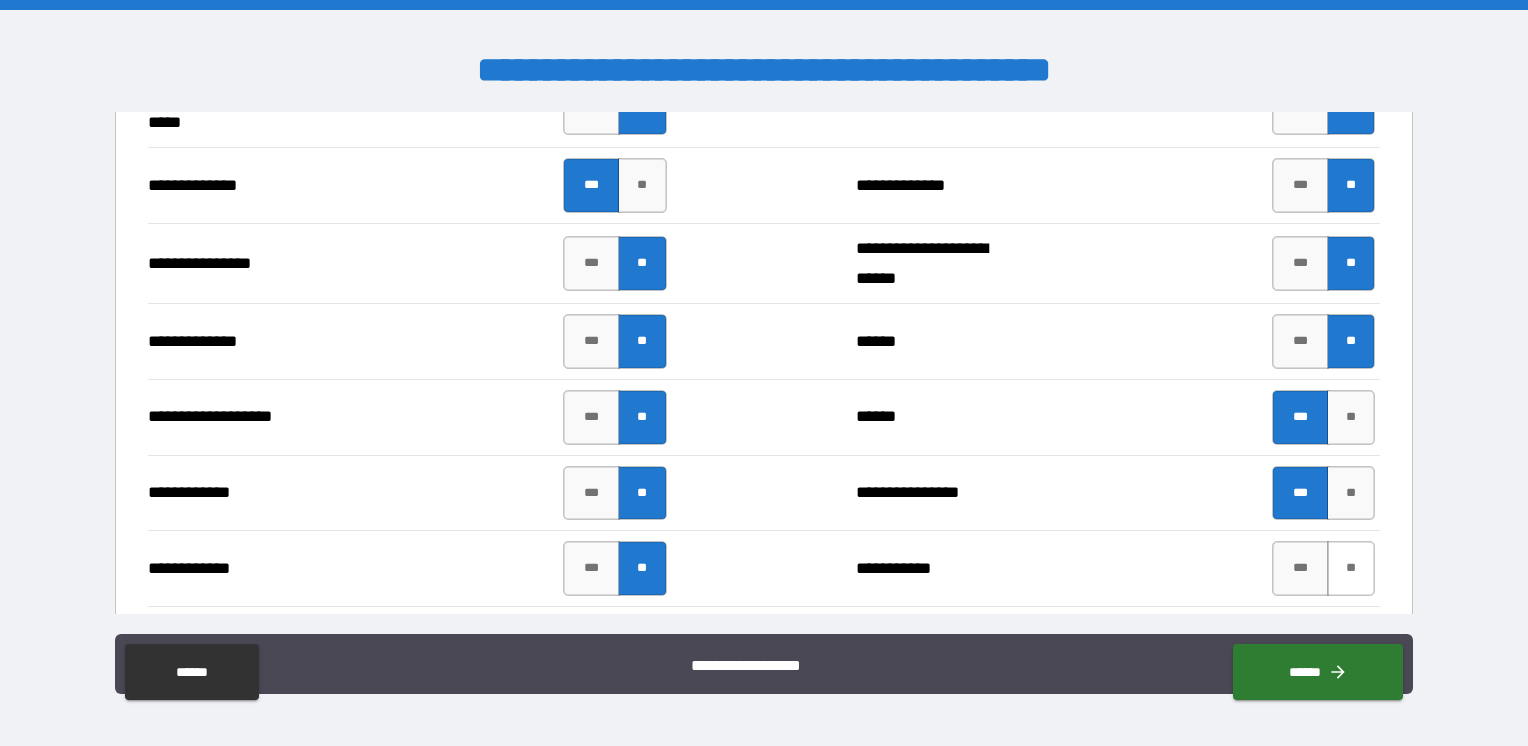 click on "**" at bounding box center [1351, 568] 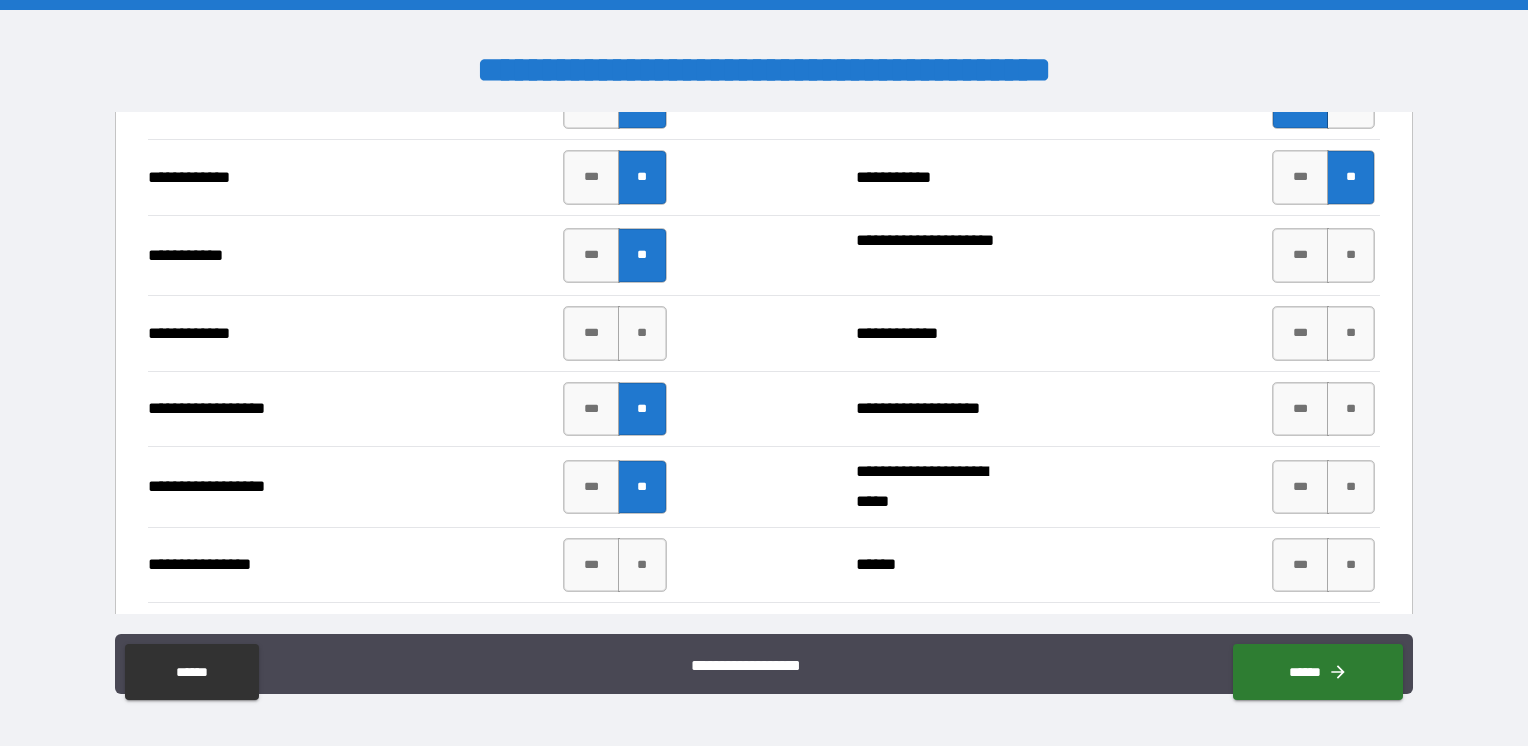 scroll, scrollTop: 3430, scrollLeft: 0, axis: vertical 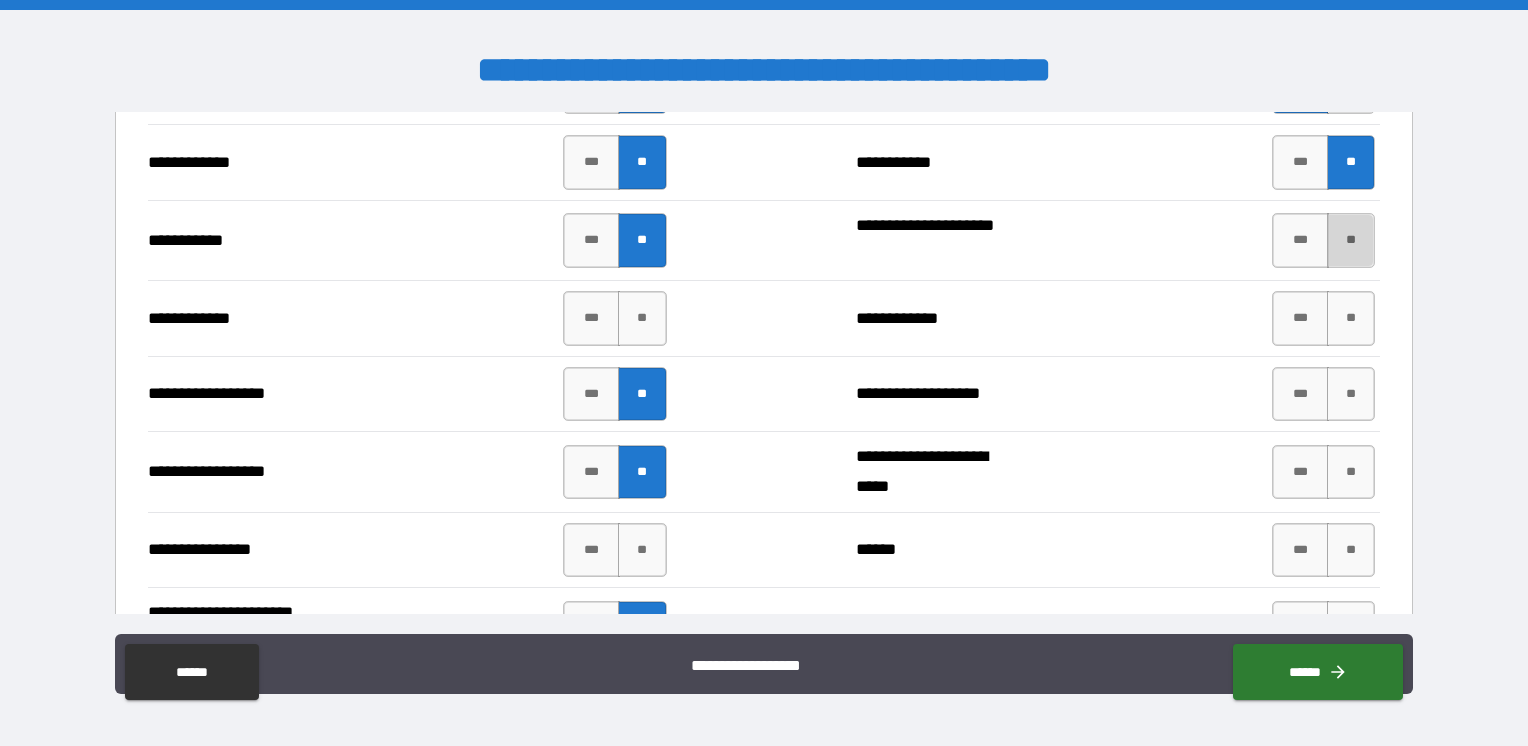 drag, startPoint x: 1326, startPoint y: 251, endPoint x: 1328, endPoint y: 264, distance: 13.152946 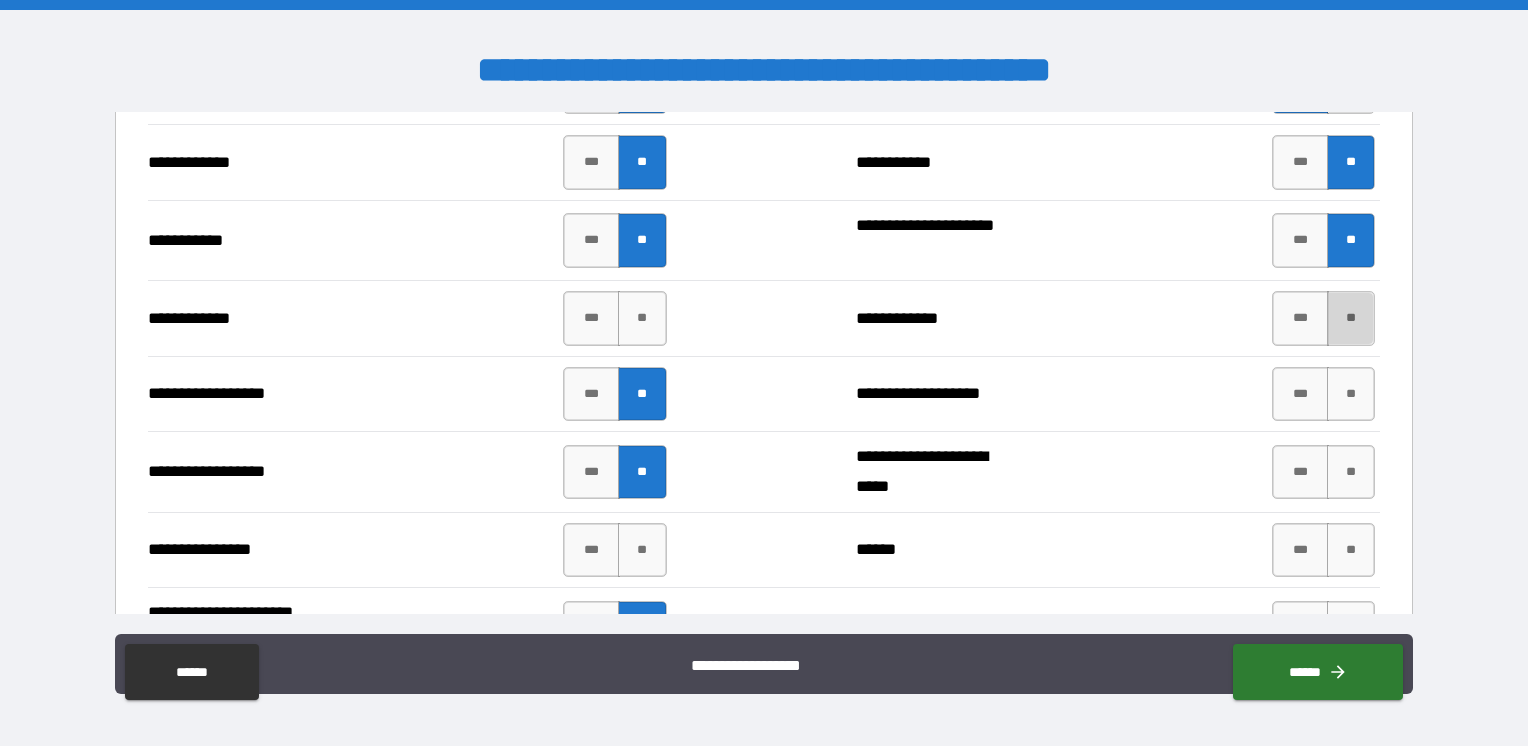 drag, startPoint x: 1325, startPoint y: 328, endPoint x: 1329, endPoint y: 352, distance: 24.33105 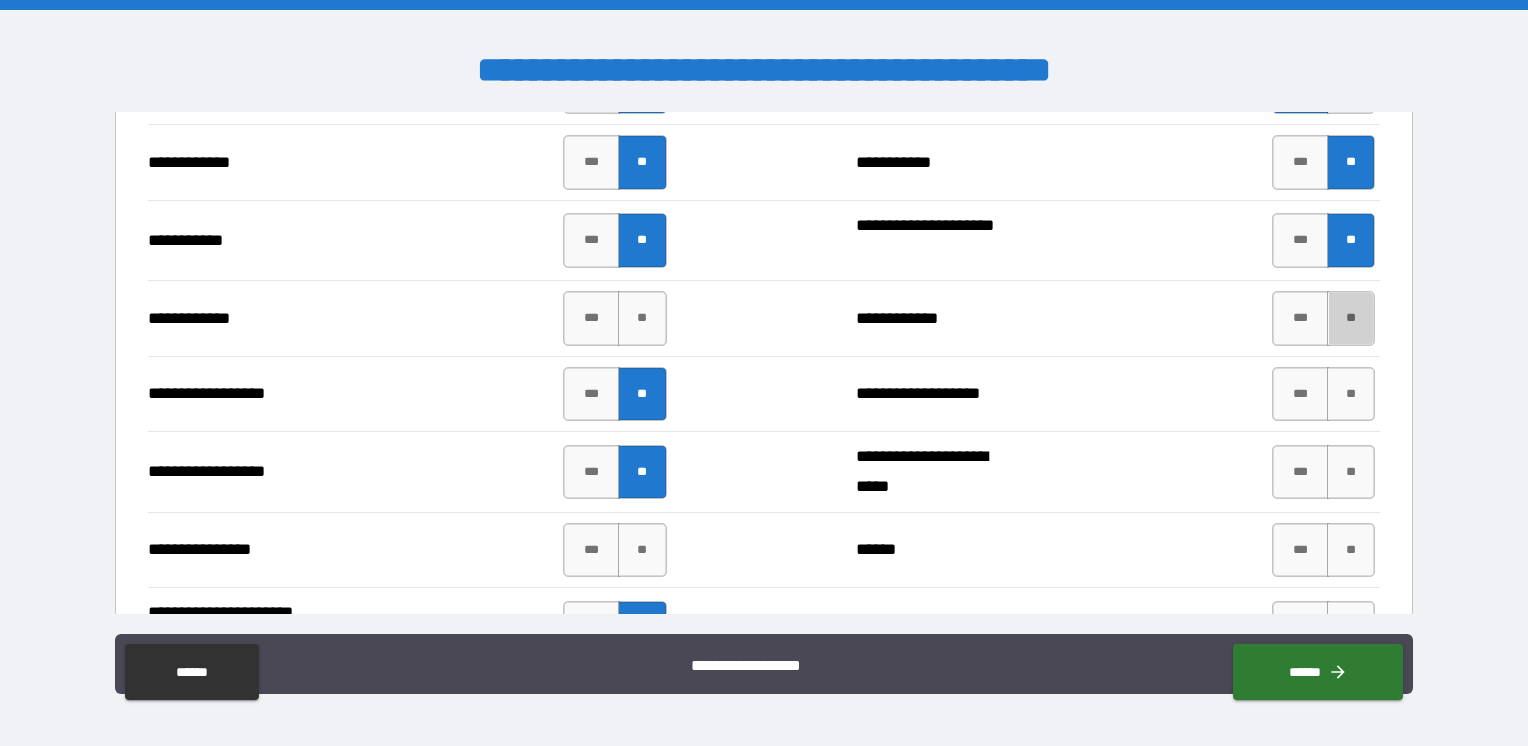 click on "**" at bounding box center (1351, 318) 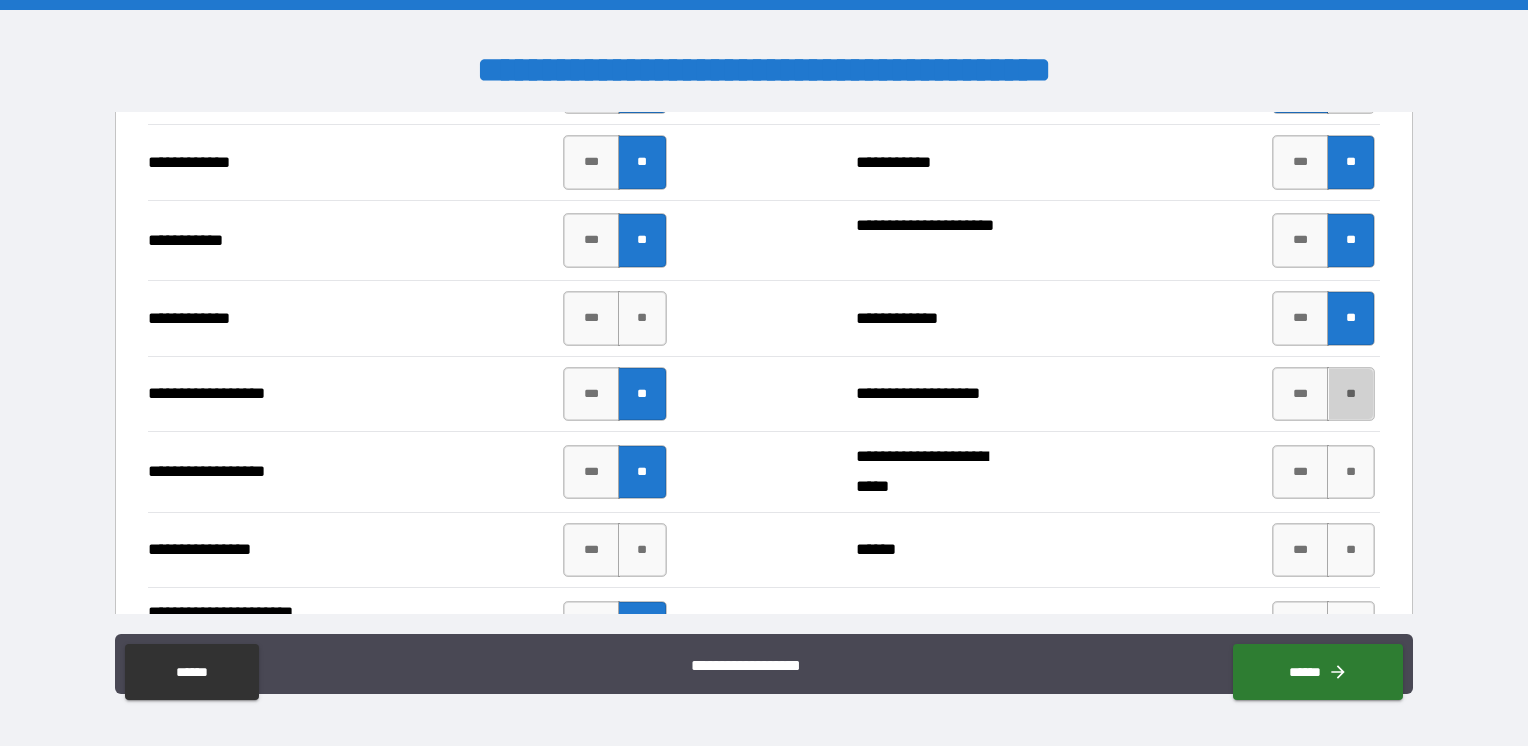 drag, startPoint x: 1330, startPoint y: 392, endPoint x: 1343, endPoint y: 433, distance: 43.011627 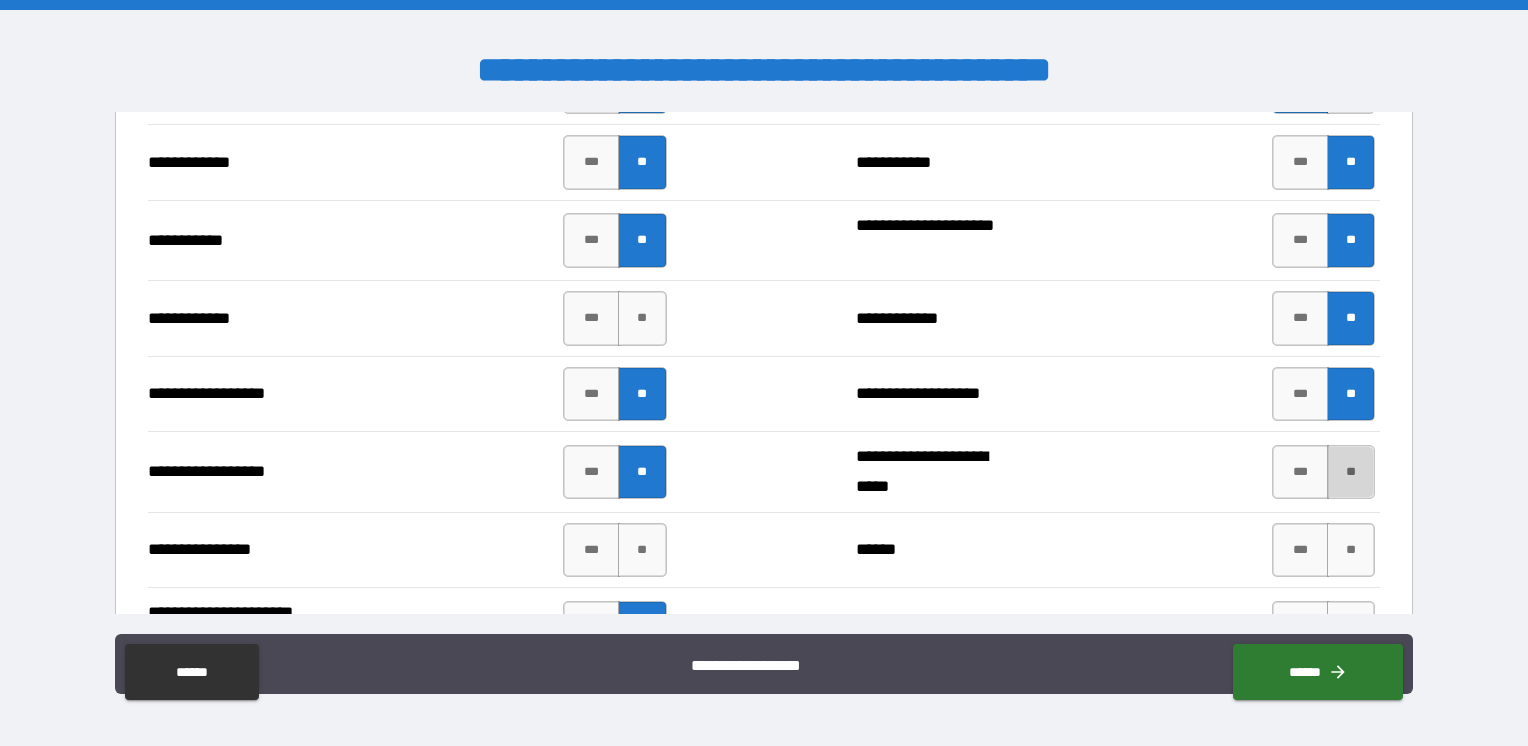 drag, startPoint x: 1340, startPoint y: 483, endPoint x: 1347, endPoint y: 503, distance: 21.189621 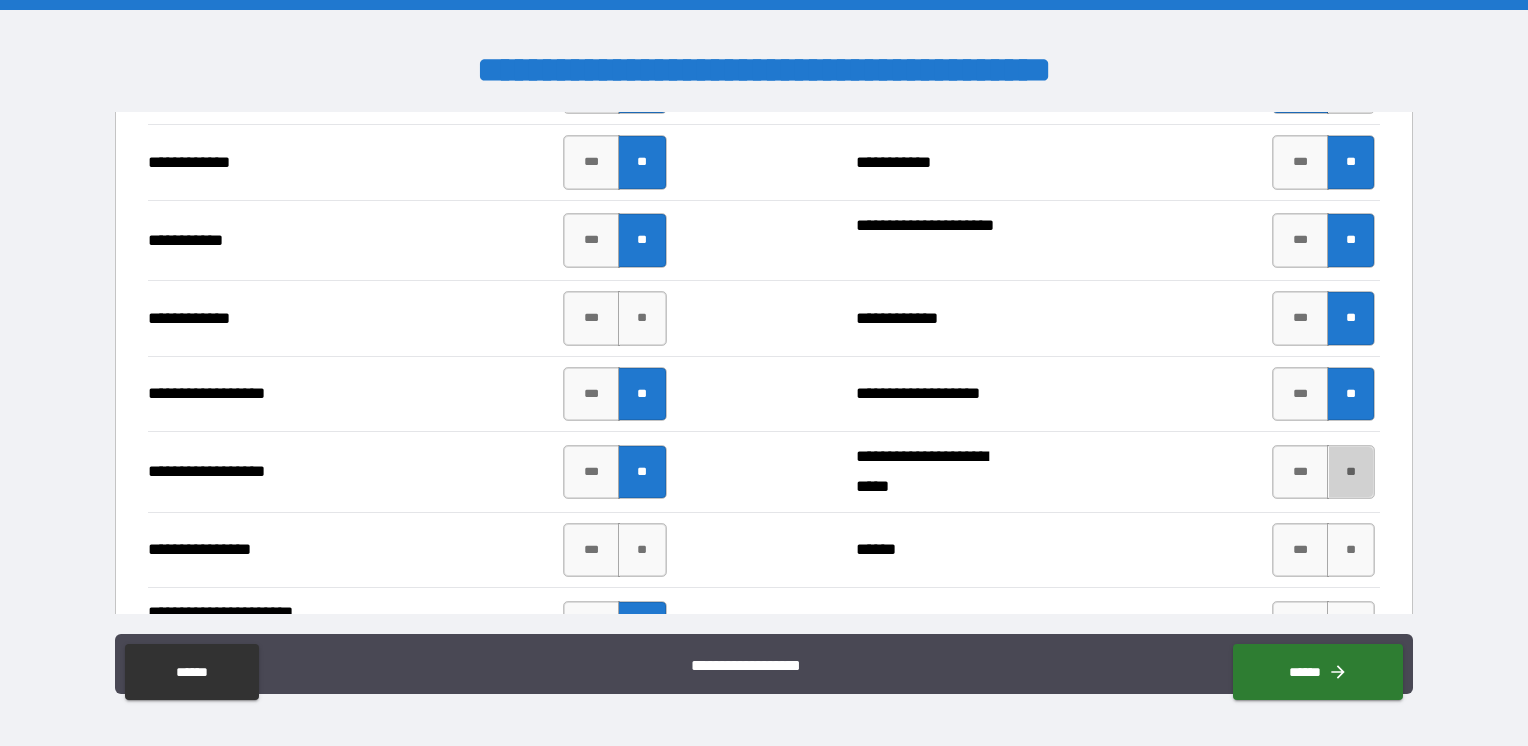 click on "**" at bounding box center (1351, 472) 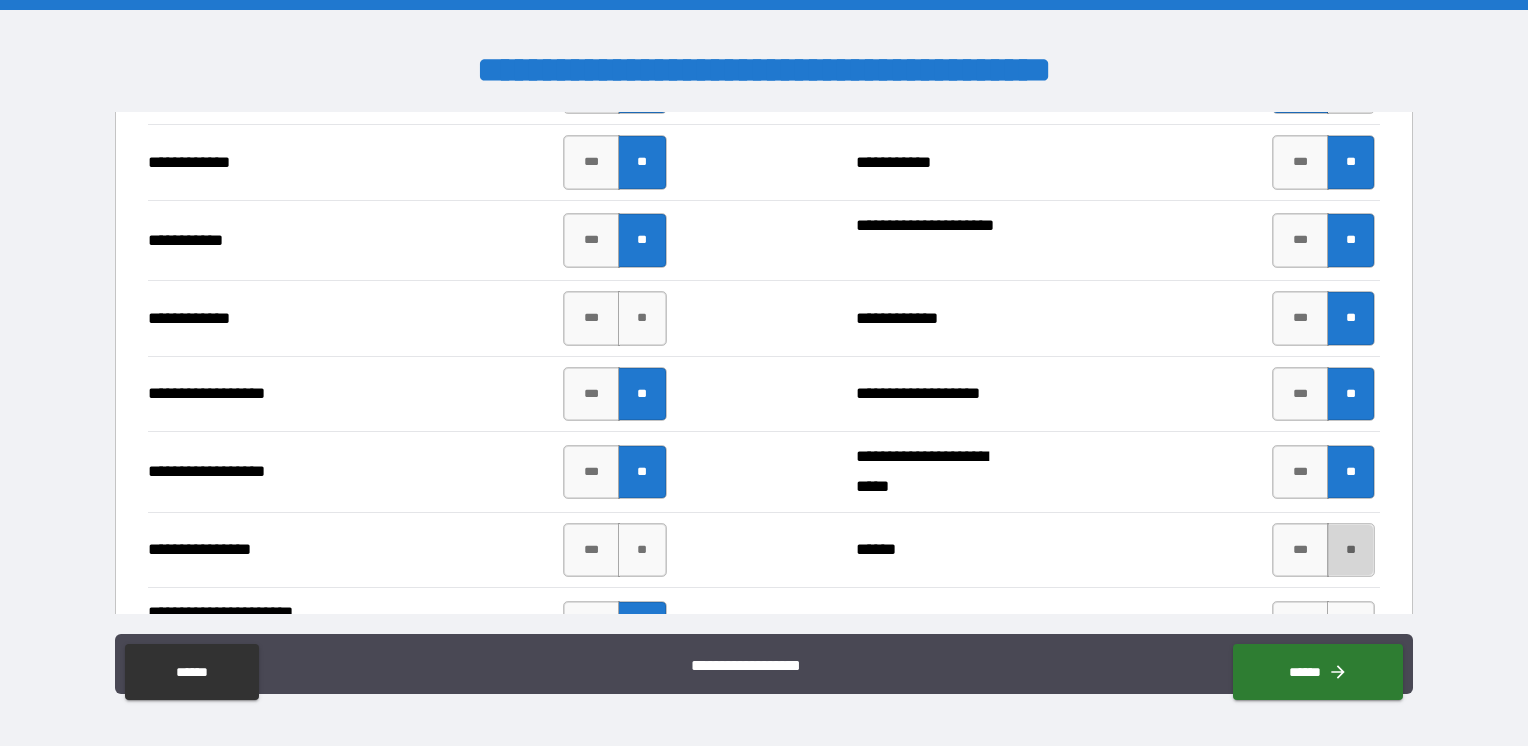 drag, startPoint x: 1338, startPoint y: 554, endPoint x: 1348, endPoint y: 549, distance: 11.18034 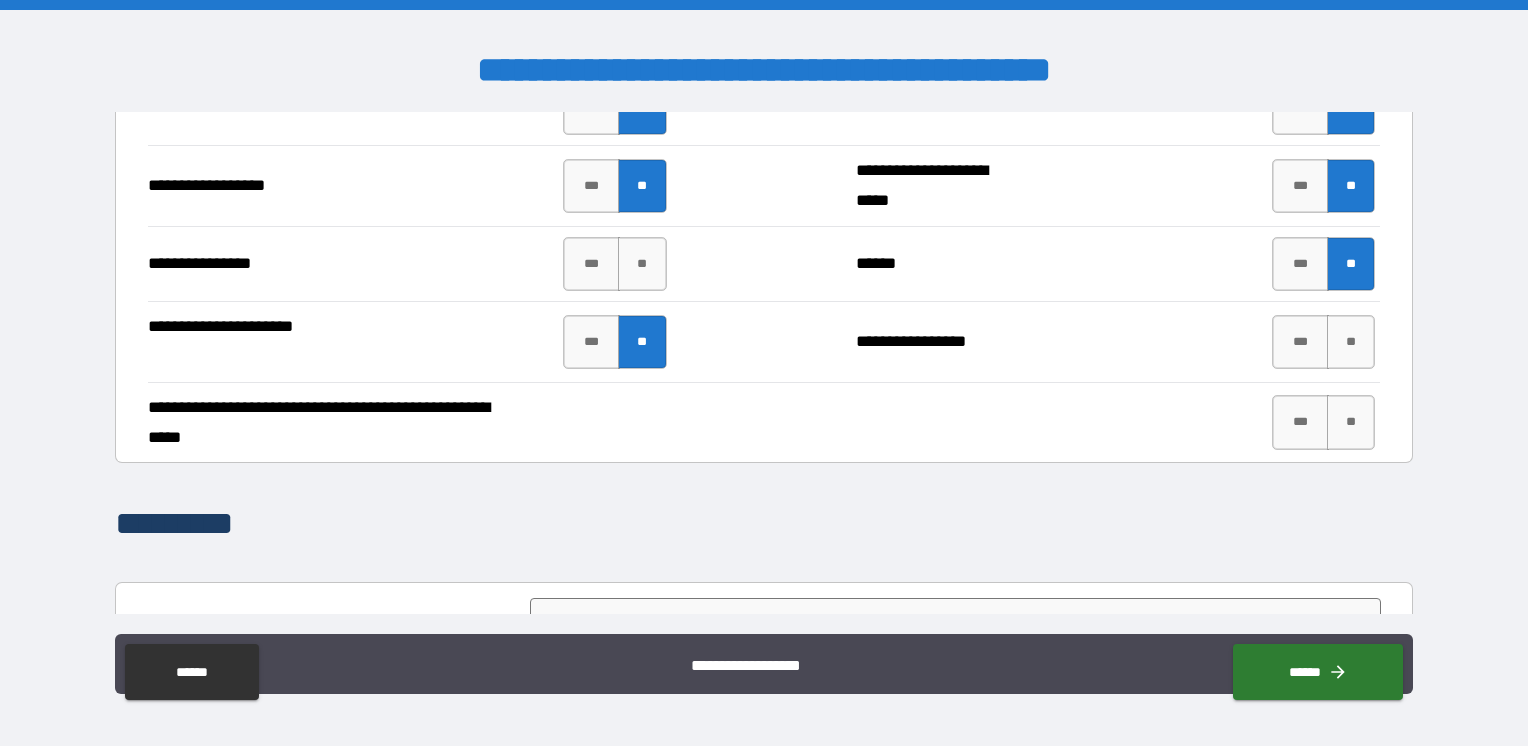 scroll, scrollTop: 3588, scrollLeft: 0, axis: vertical 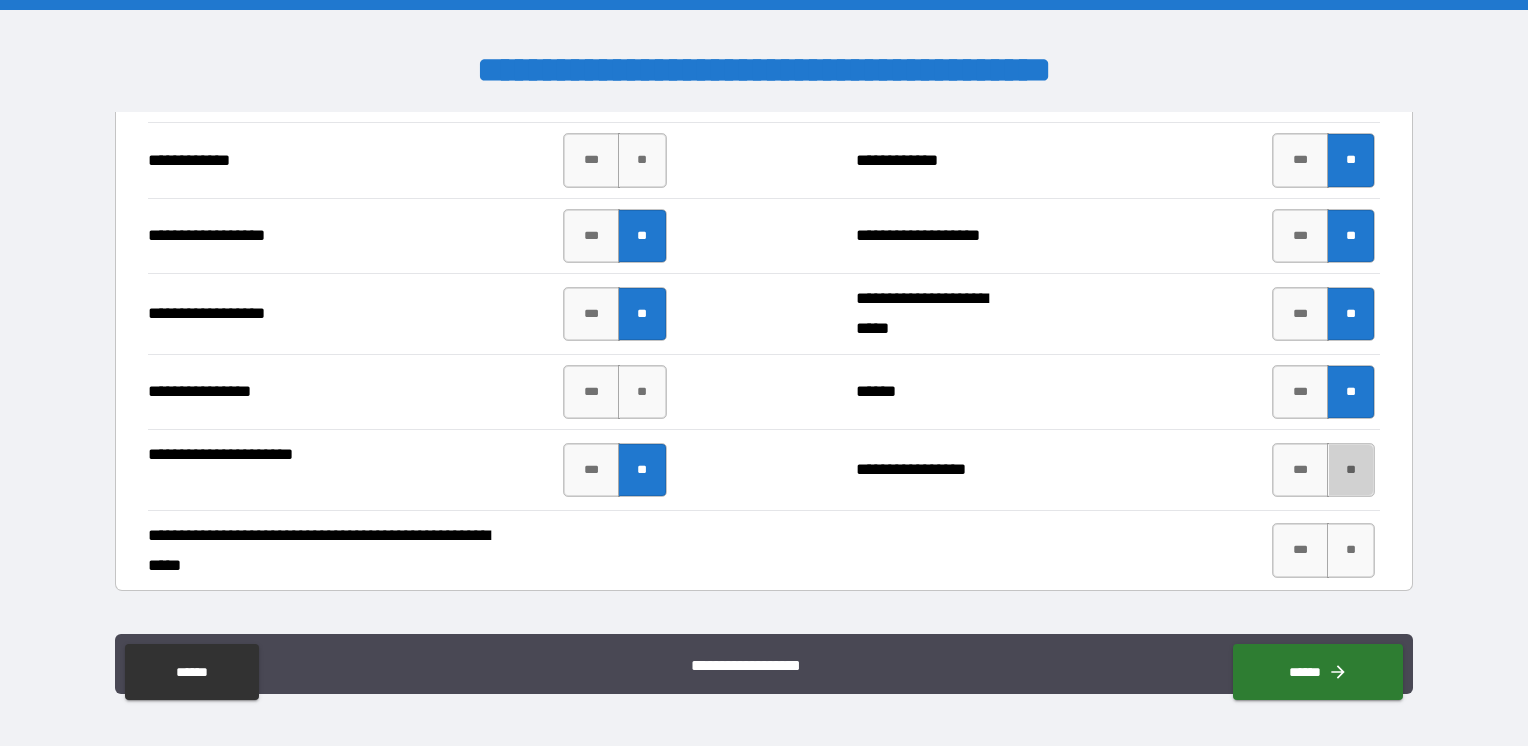 drag, startPoint x: 1336, startPoint y: 475, endPoint x: 1376, endPoint y: 492, distance: 43.462627 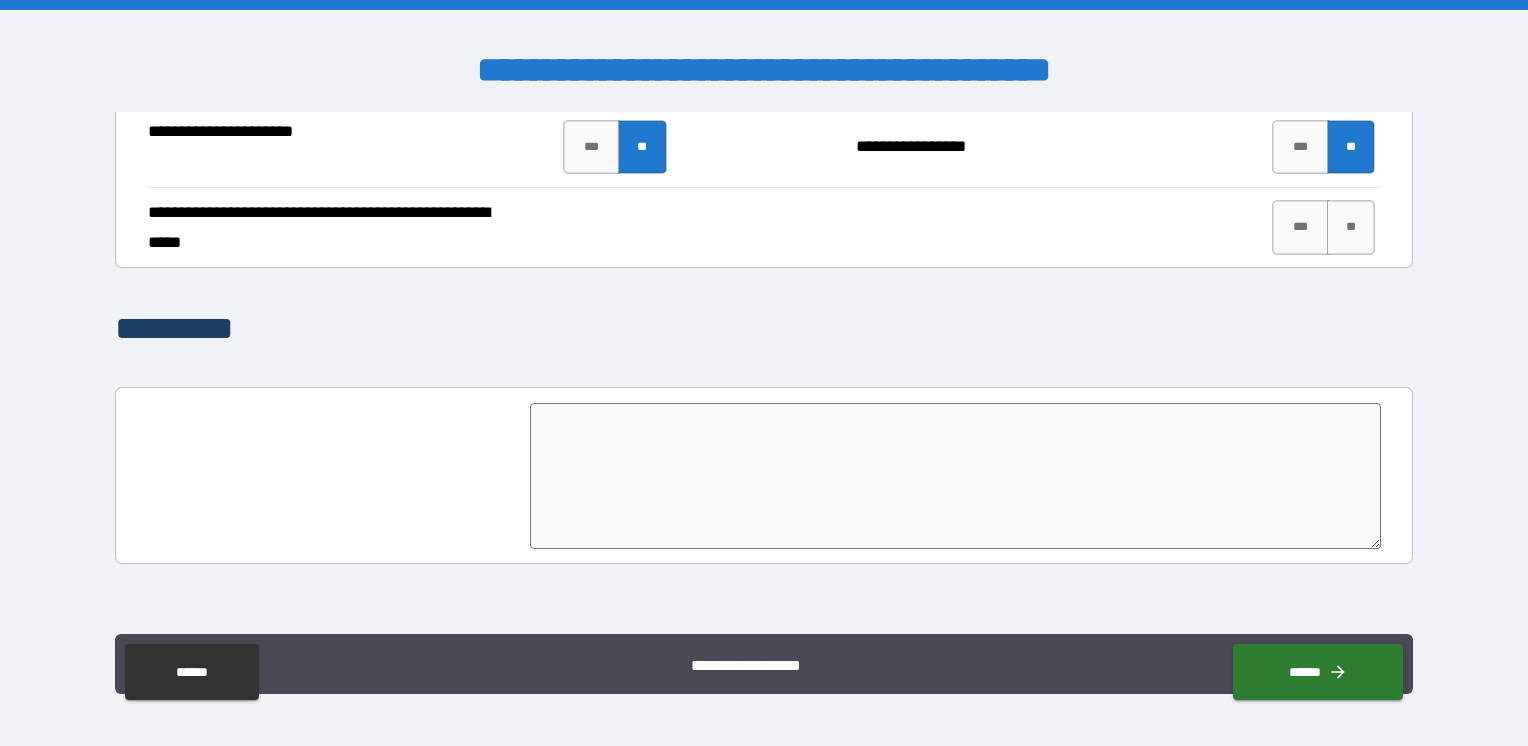 scroll, scrollTop: 3874, scrollLeft: 0, axis: vertical 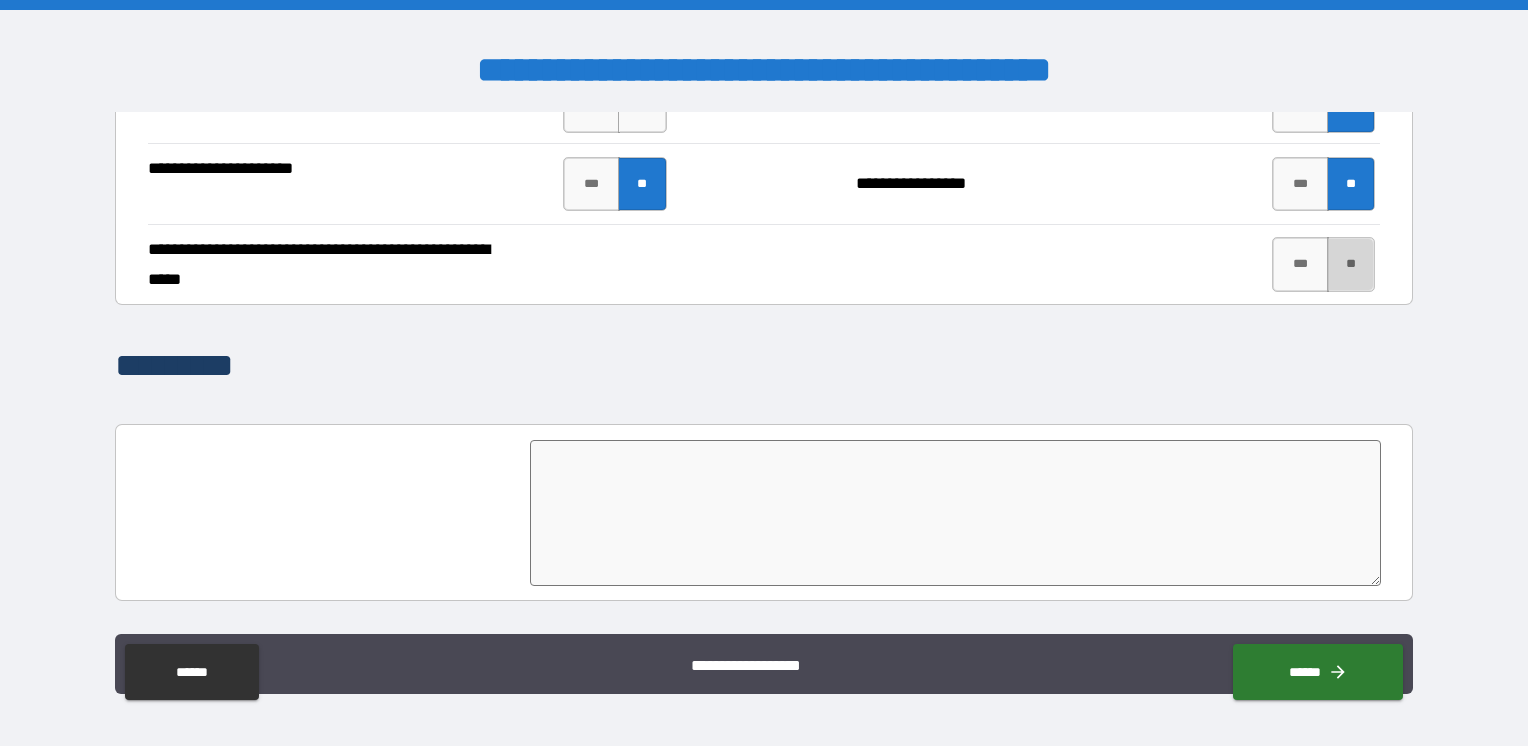 click on "**" at bounding box center (1351, 264) 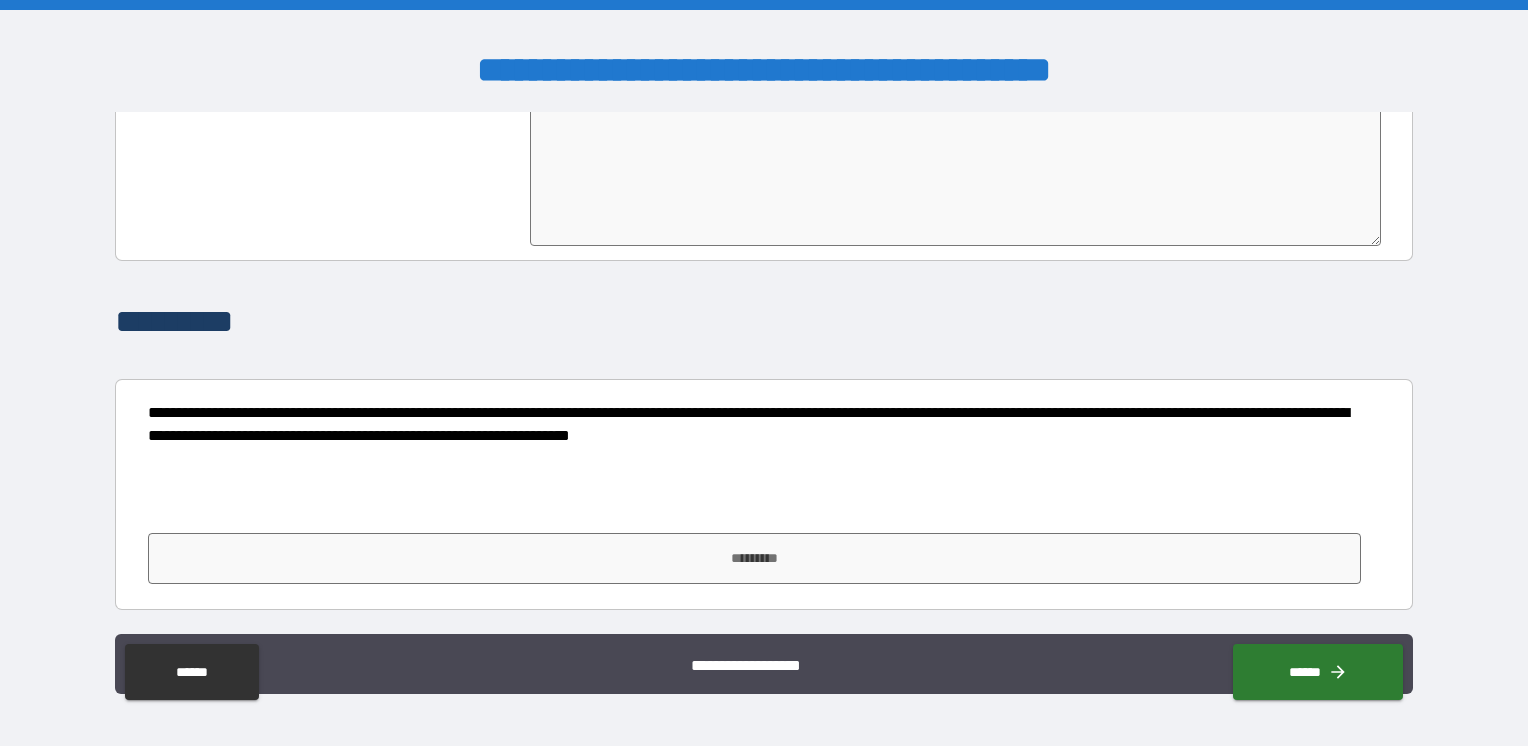 scroll, scrollTop: 4220, scrollLeft: 0, axis: vertical 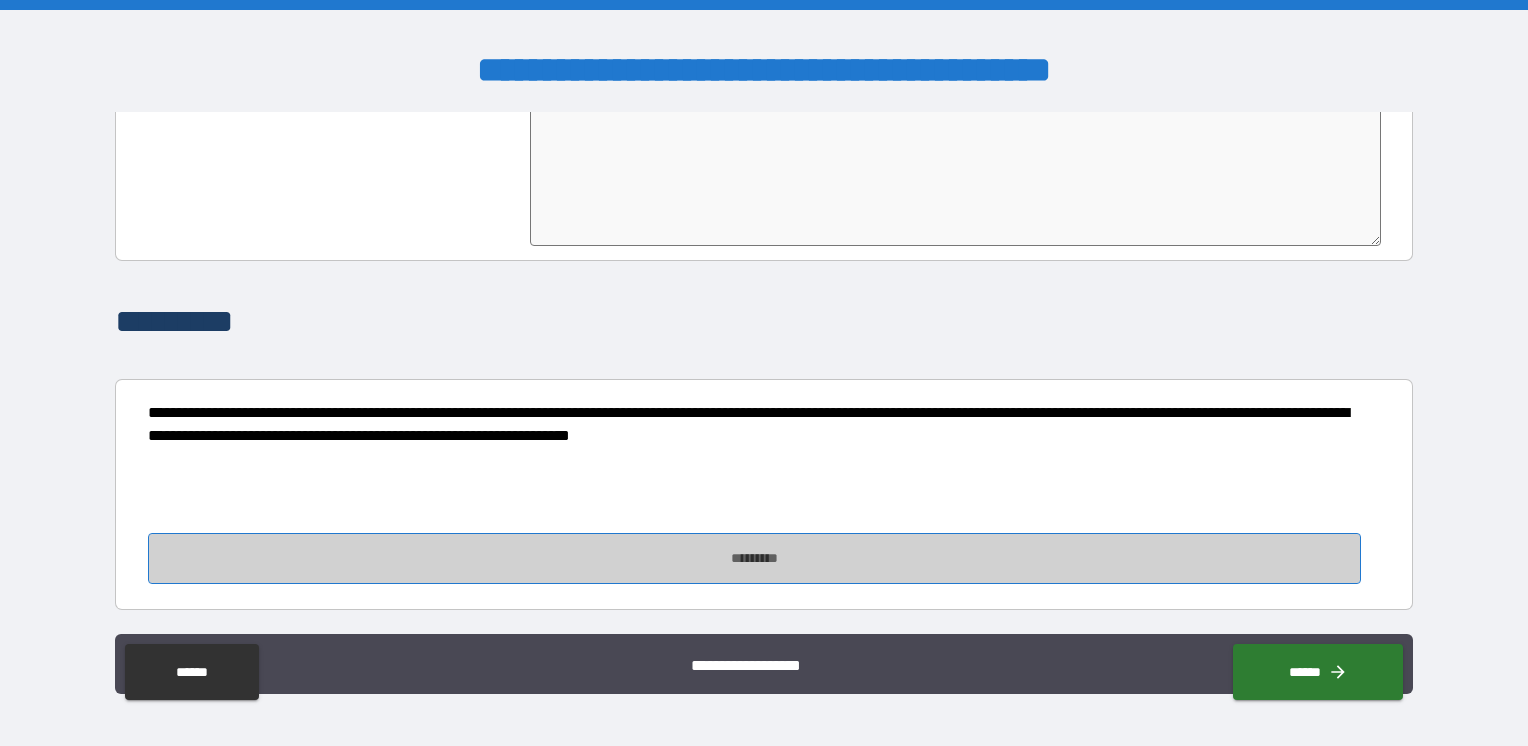 click on "*********" at bounding box center [754, 558] 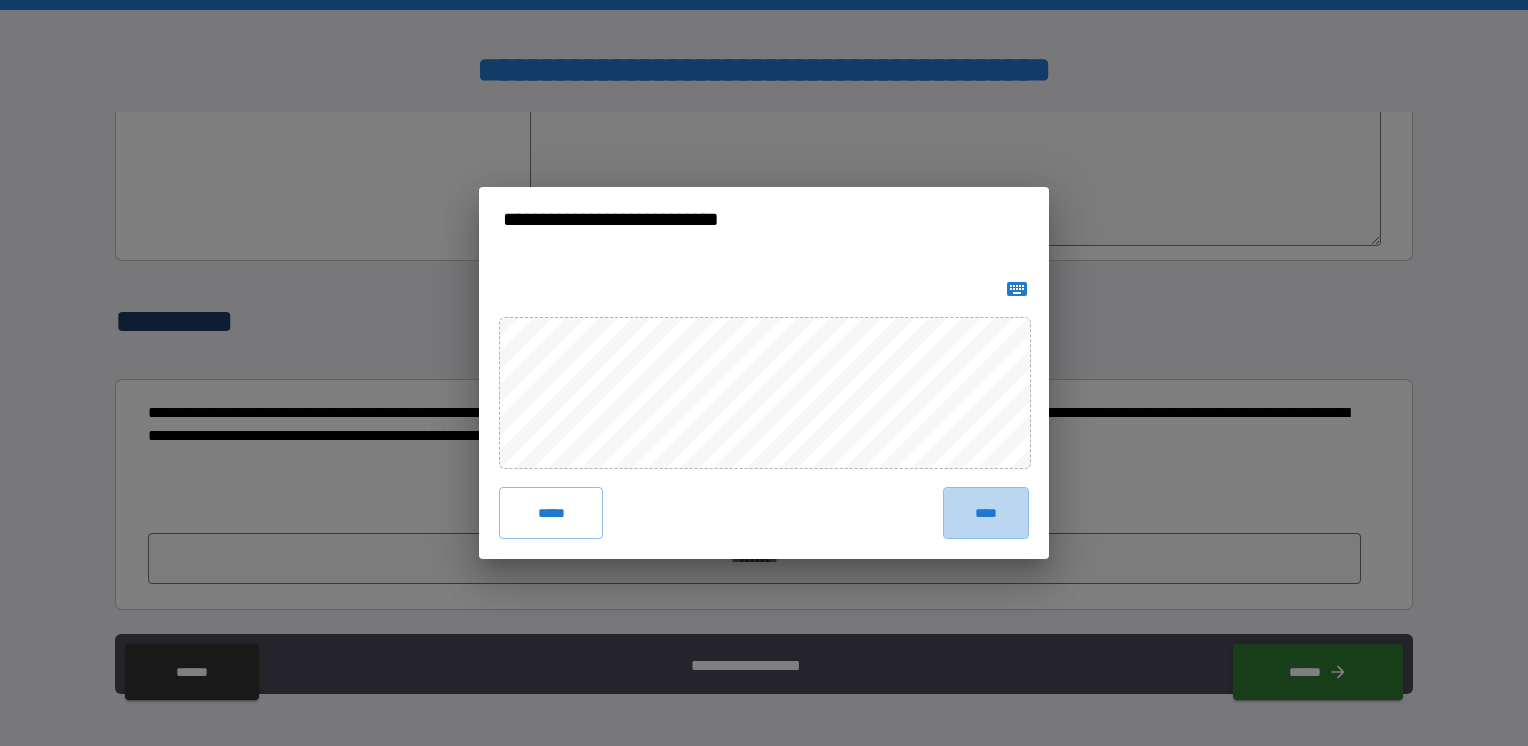 click on "****" at bounding box center [986, 512] 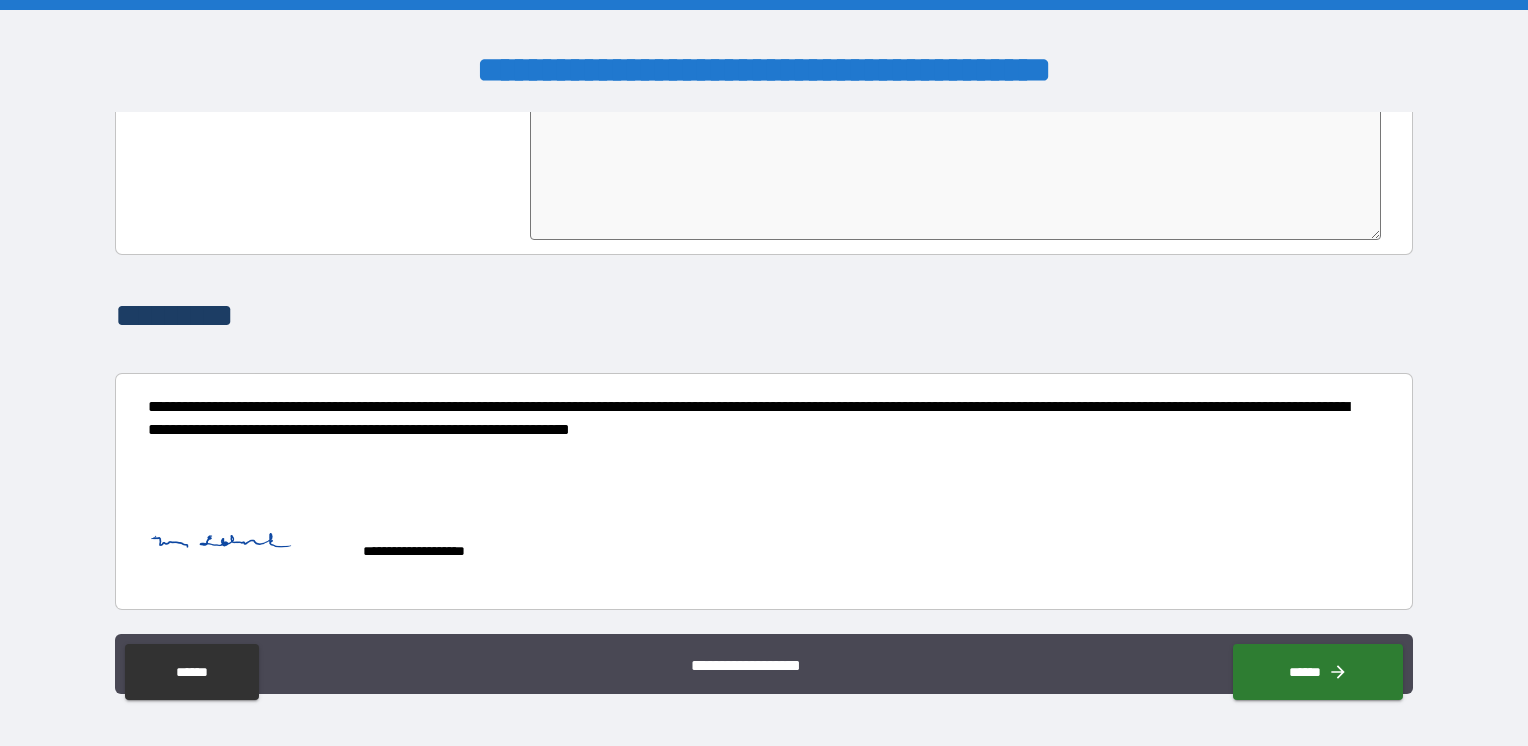 scroll, scrollTop: 4225, scrollLeft: 0, axis: vertical 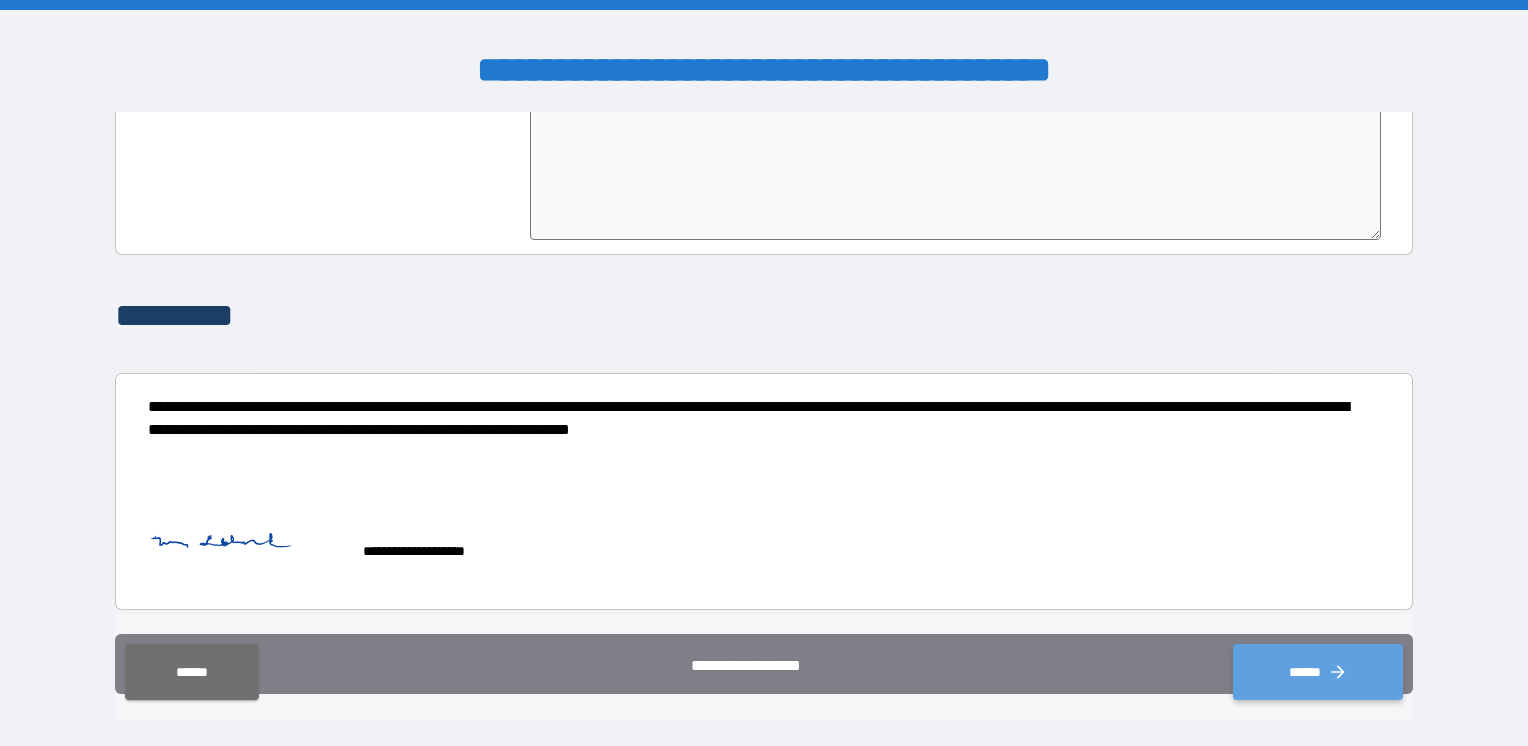 click on "******" at bounding box center [1318, 672] 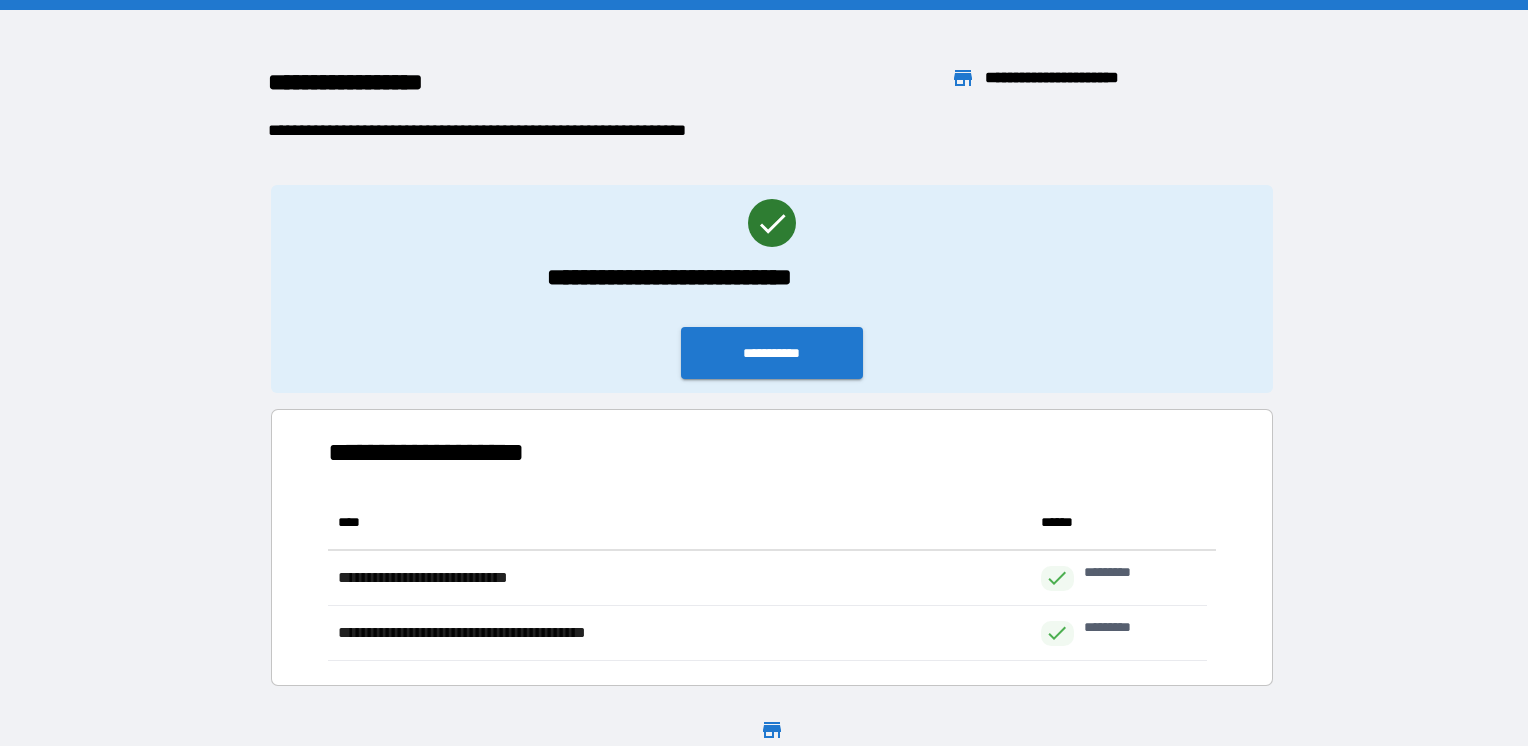 scroll, scrollTop: 16, scrollLeft: 16, axis: both 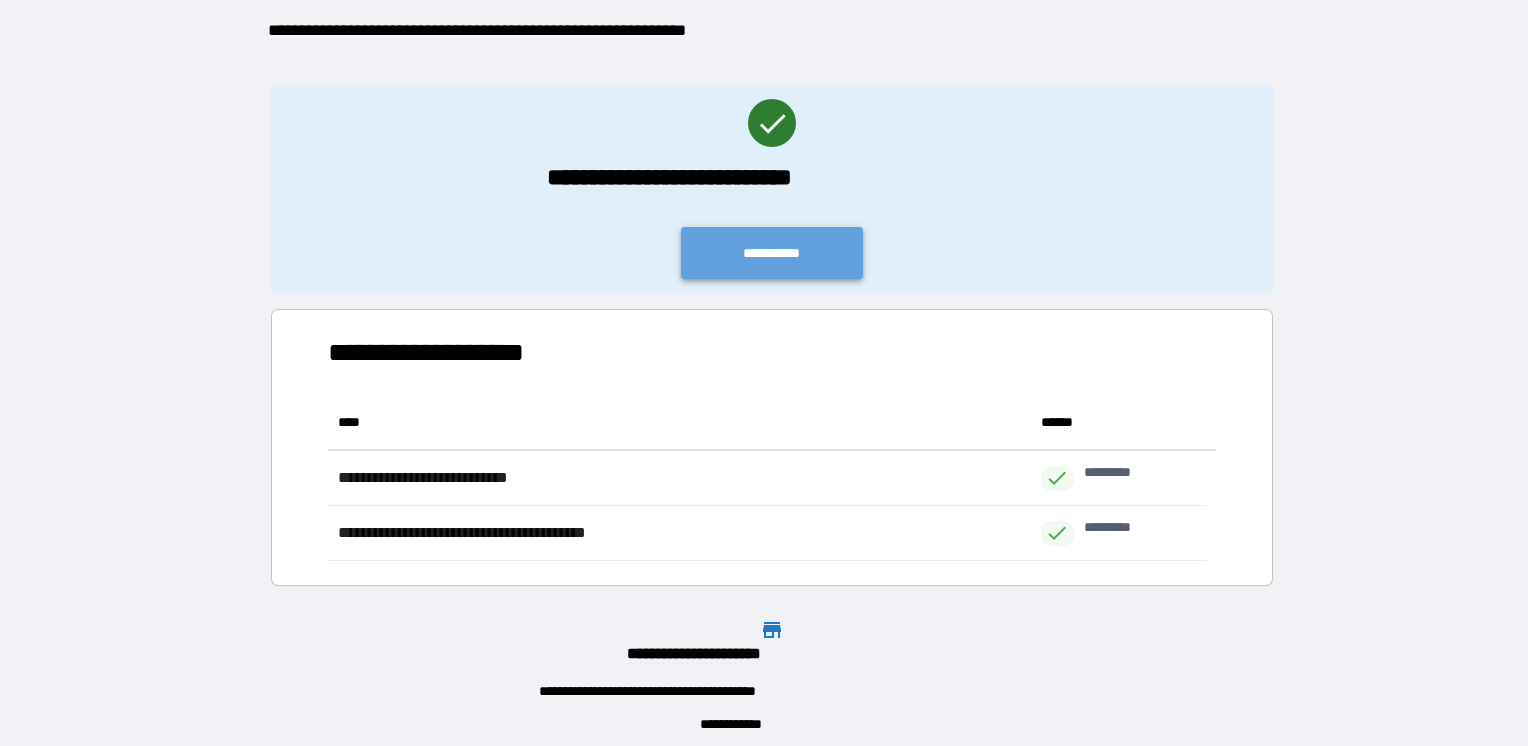 click on "**********" at bounding box center (771, 253) 